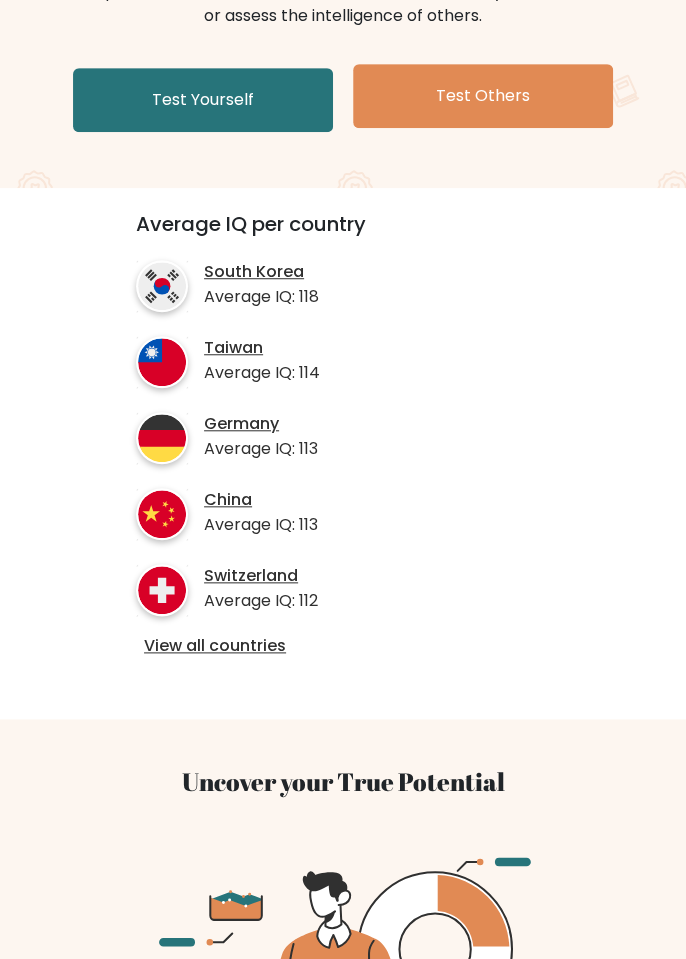 scroll, scrollTop: 285, scrollLeft: 0, axis: vertical 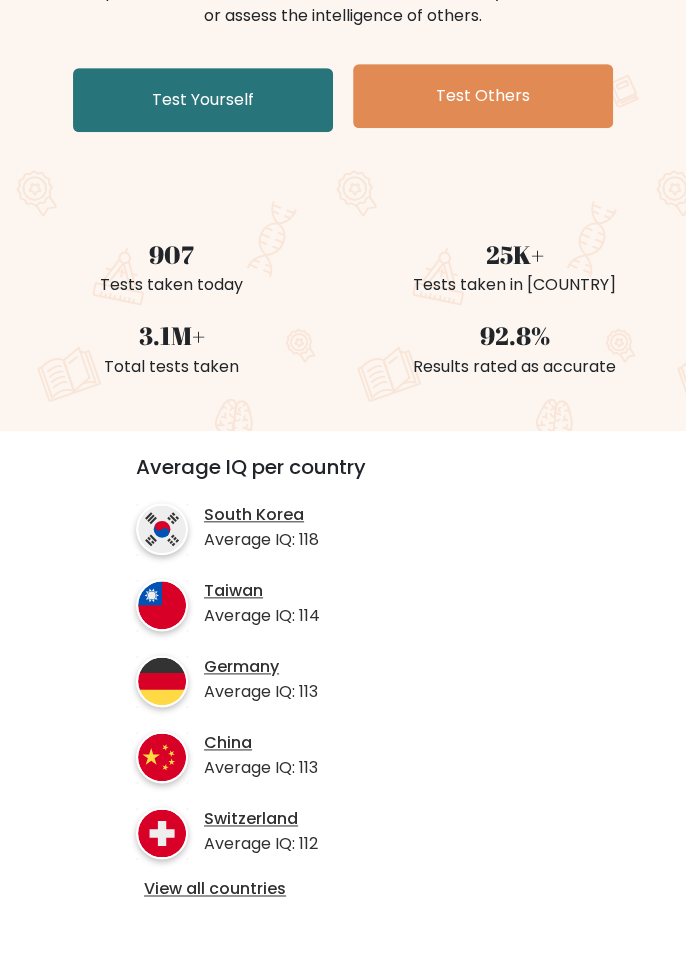 click on "Test Yourself" at bounding box center (203, 100) 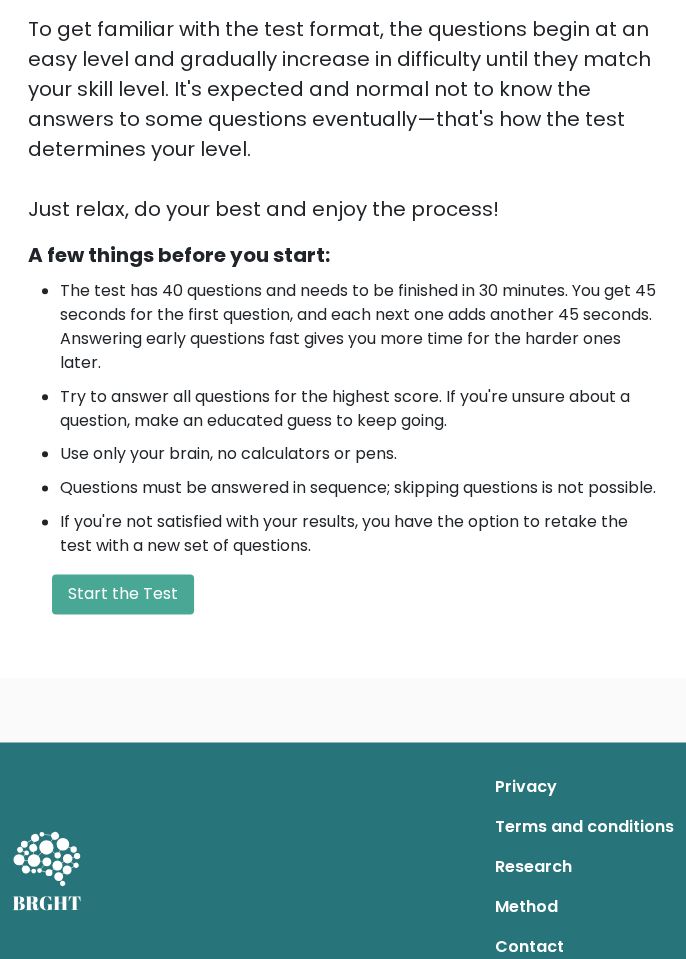 scroll, scrollTop: 462, scrollLeft: 0, axis: vertical 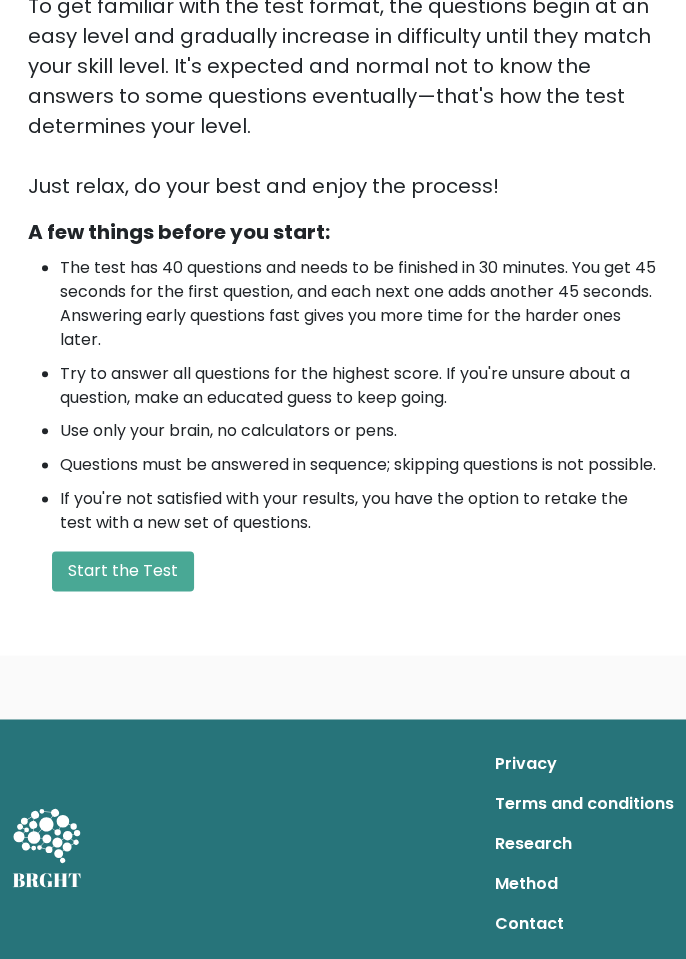 click on "Start the Test" at bounding box center (123, 571) 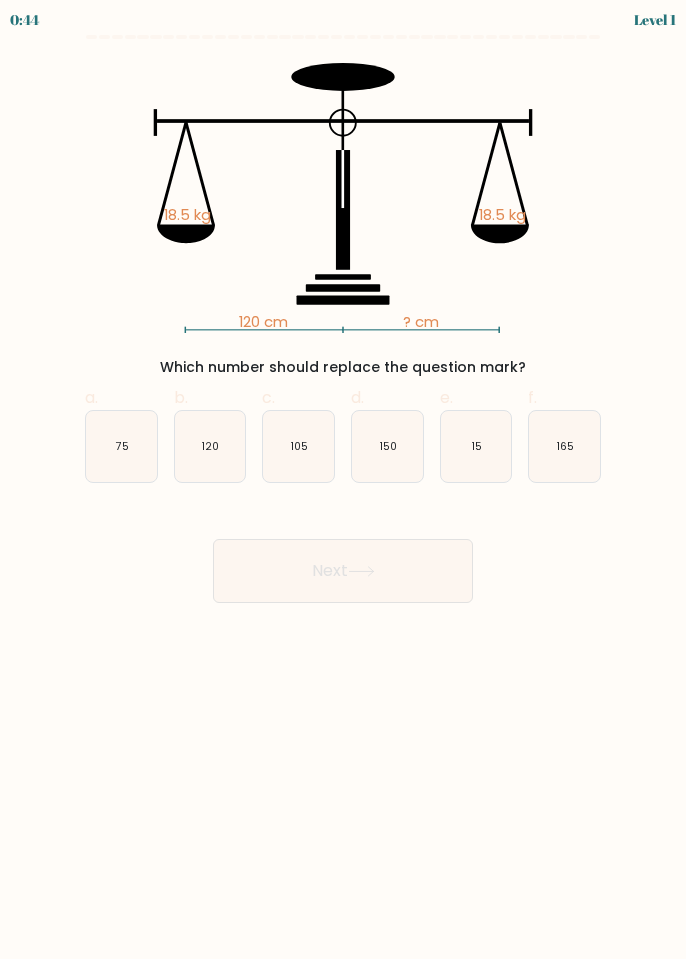 scroll, scrollTop: 0, scrollLeft: 0, axis: both 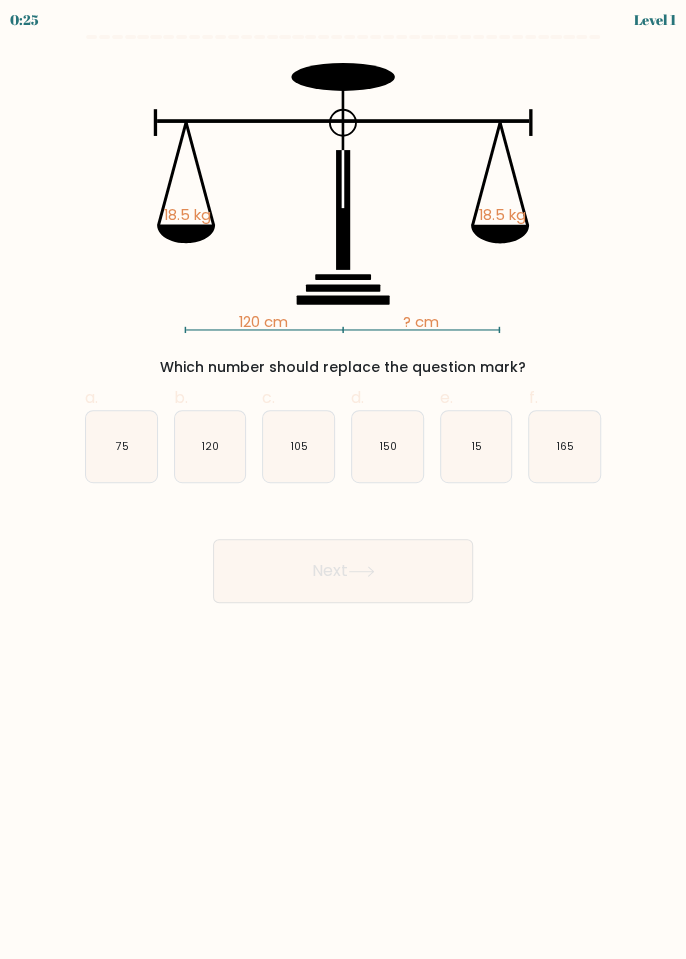 click on "120" 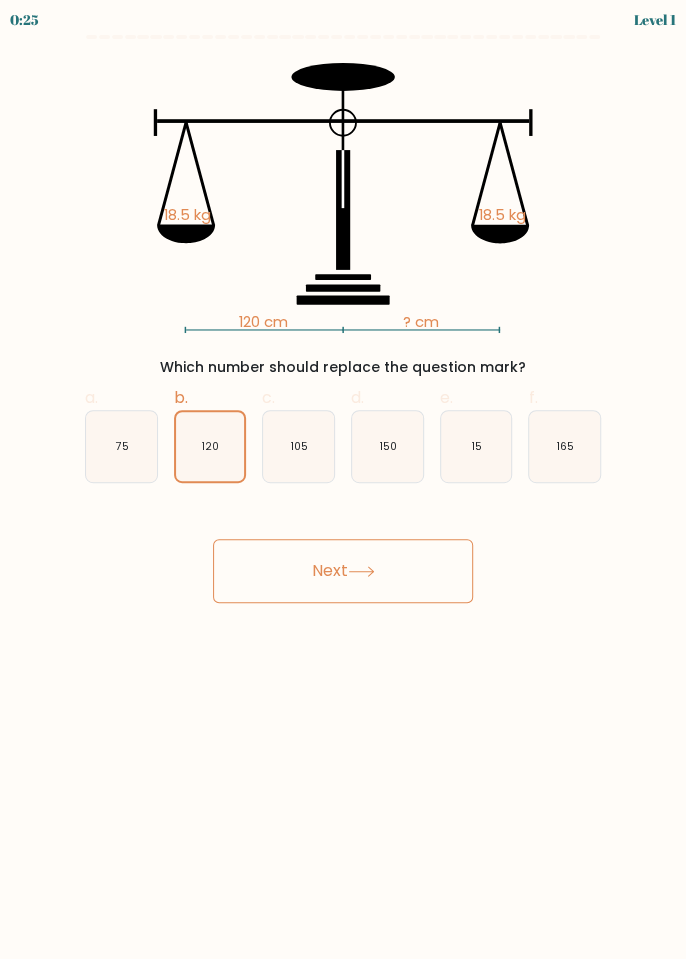 click on "Next" at bounding box center [343, 571] 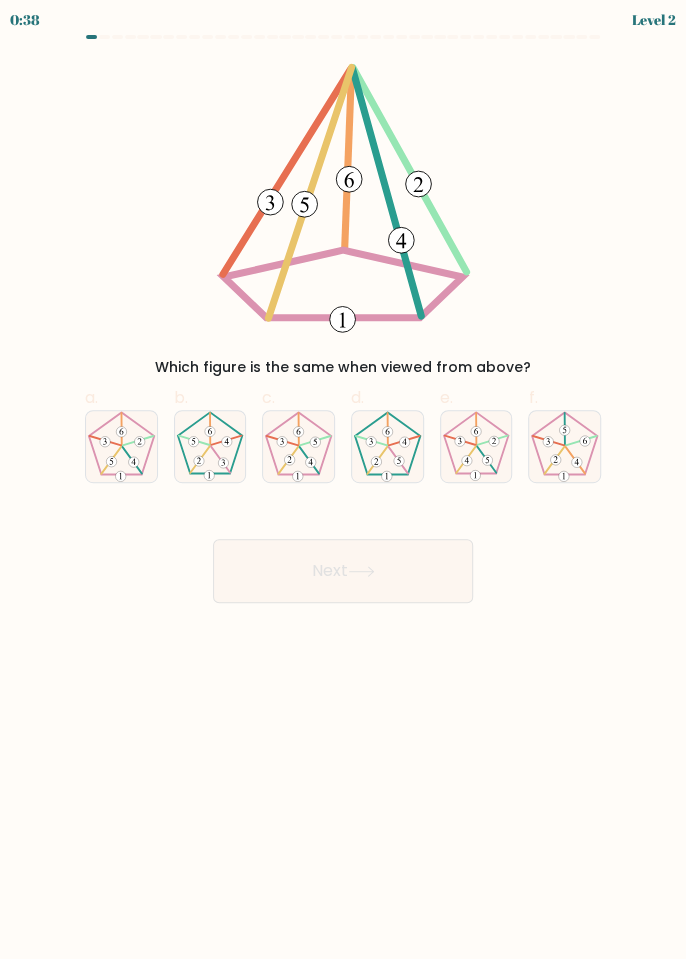 click 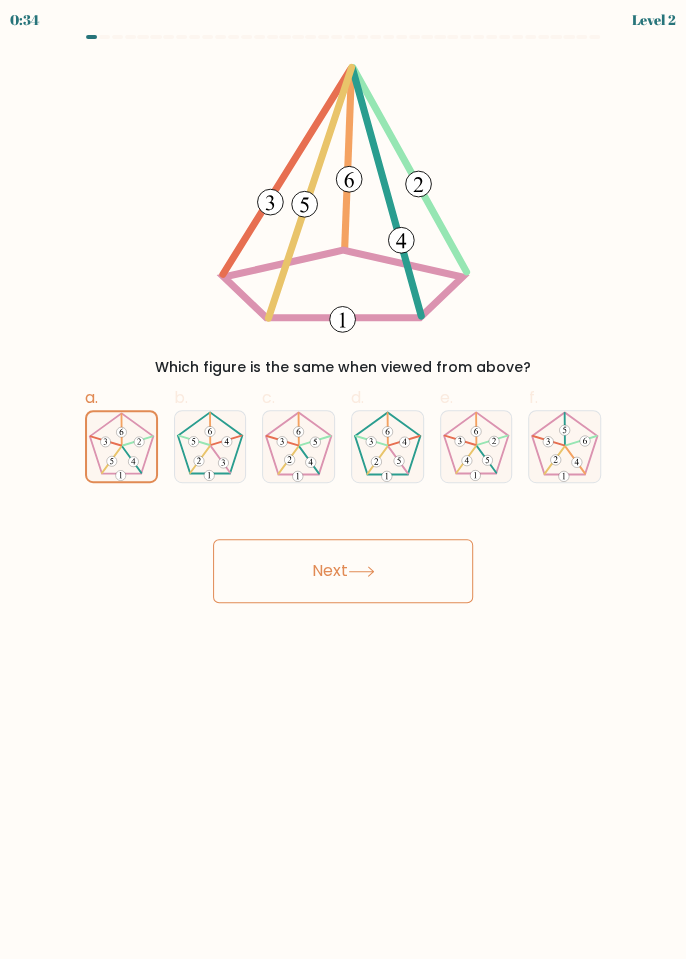 click on "Next" at bounding box center (343, 571) 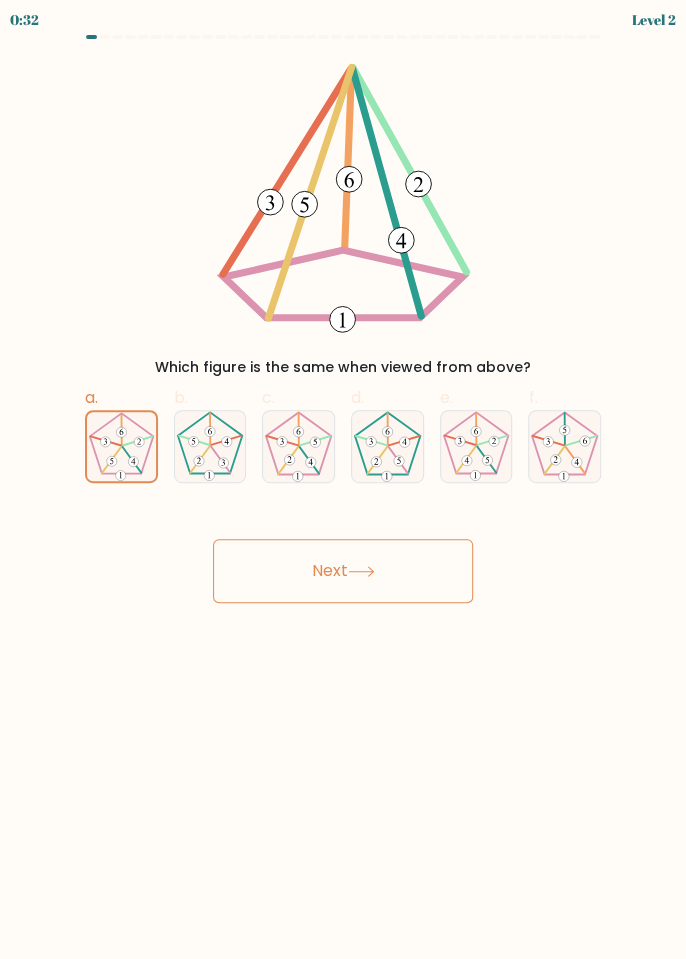 click on "Next" at bounding box center [343, 571] 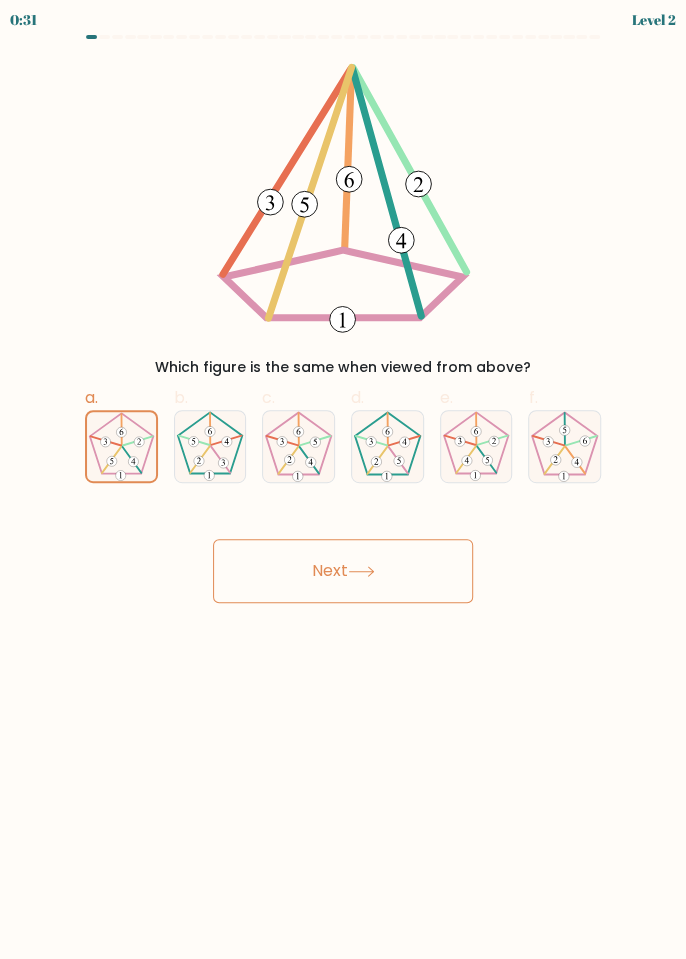 click 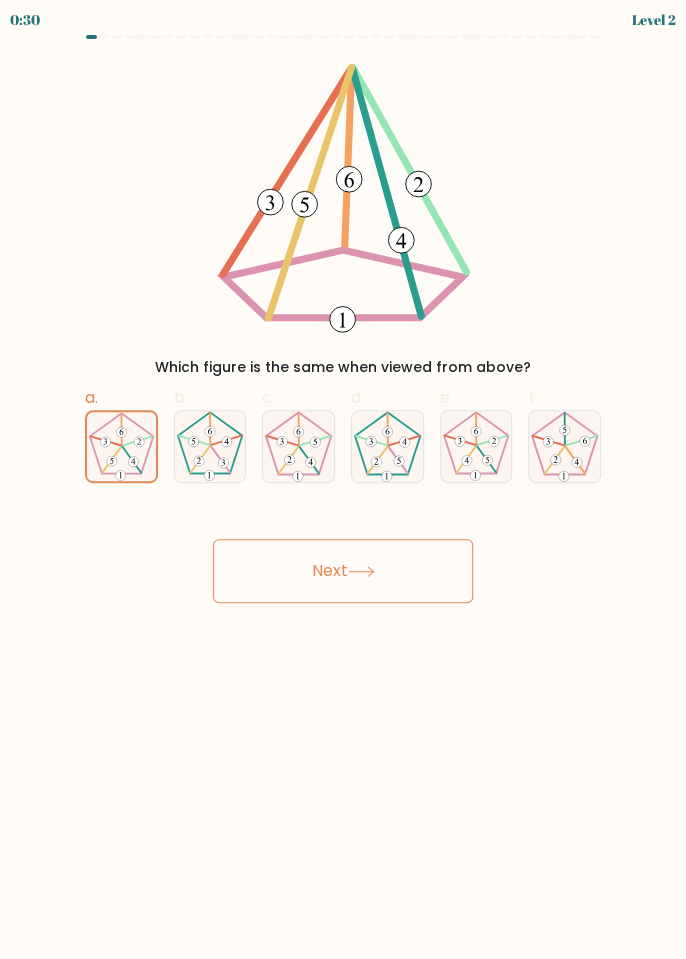 click on "Next" at bounding box center [343, 571] 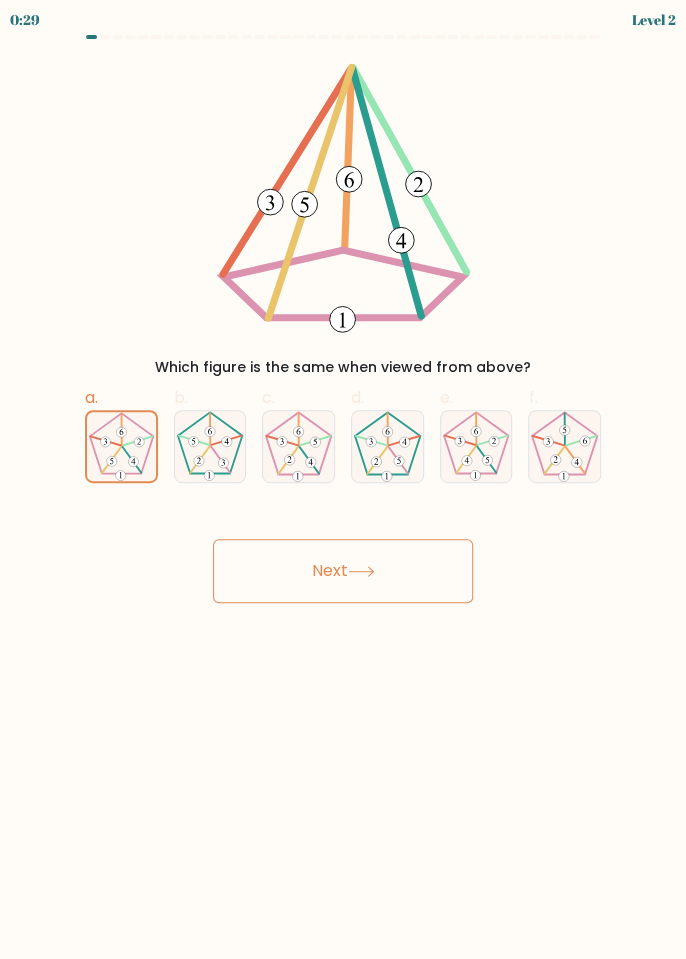 click on "Next" at bounding box center (343, 571) 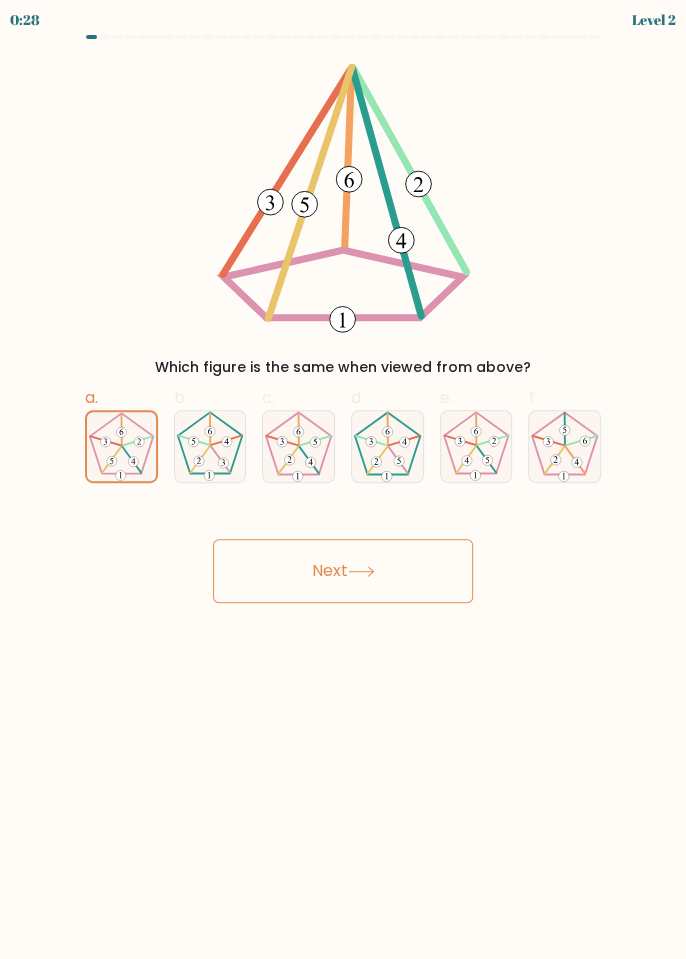 click 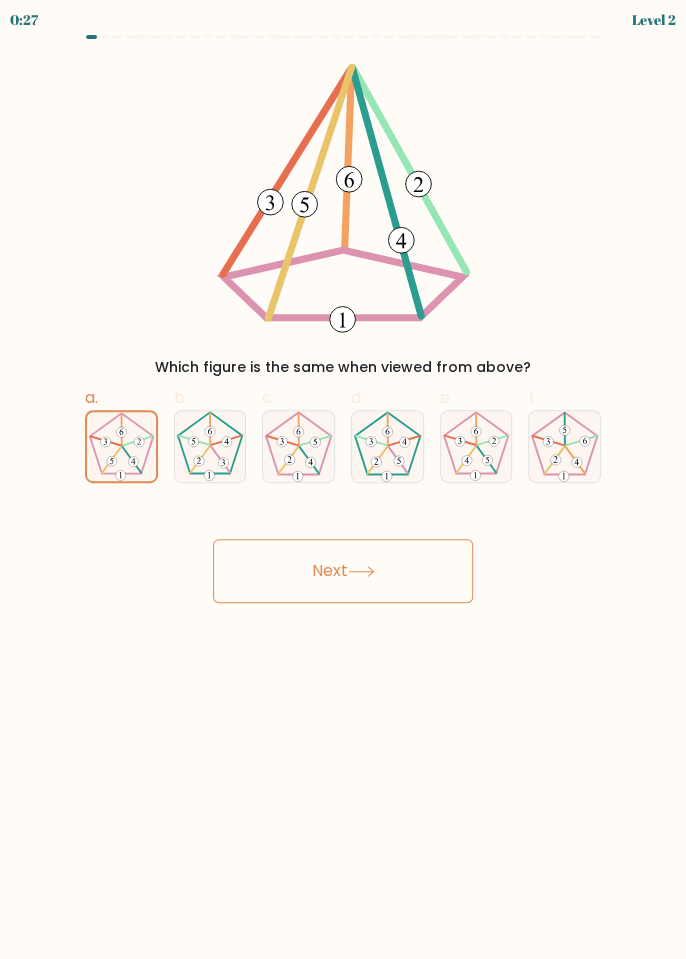 click on "Next" at bounding box center (343, 571) 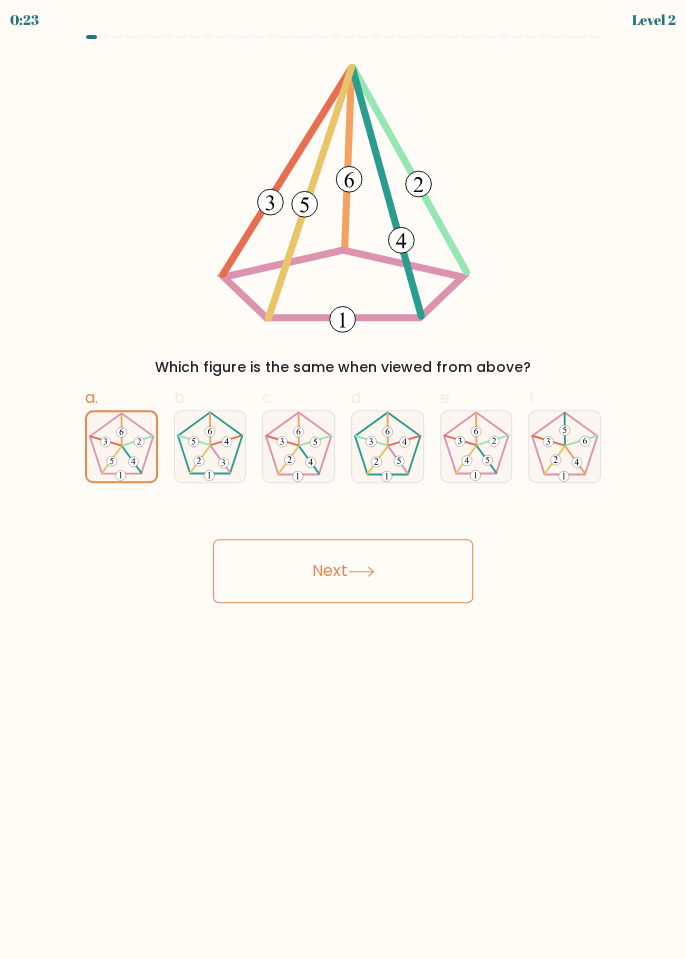 click on "Next" at bounding box center [343, 571] 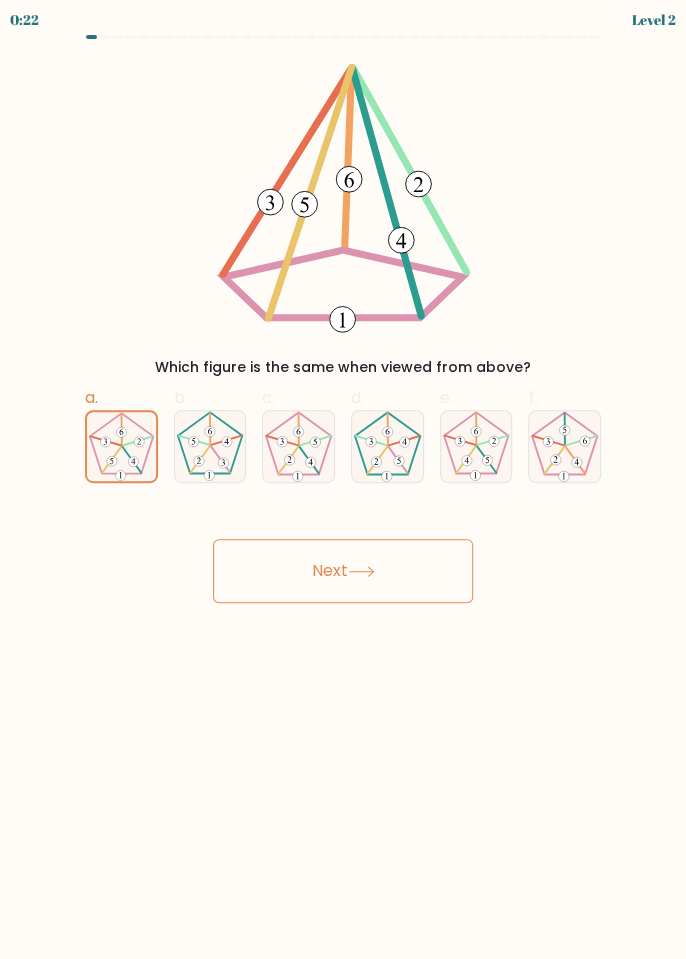 click on "Next" at bounding box center (343, 571) 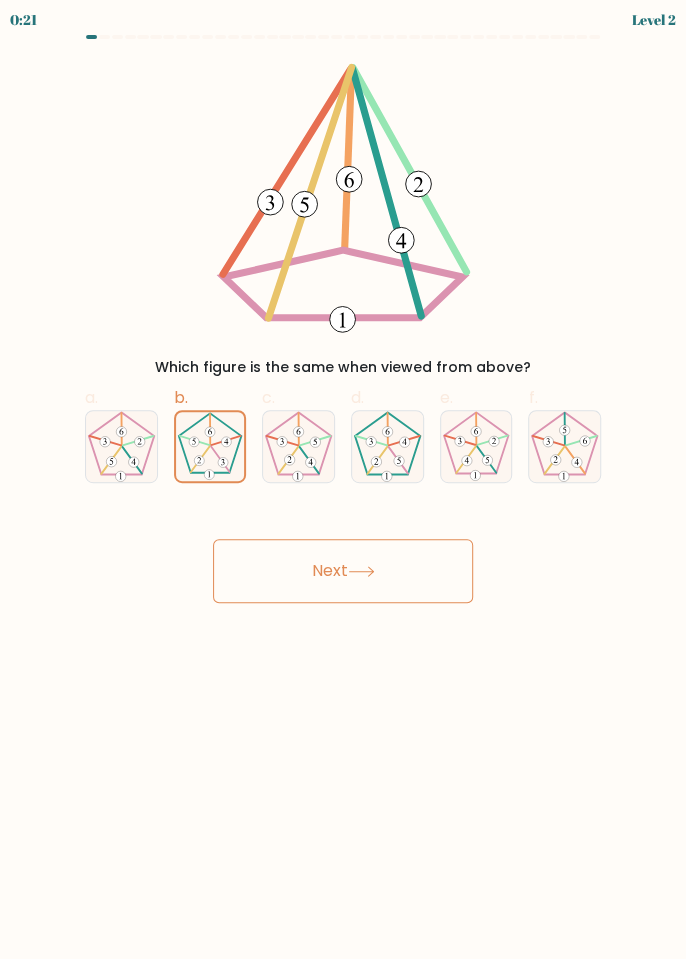 click 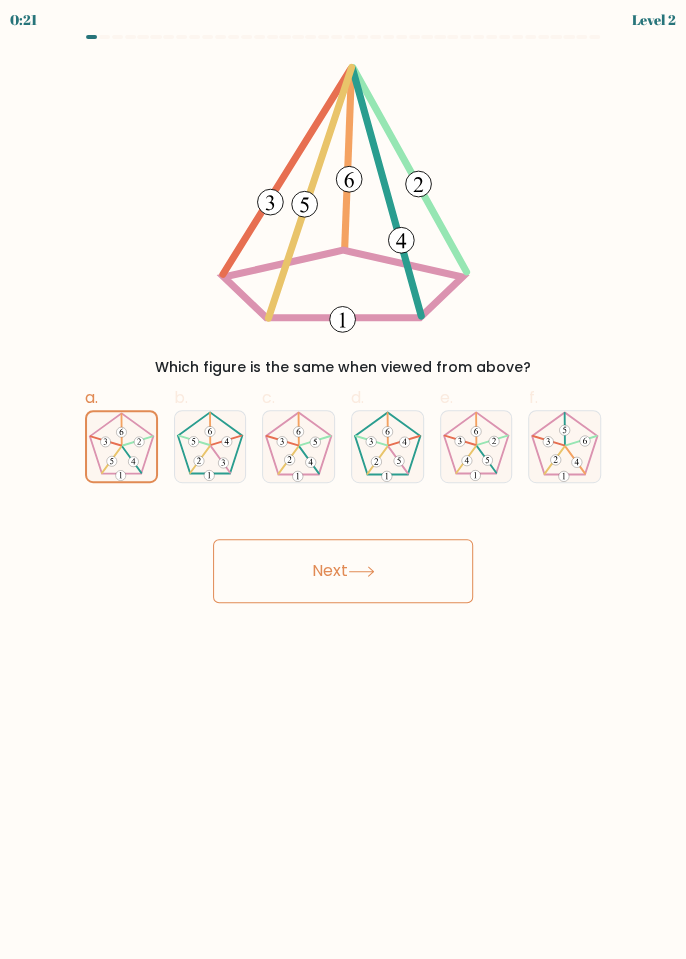 click 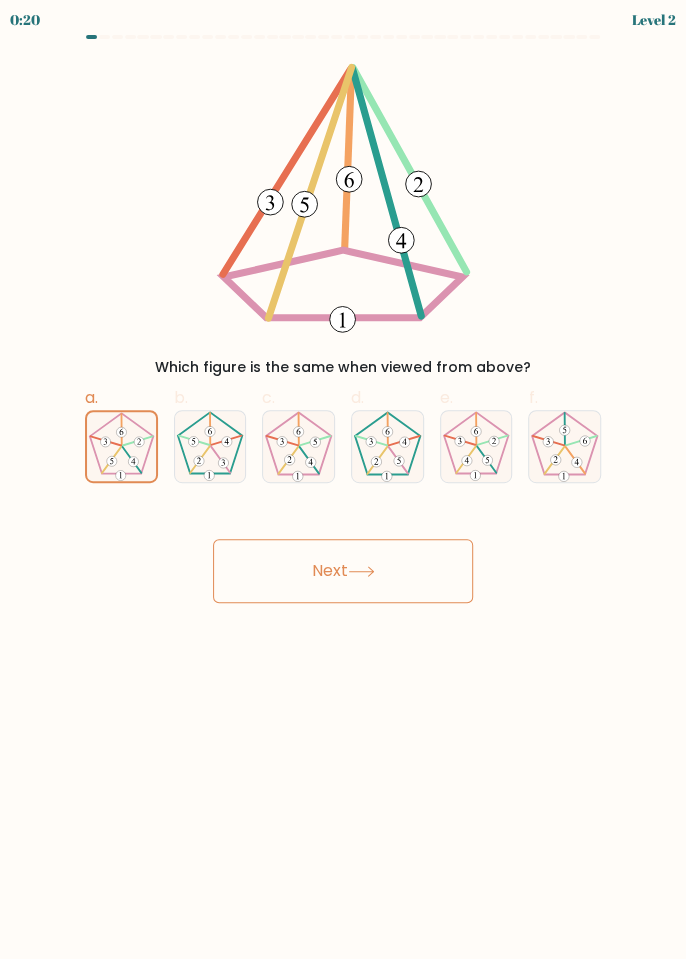 click on "Next" at bounding box center (343, 571) 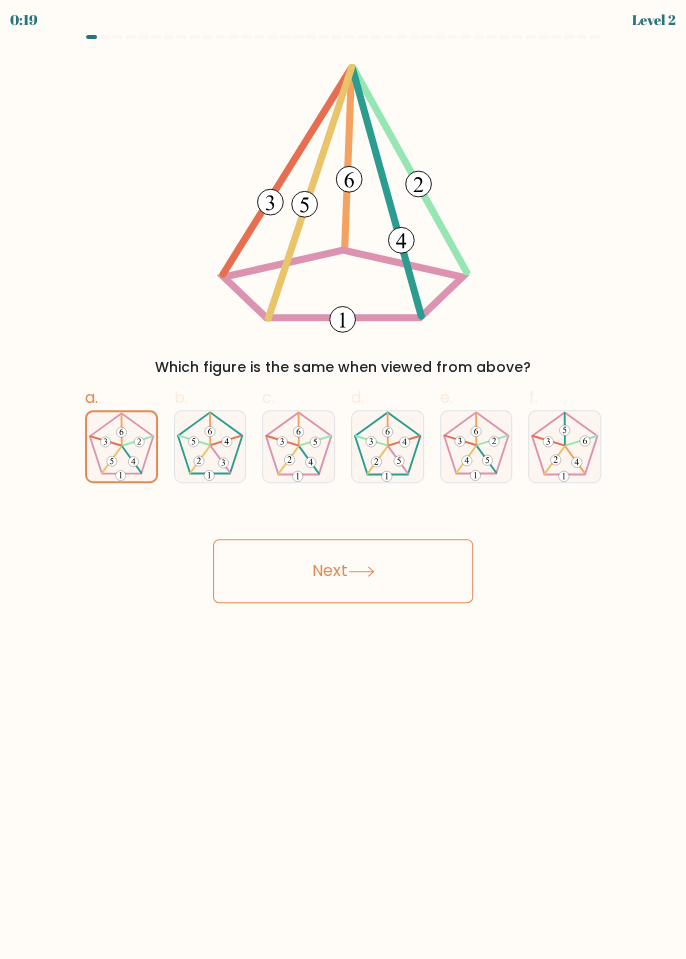 click on "Next" at bounding box center (343, 571) 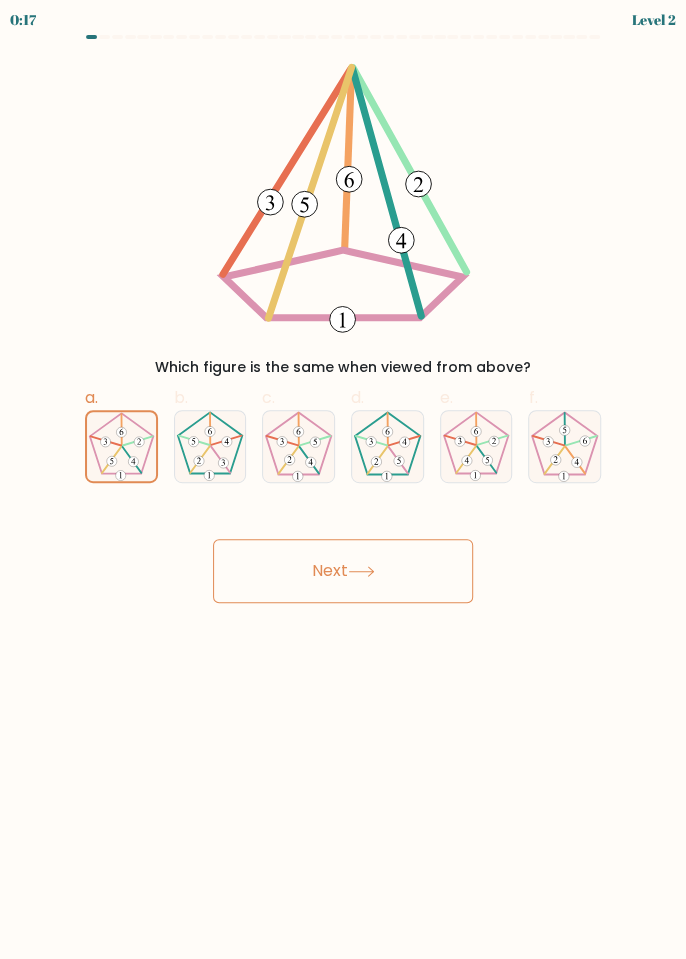 click 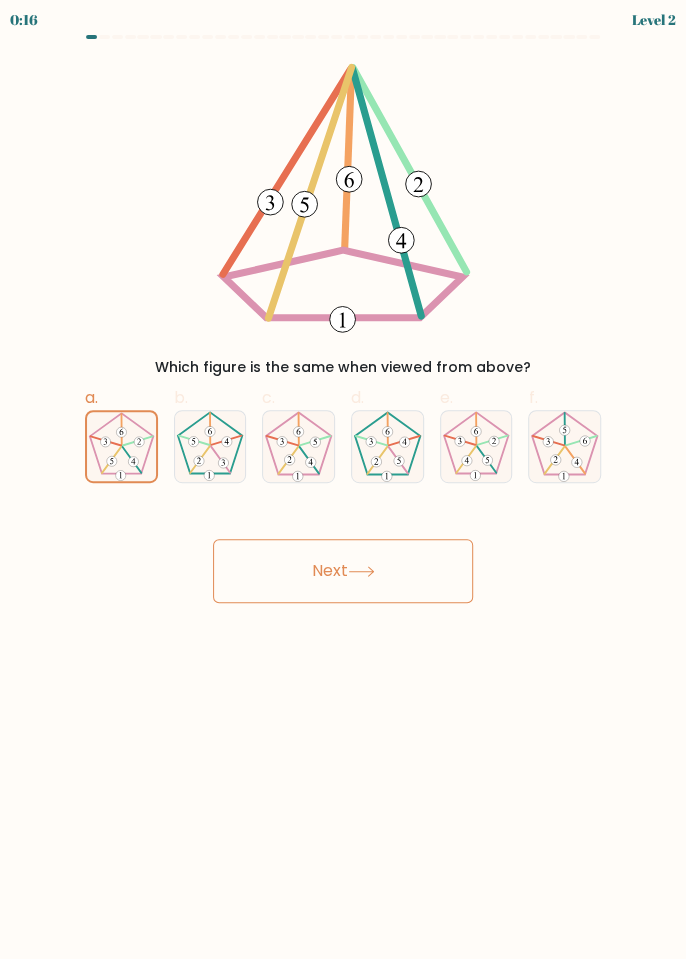 click on "Next" at bounding box center (343, 571) 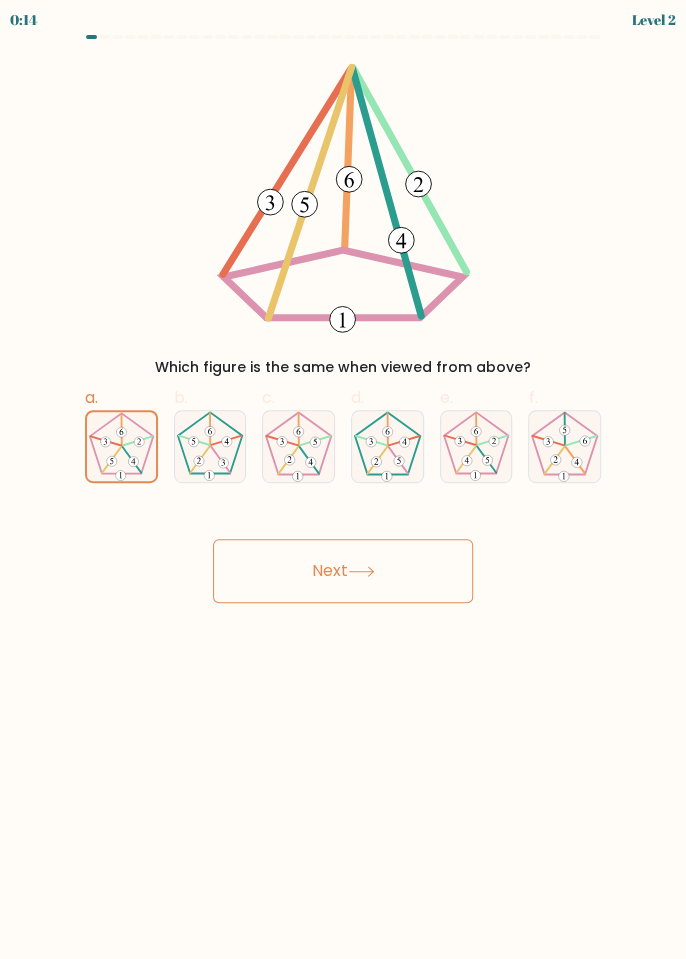click 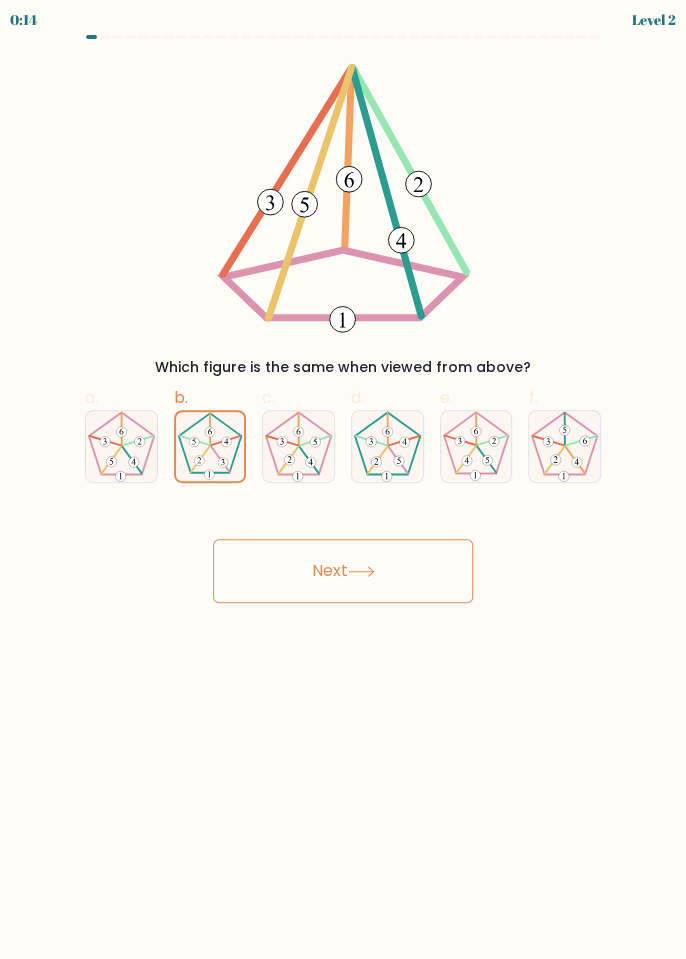 click 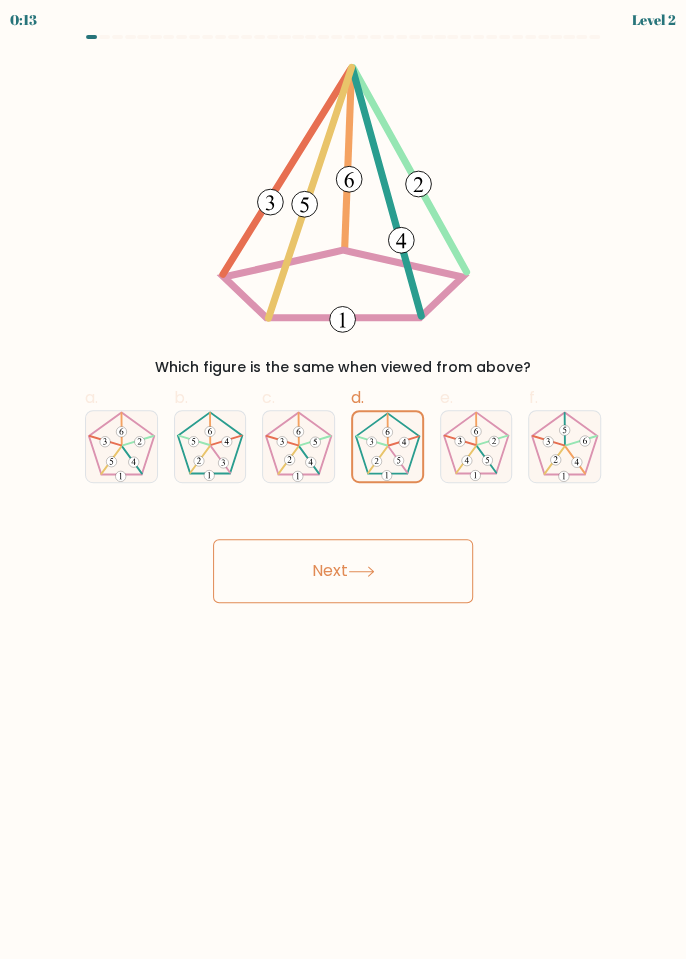 click 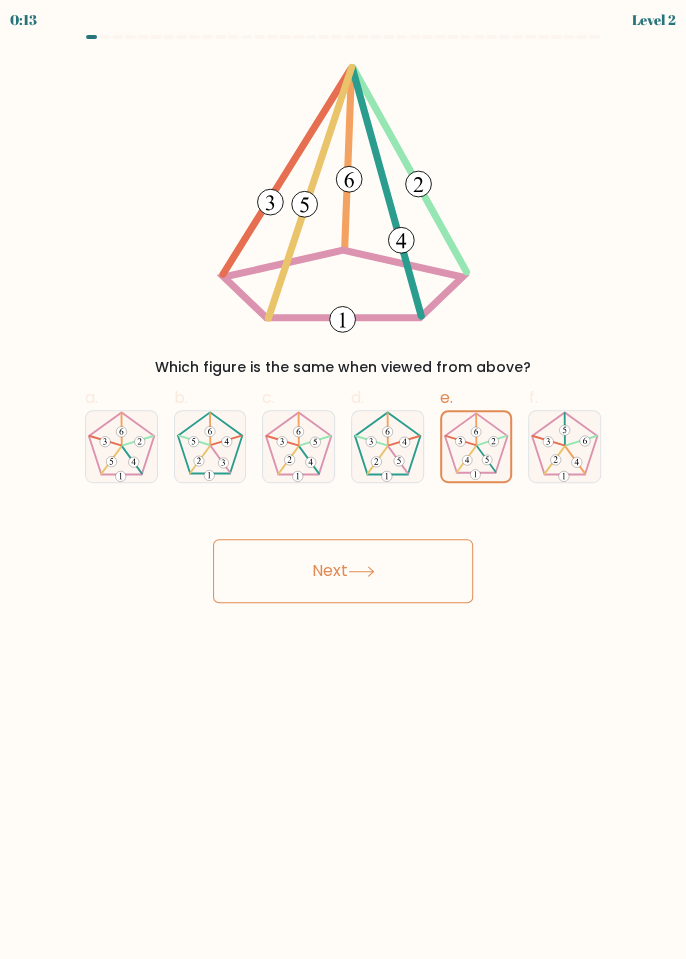click 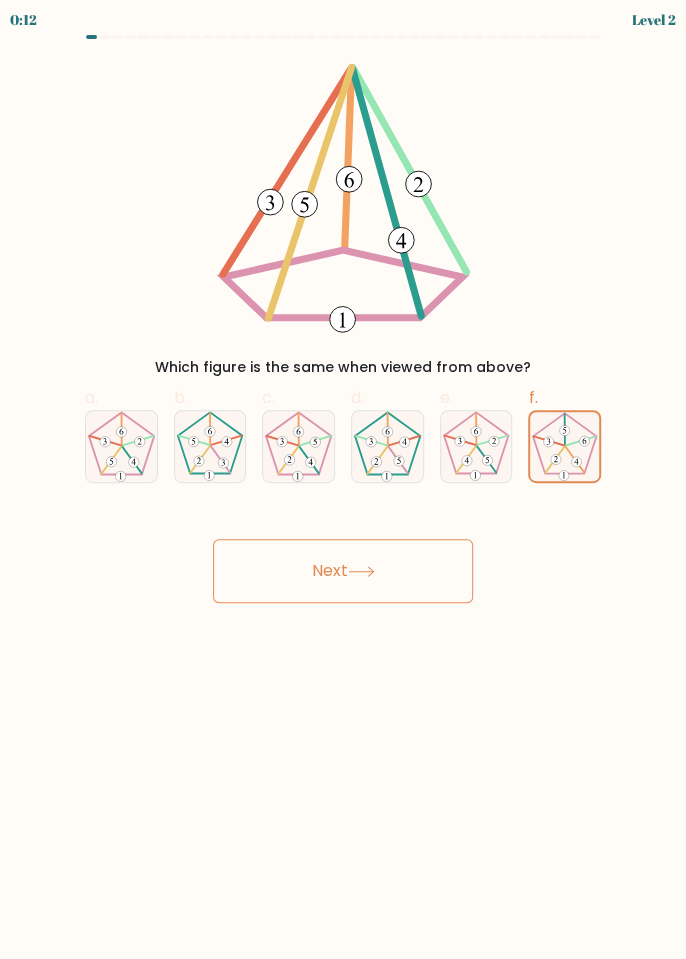 click 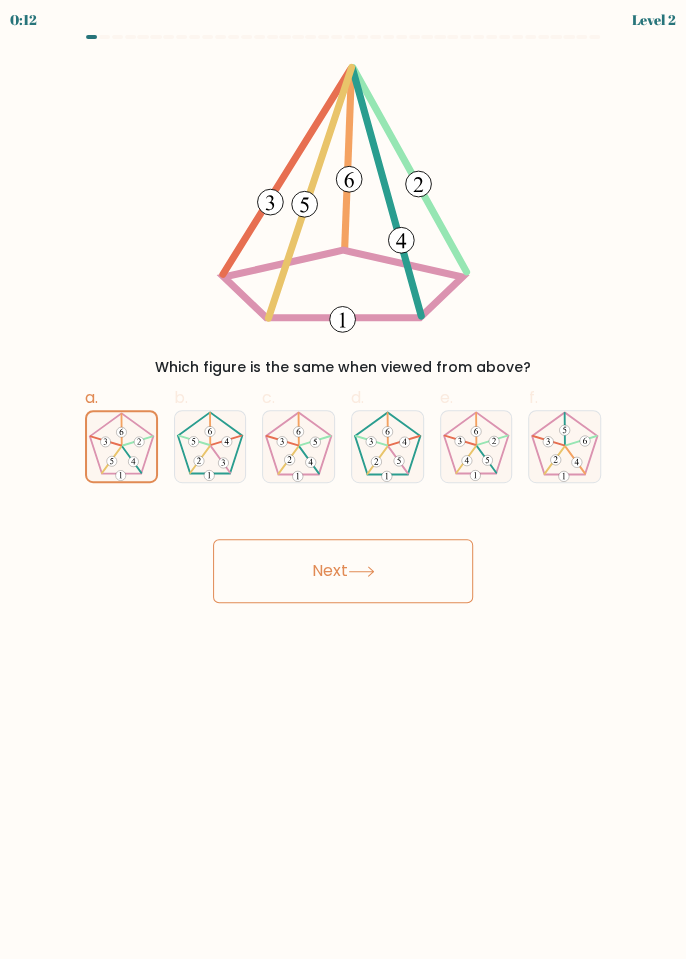 click on "Next" at bounding box center (343, 571) 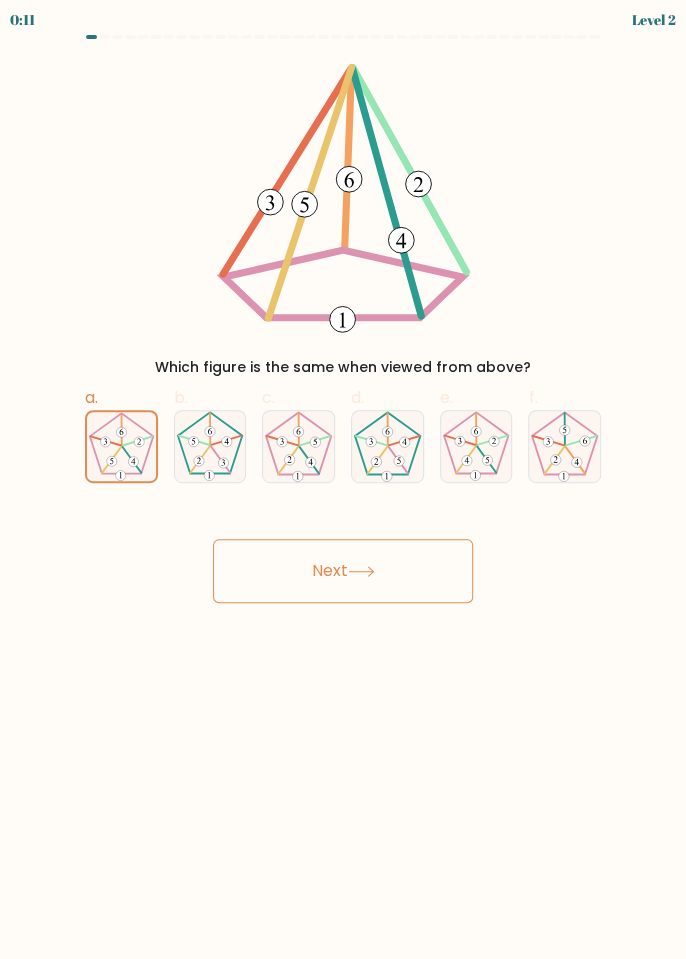 click on "Next" at bounding box center (343, 571) 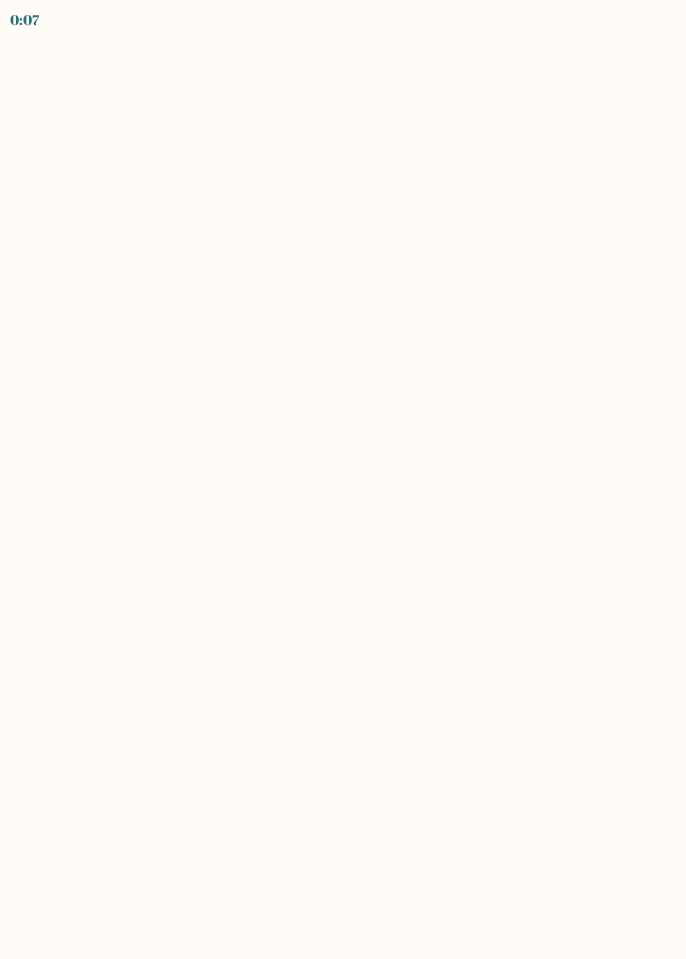 scroll, scrollTop: 0, scrollLeft: 0, axis: both 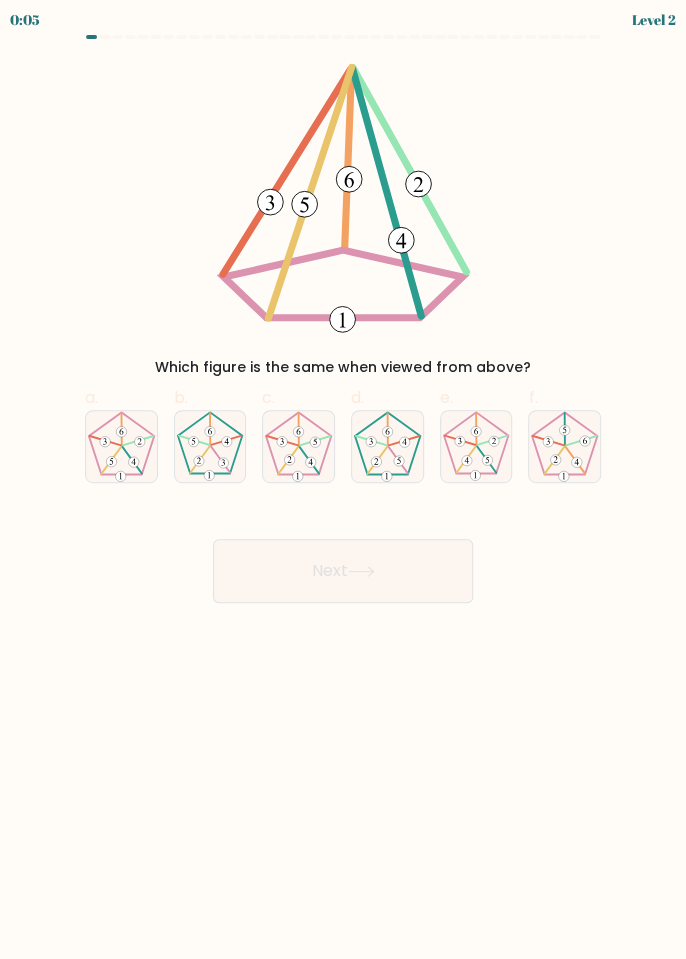 click 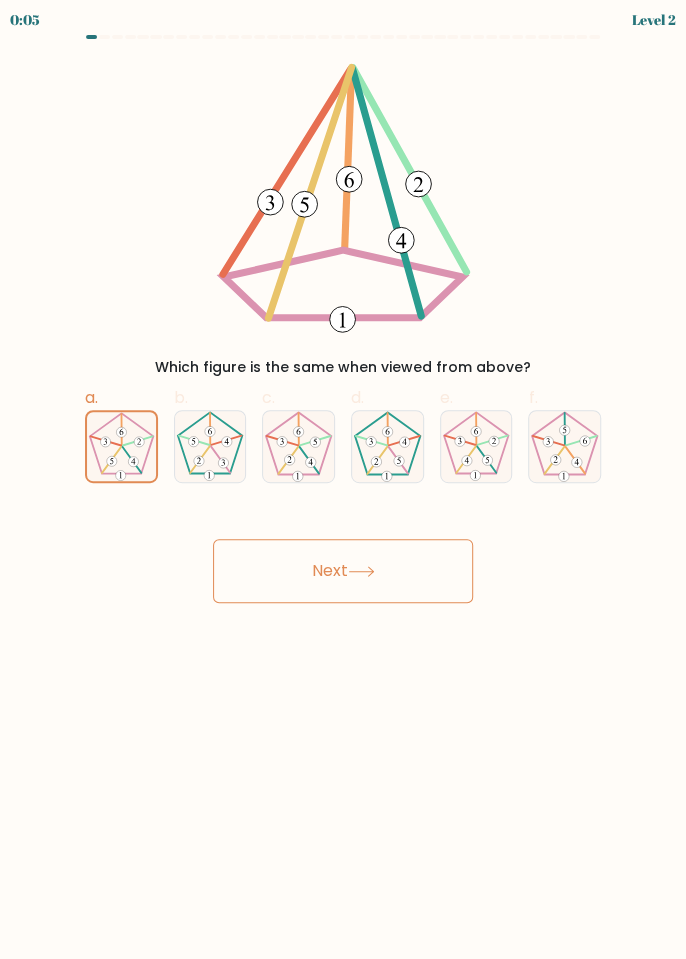 click on "Next" at bounding box center (343, 571) 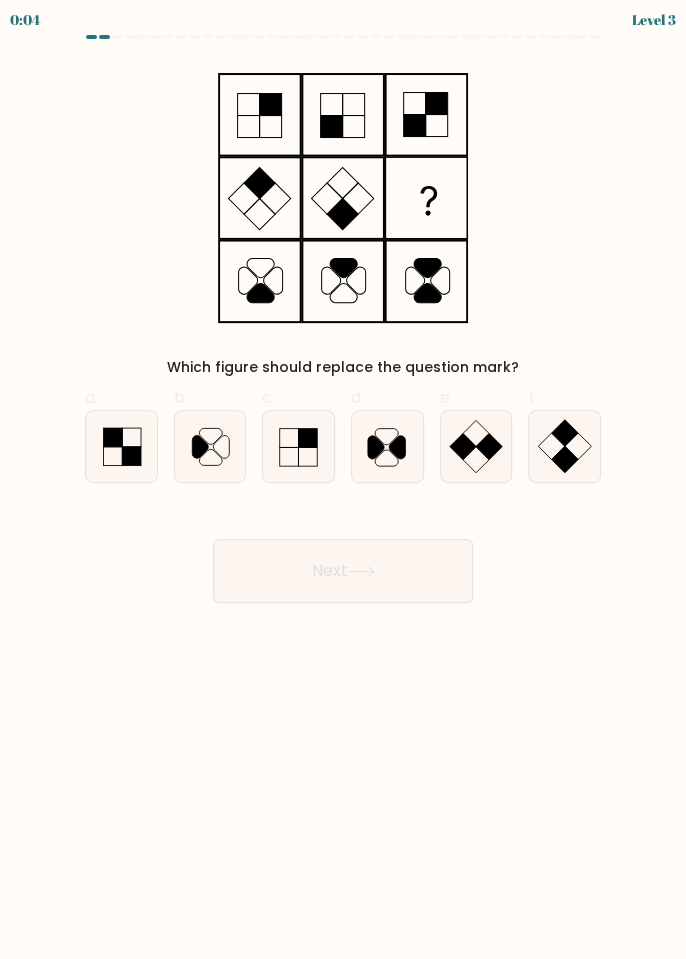 click on "Next" at bounding box center [343, 571] 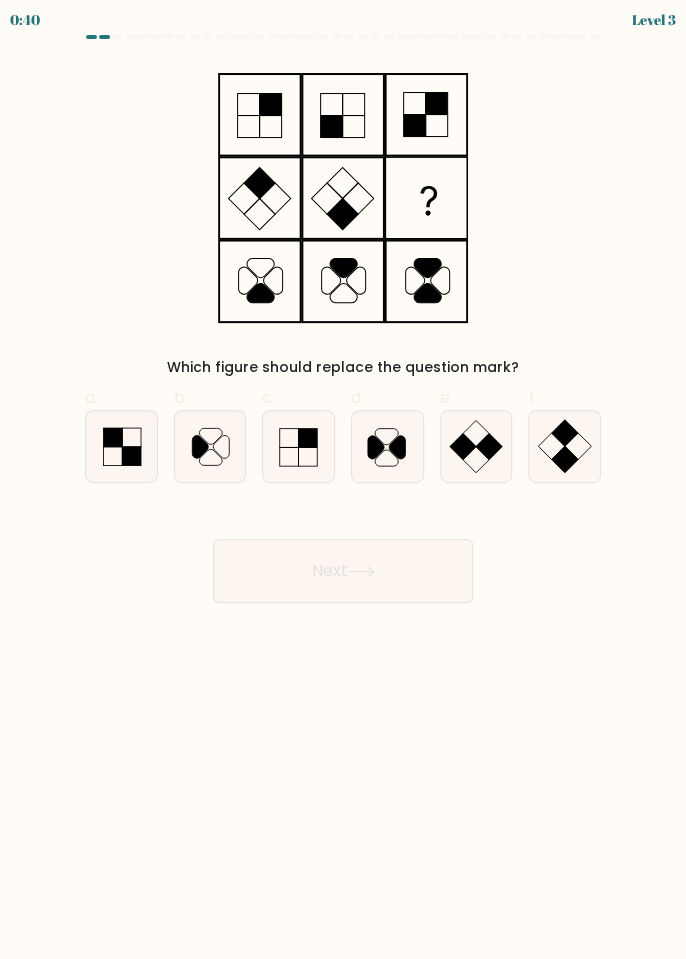 click 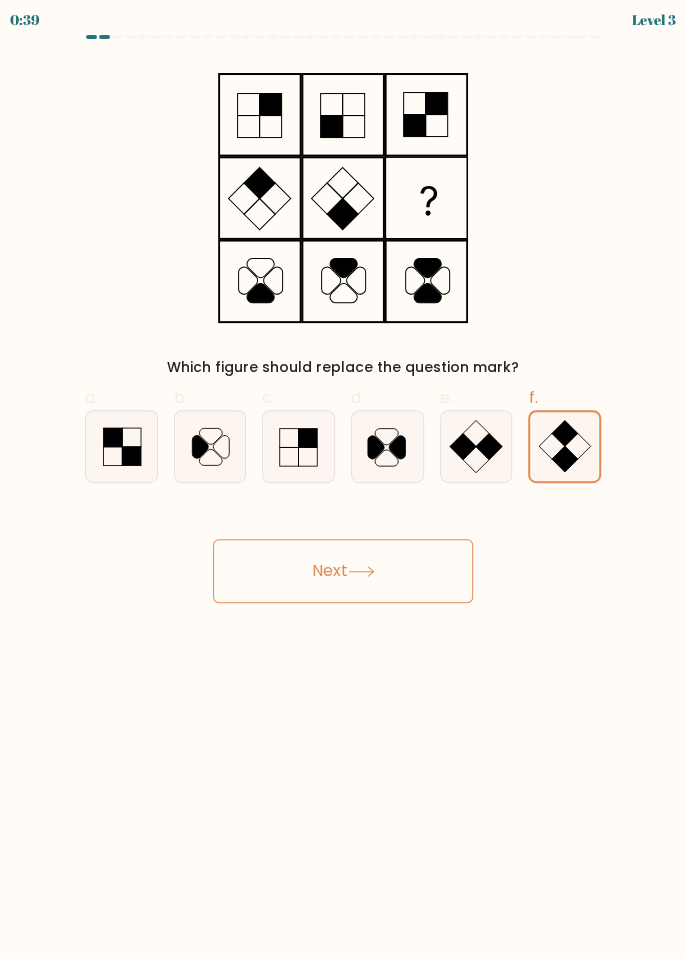 click on "Next" at bounding box center [343, 571] 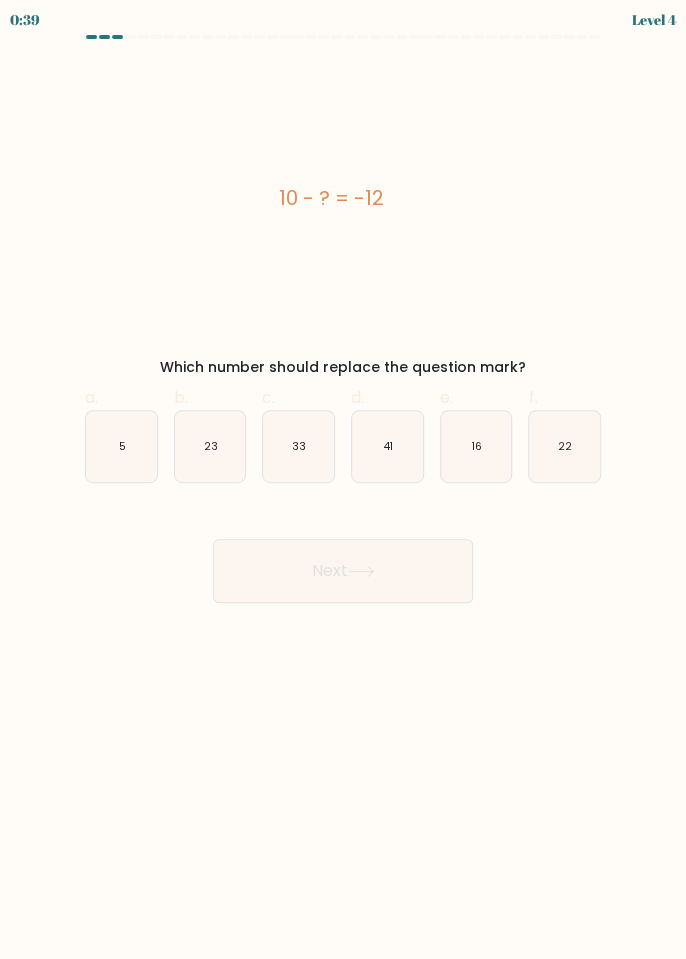 click on "Next" at bounding box center (343, 571) 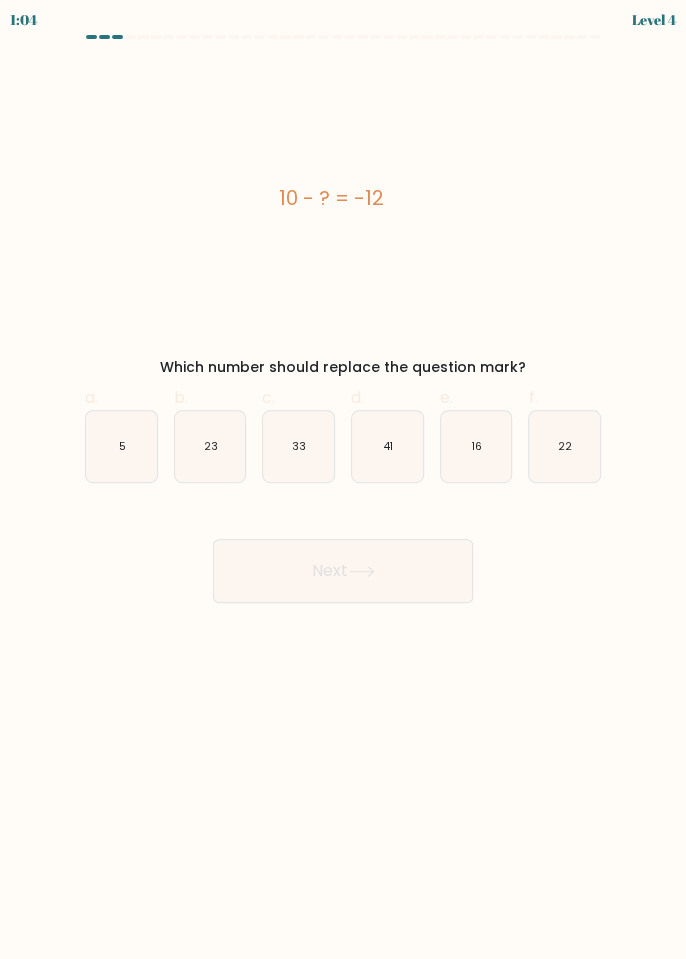click on "22" 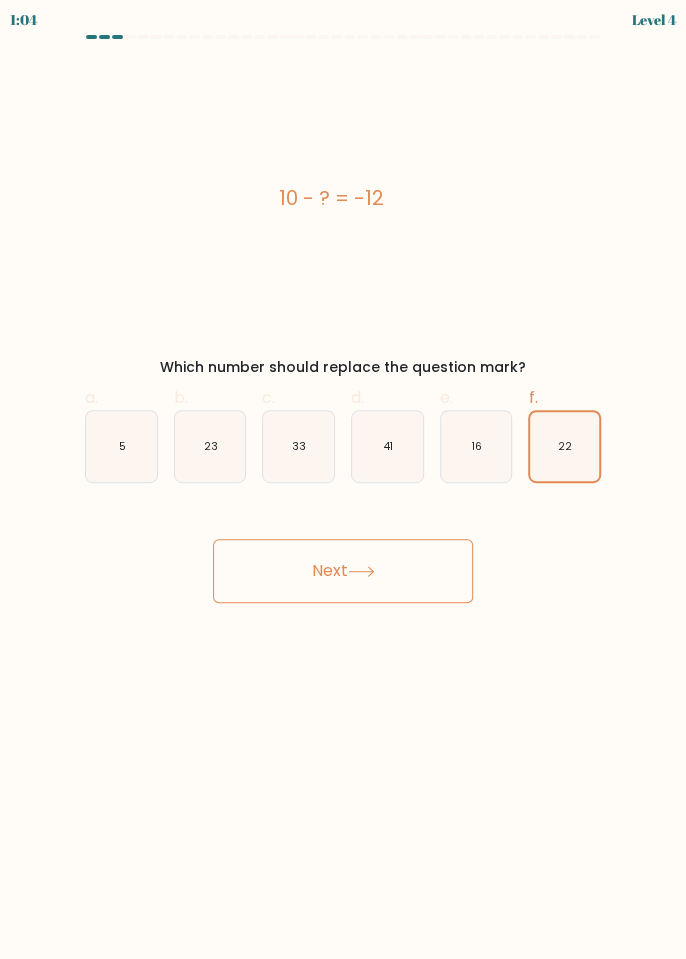 click on "Next" at bounding box center (343, 571) 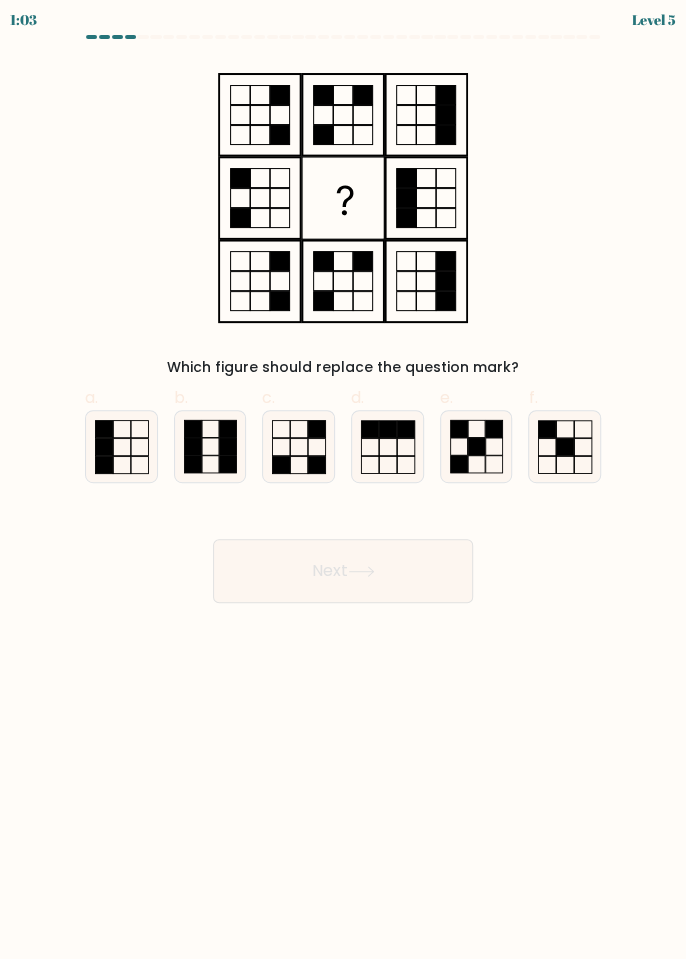 click on "Next" at bounding box center (343, 571) 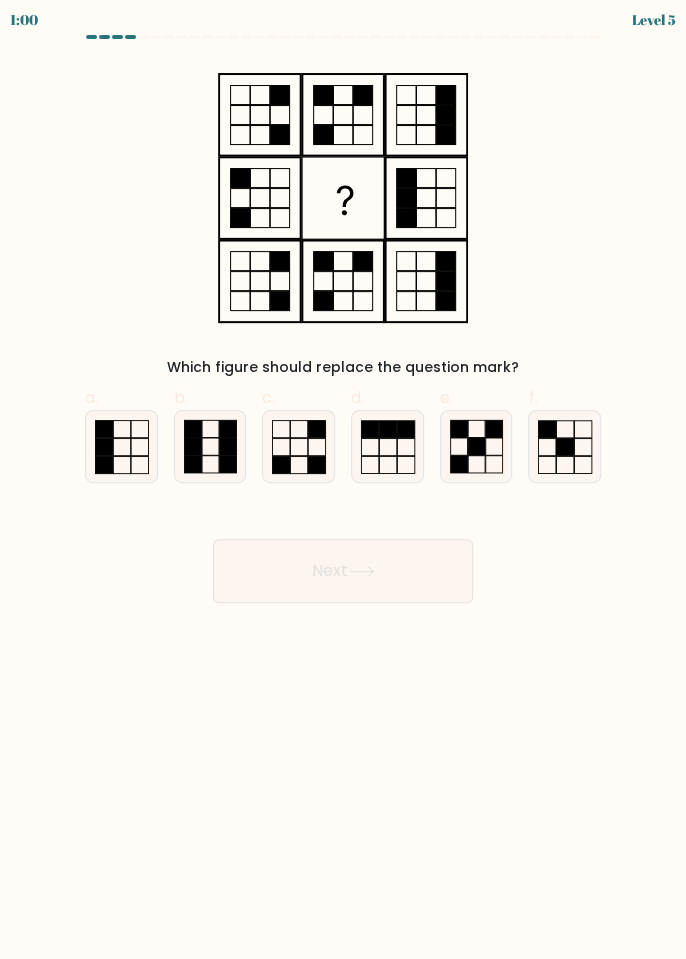 click 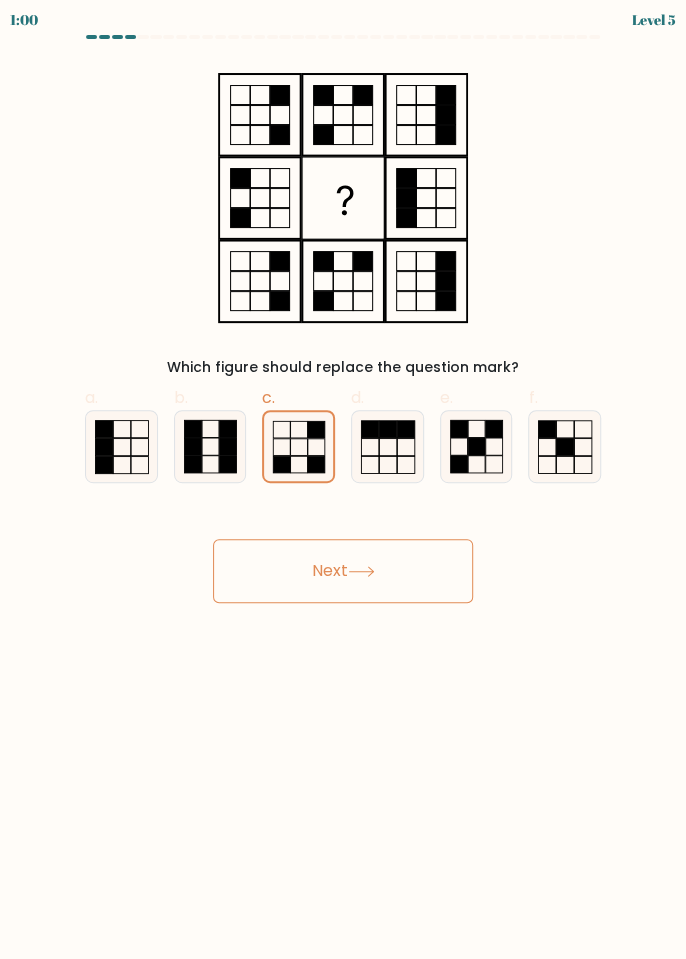 click on "Next" at bounding box center (343, 571) 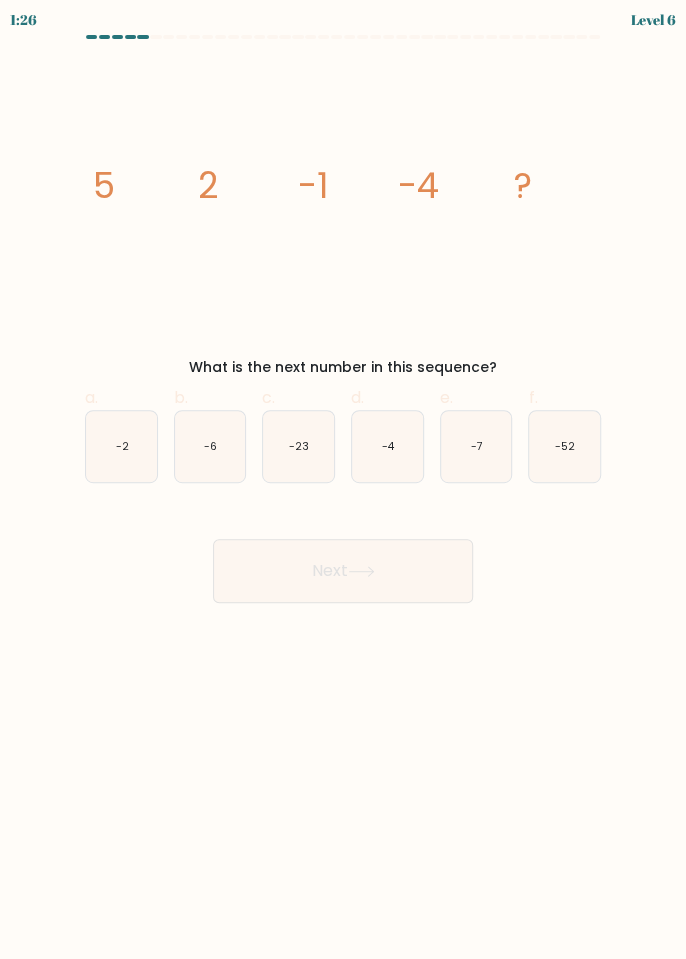 click on "-7" 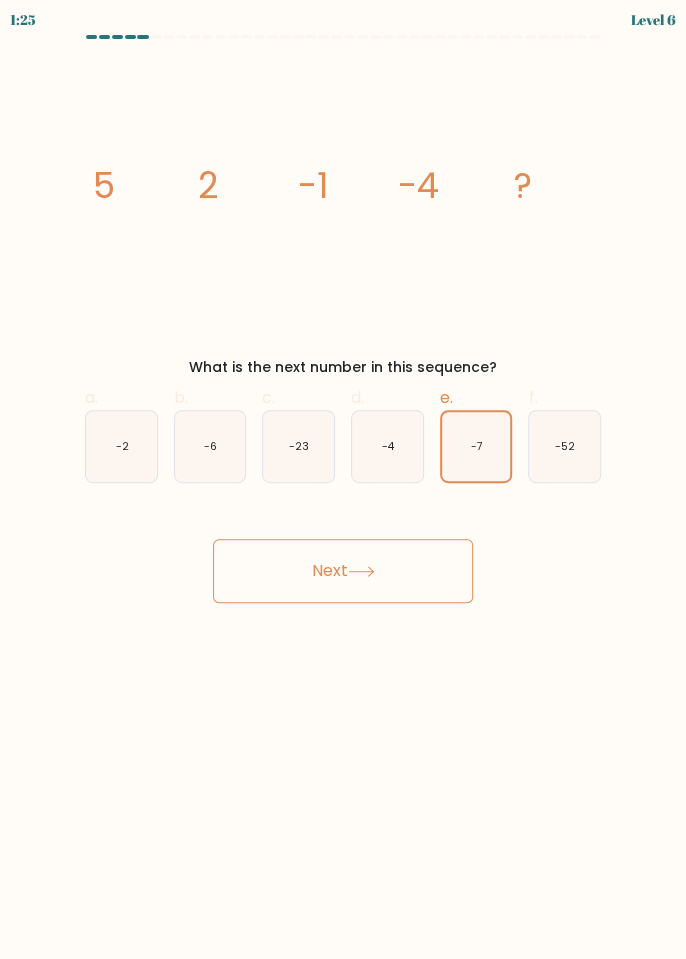 click on "Next" at bounding box center [343, 571] 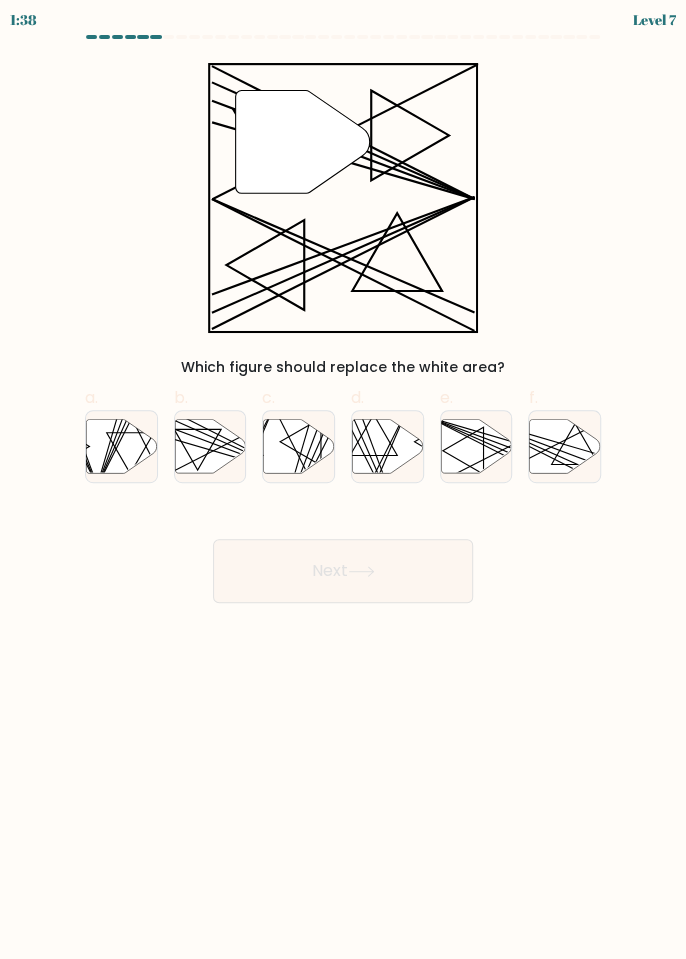 click 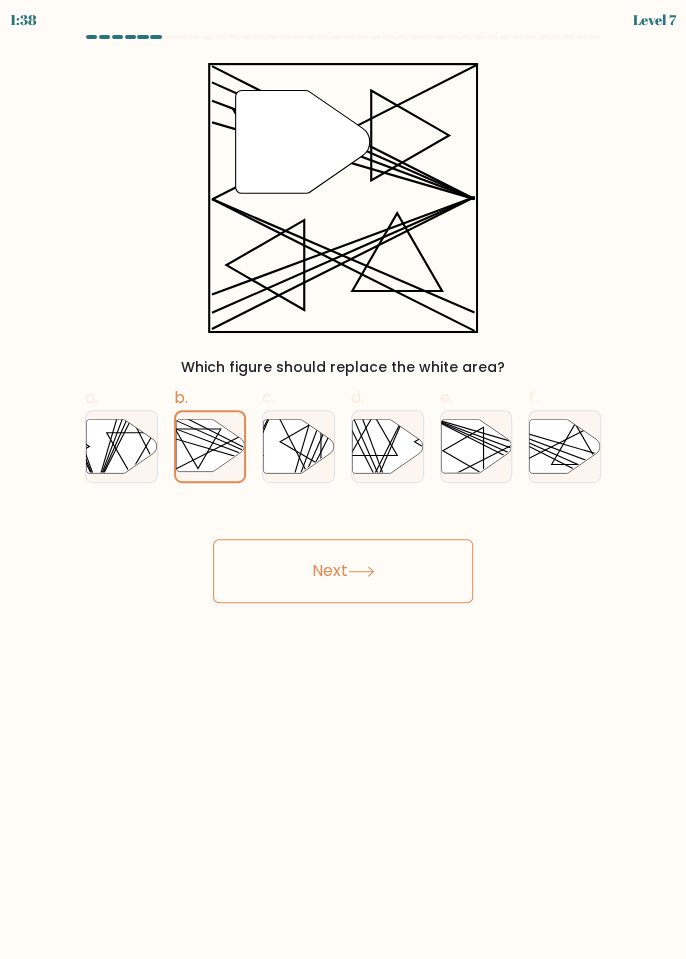 click on "Next" at bounding box center (343, 571) 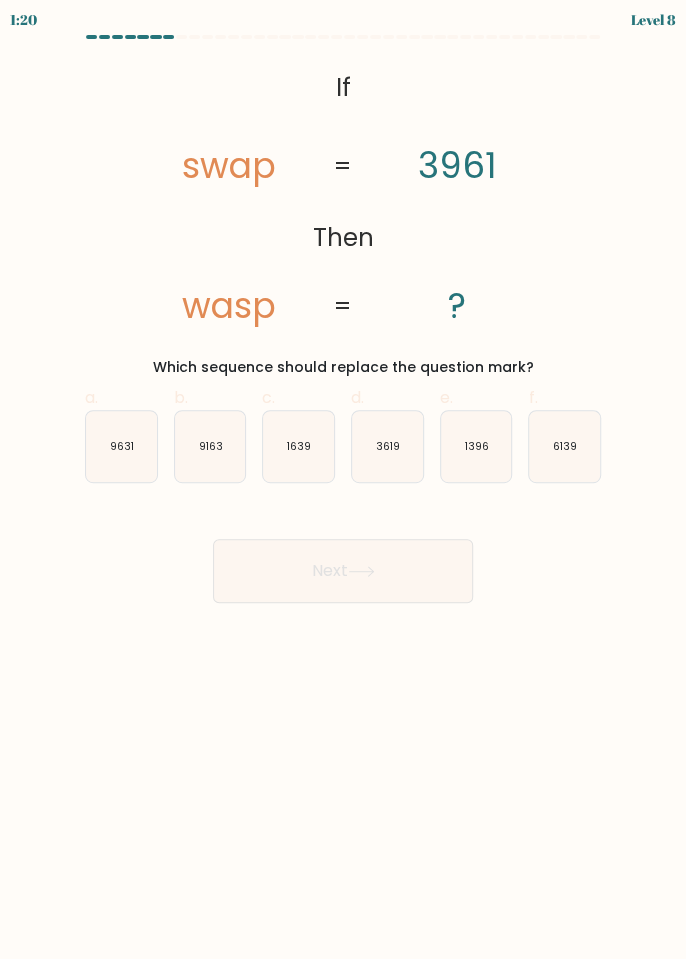 click on "1639" 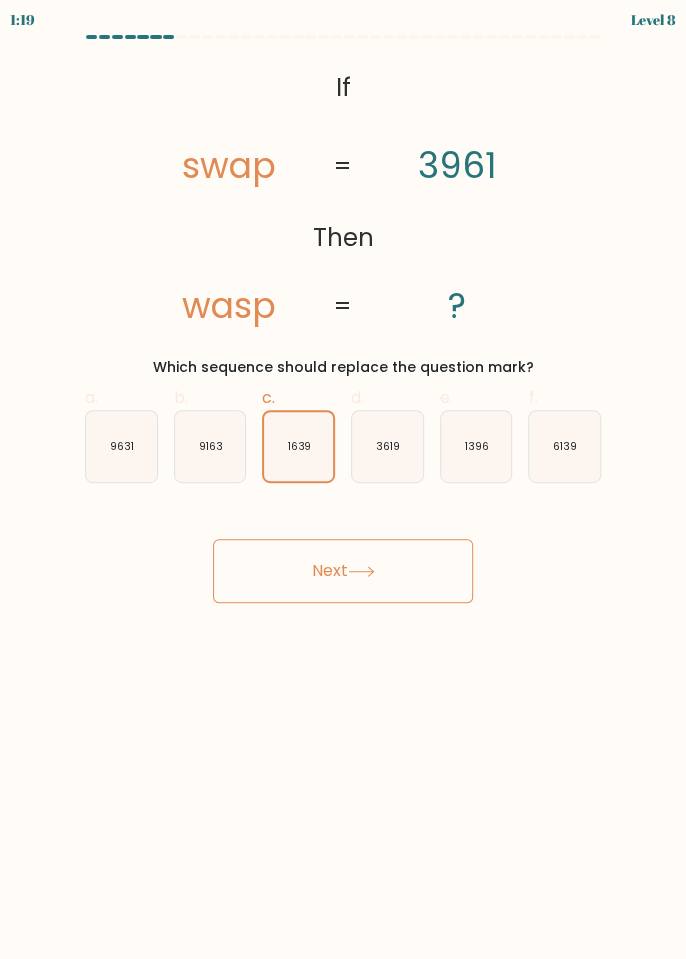 click on "Next" at bounding box center (343, 571) 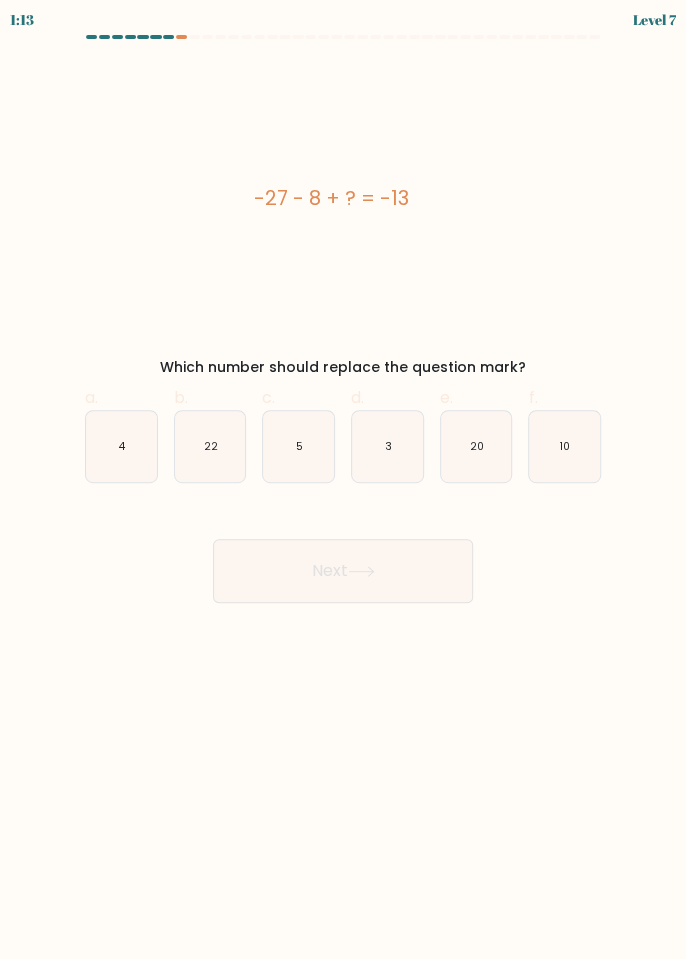 scroll, scrollTop: 1, scrollLeft: 0, axis: vertical 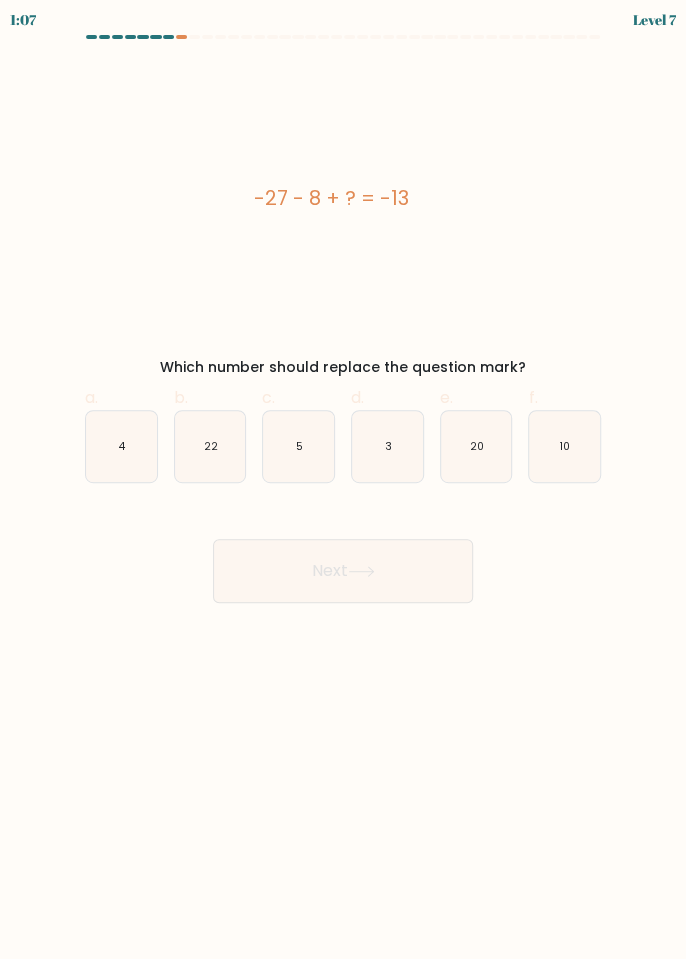 click on "22" 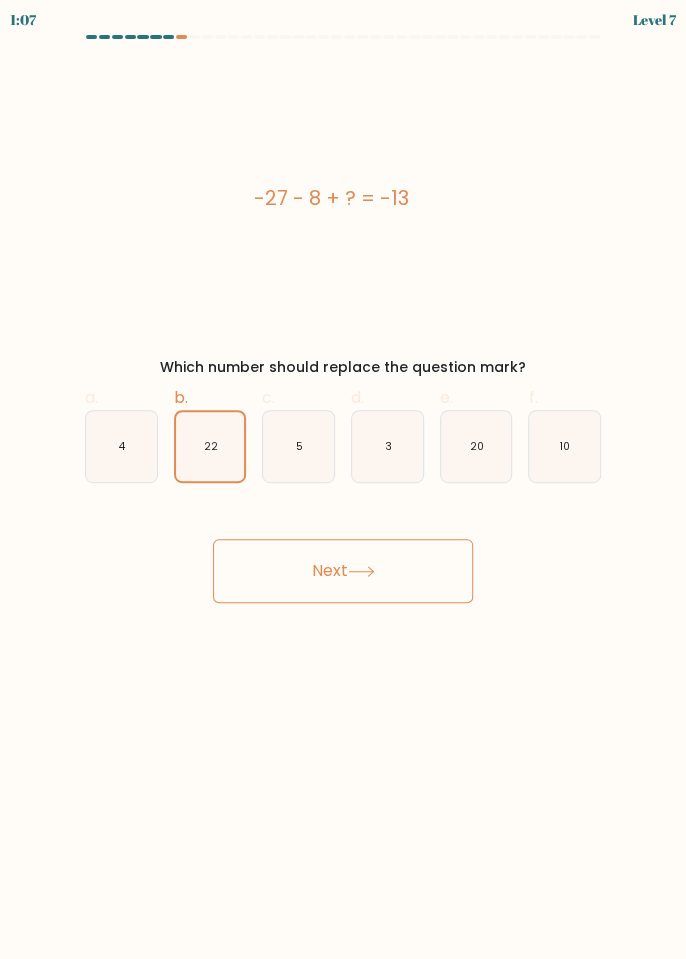 click on "Next" at bounding box center [343, 571] 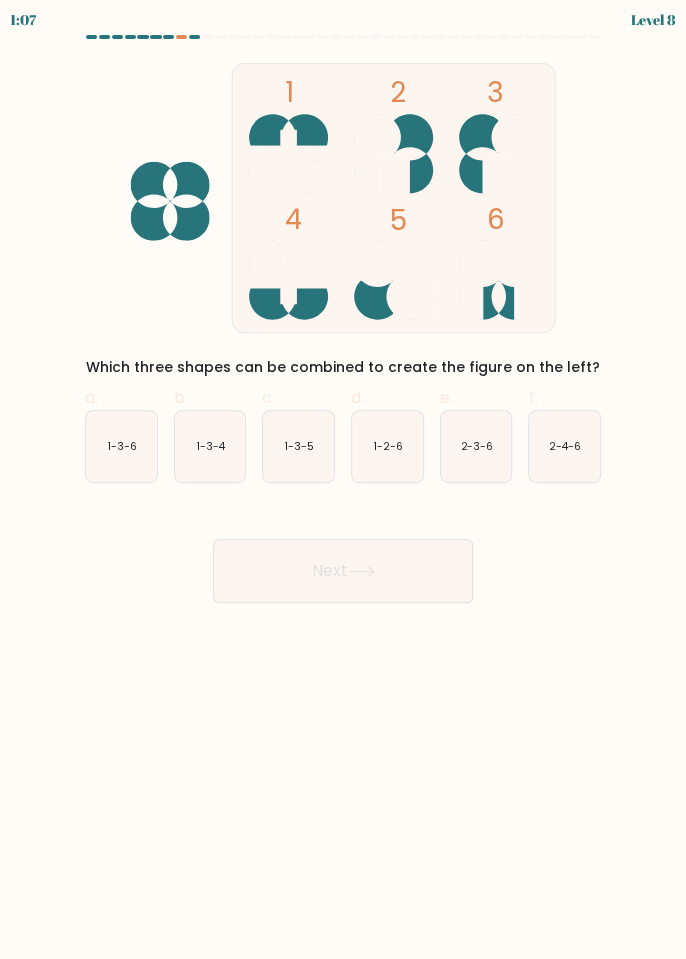 scroll, scrollTop: 0, scrollLeft: 0, axis: both 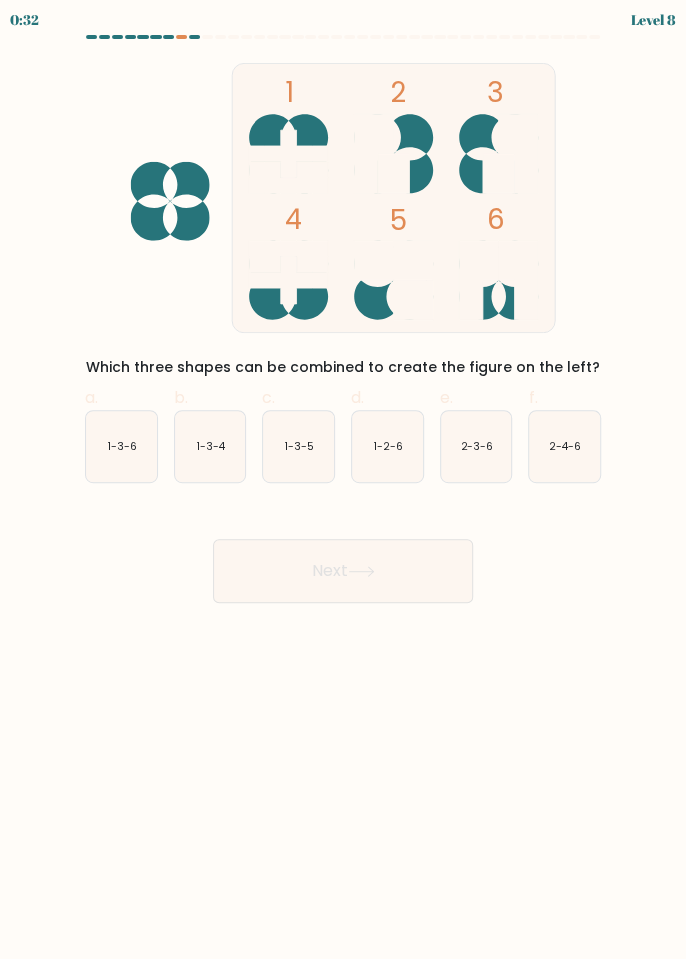 click on "2-3-6" 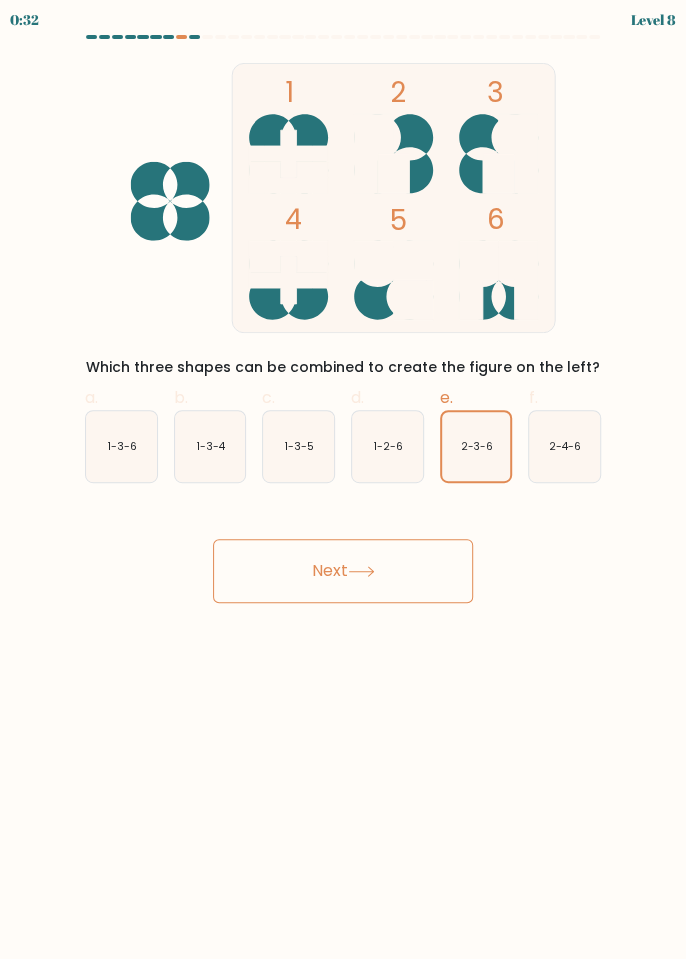 click on "Next" at bounding box center [343, 571] 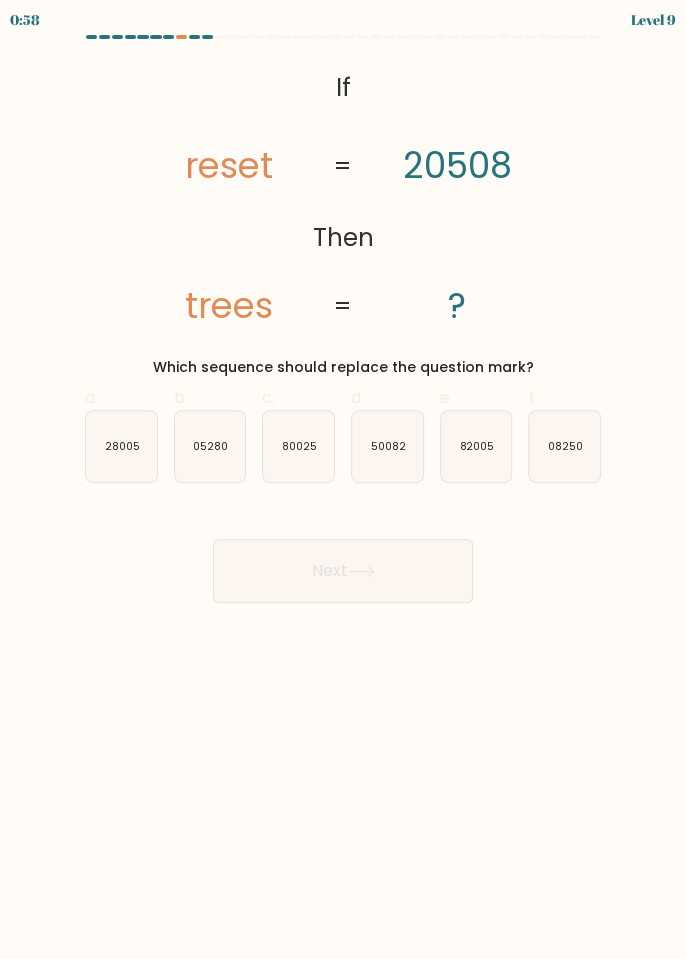 click on "If ?" at bounding box center (343, 319) 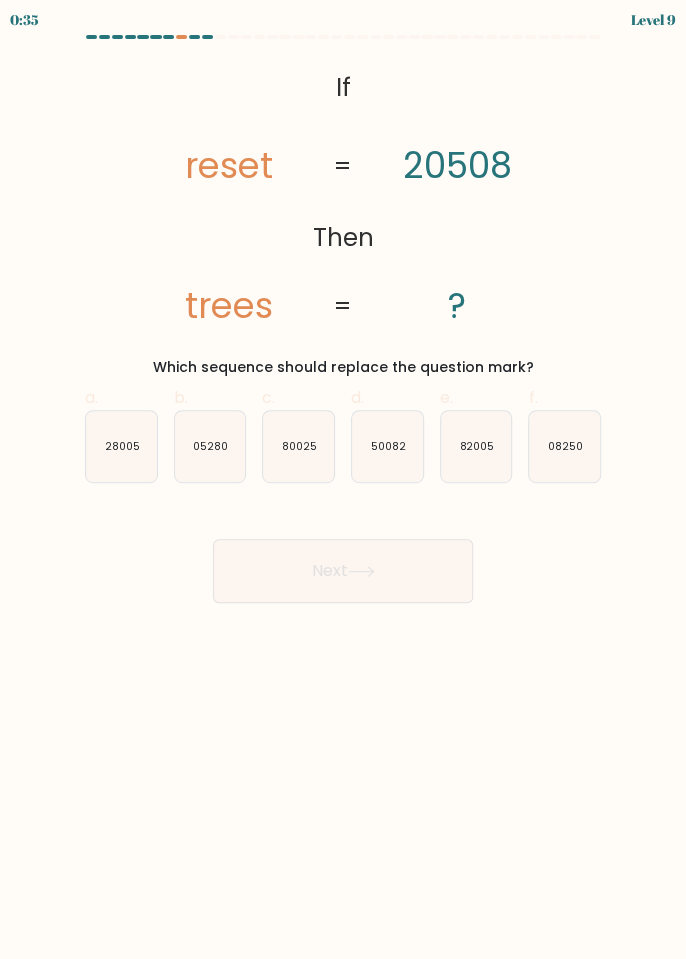 click on "08250" 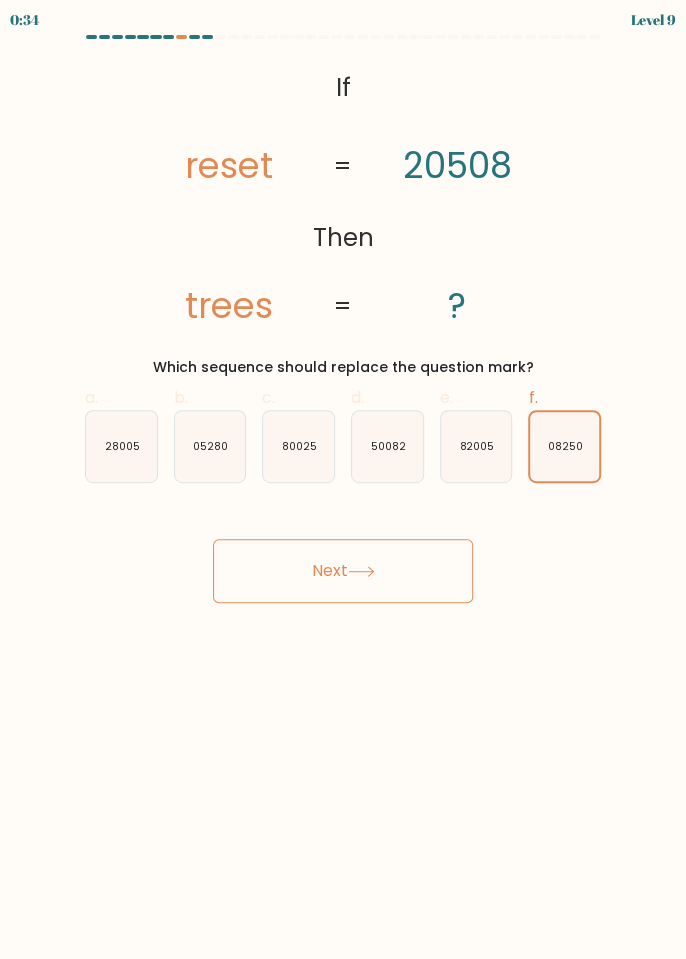 click on "Next" at bounding box center [343, 571] 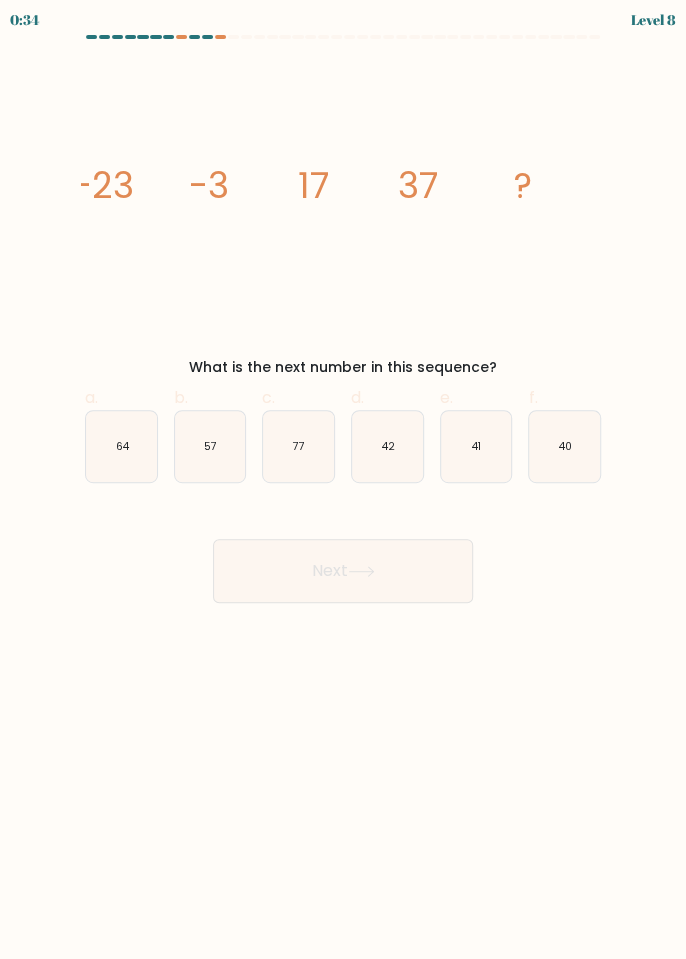 click on "Next" at bounding box center [343, 571] 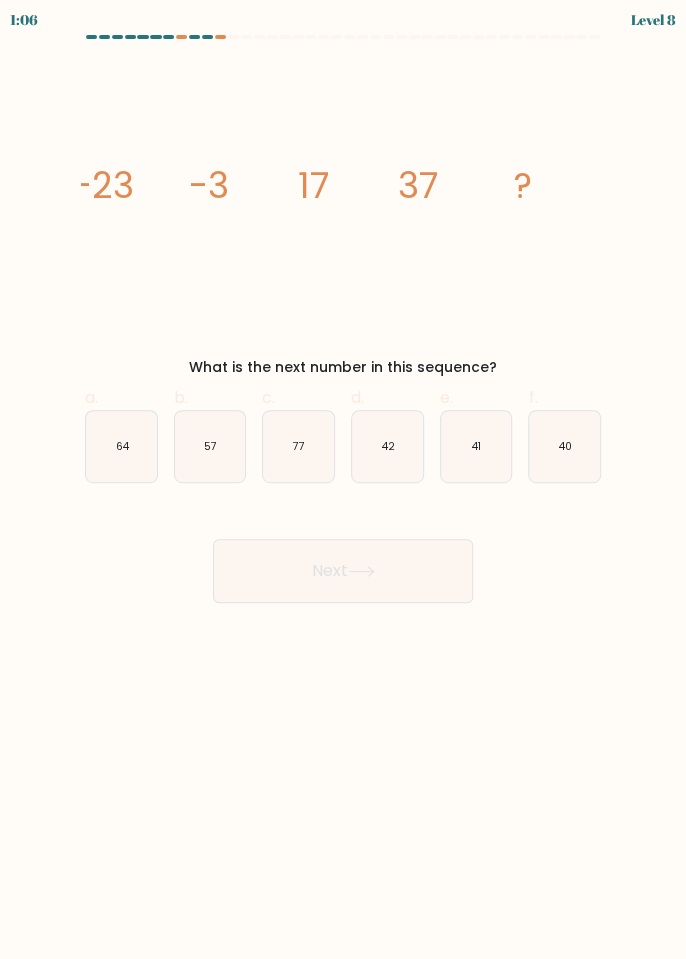 click on "57" 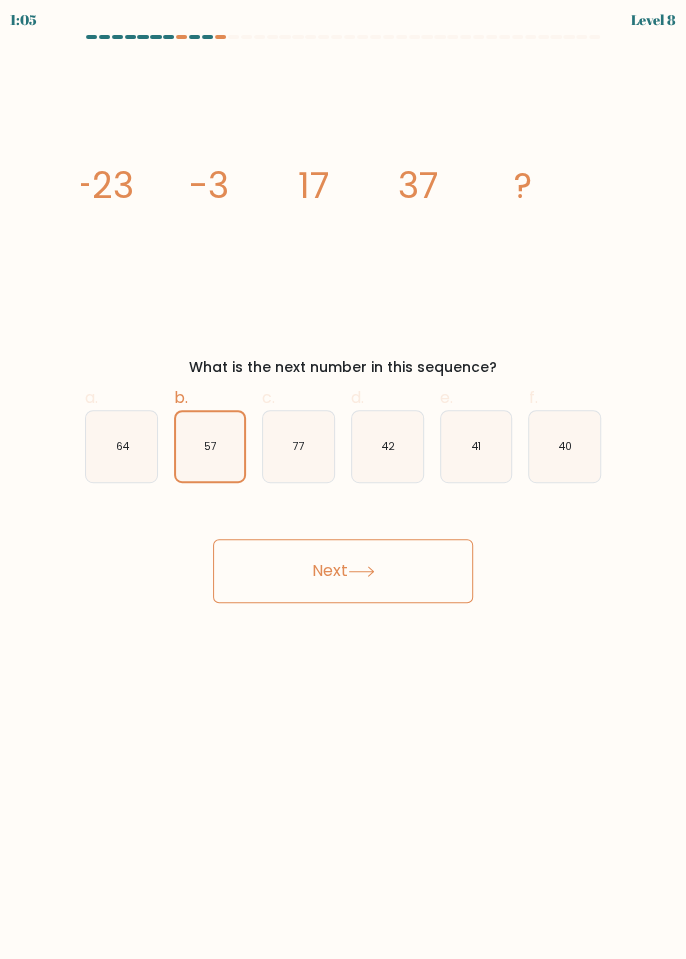 click 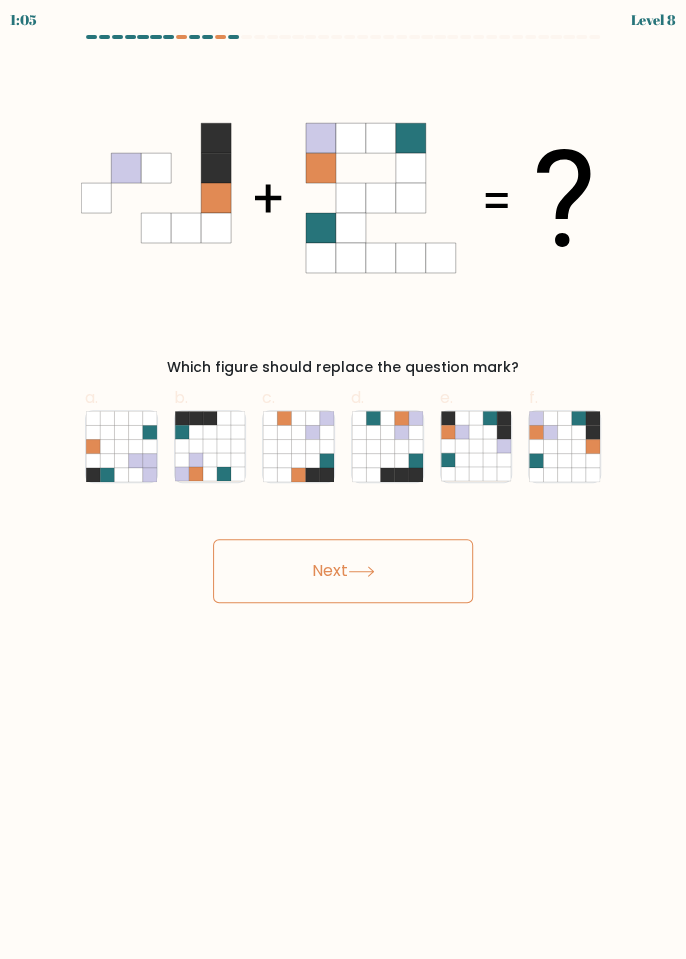 click on "Next" at bounding box center [343, 571] 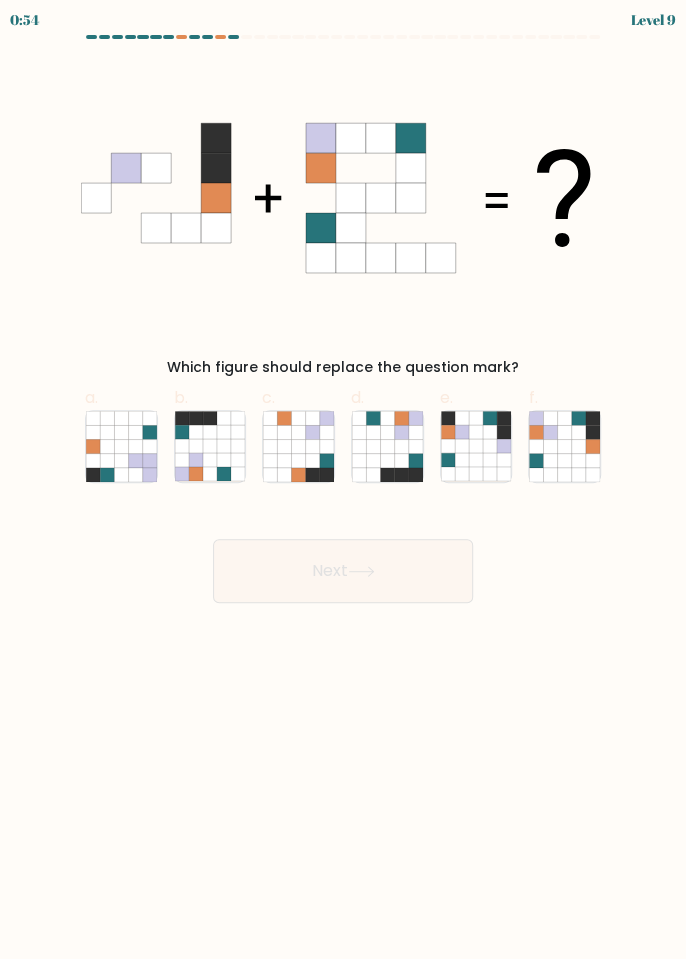 click 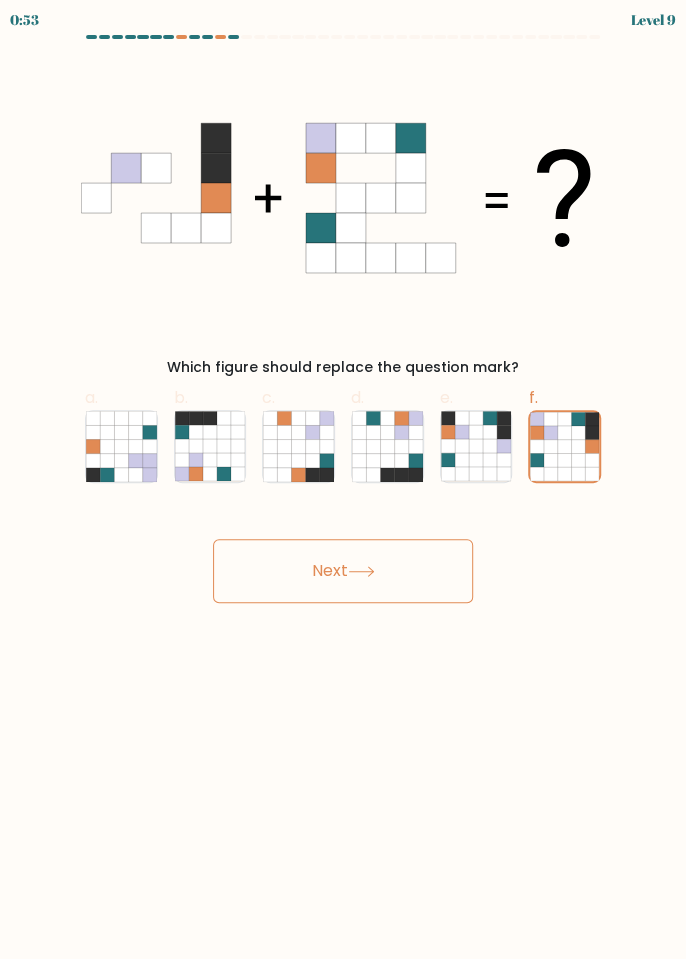 click on "Next" at bounding box center [343, 571] 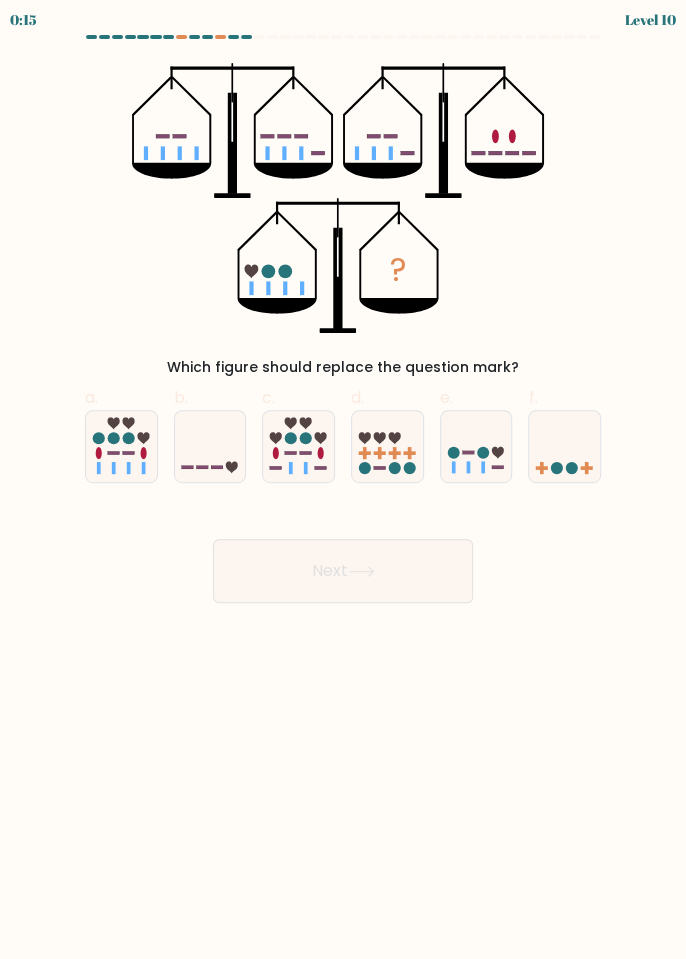 scroll, scrollTop: 24, scrollLeft: 0, axis: vertical 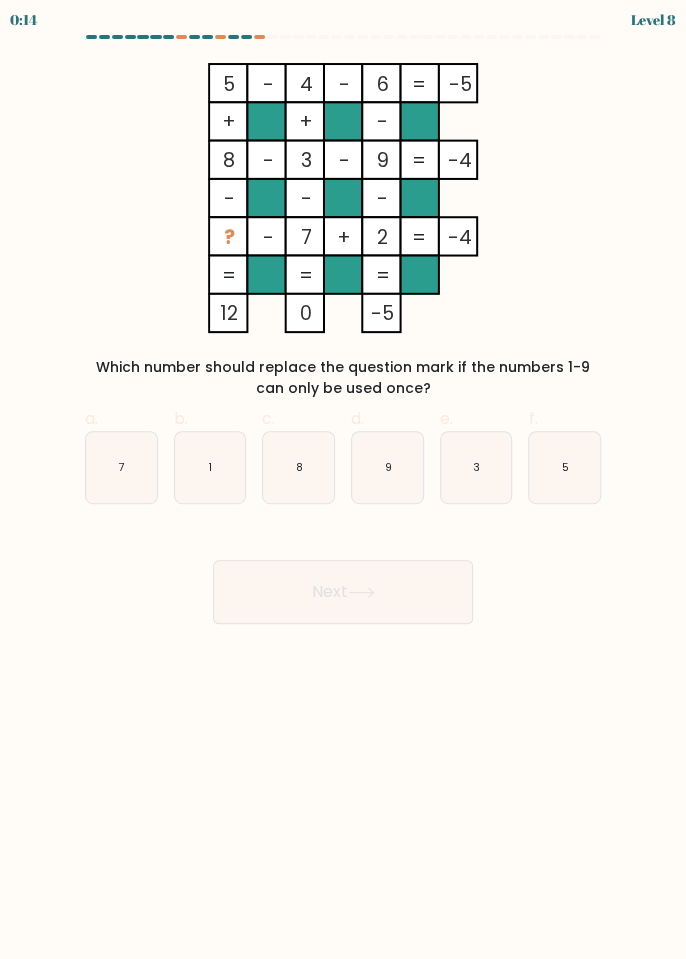 click on "1" 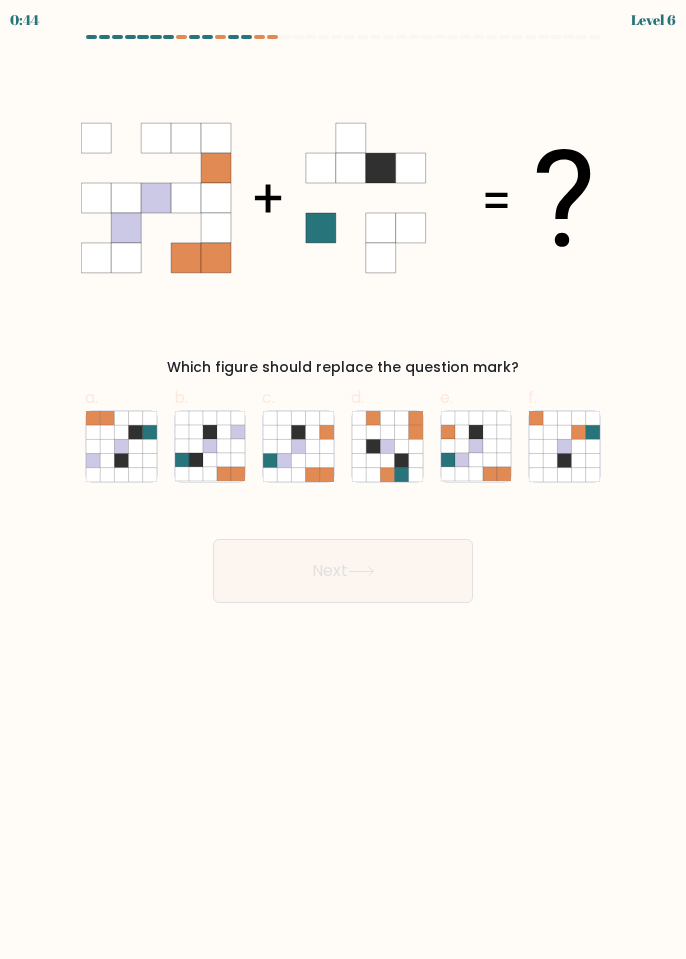 scroll, scrollTop: 0, scrollLeft: 0, axis: both 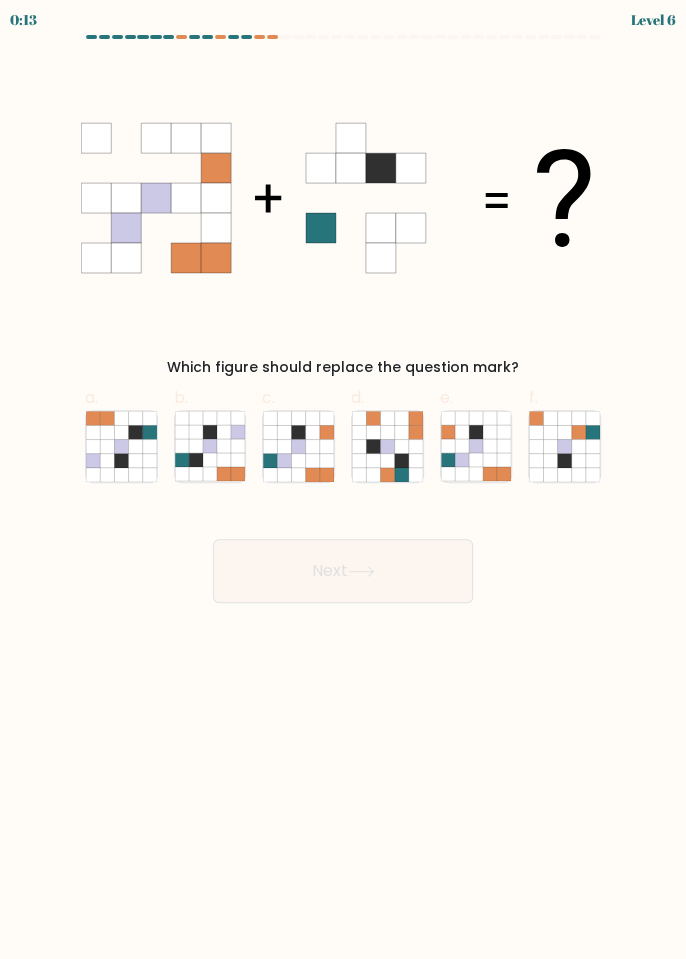 click 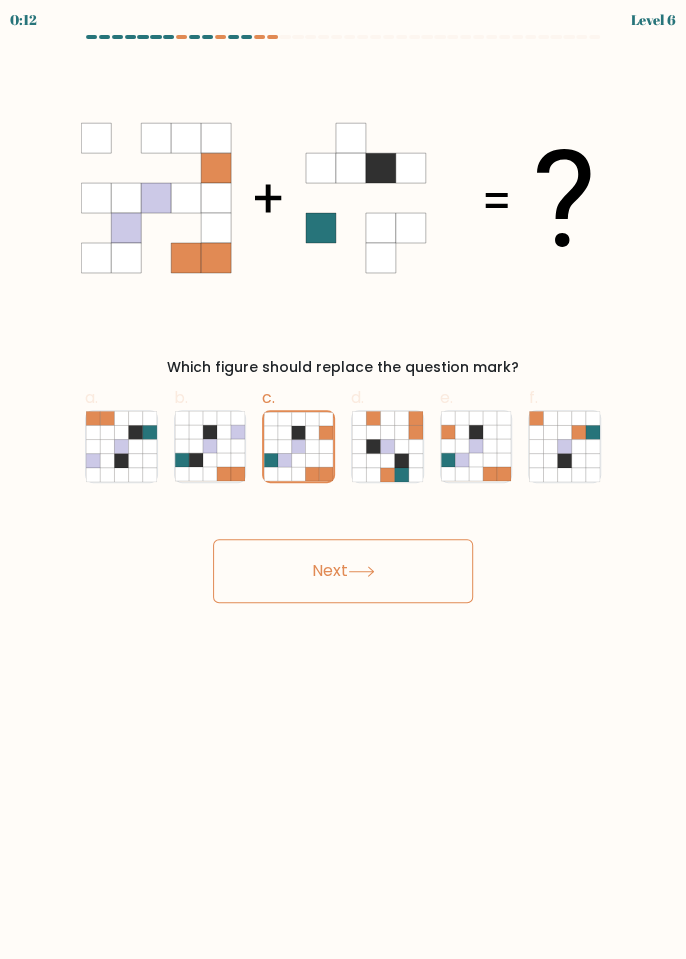 click on "Next" at bounding box center (343, 571) 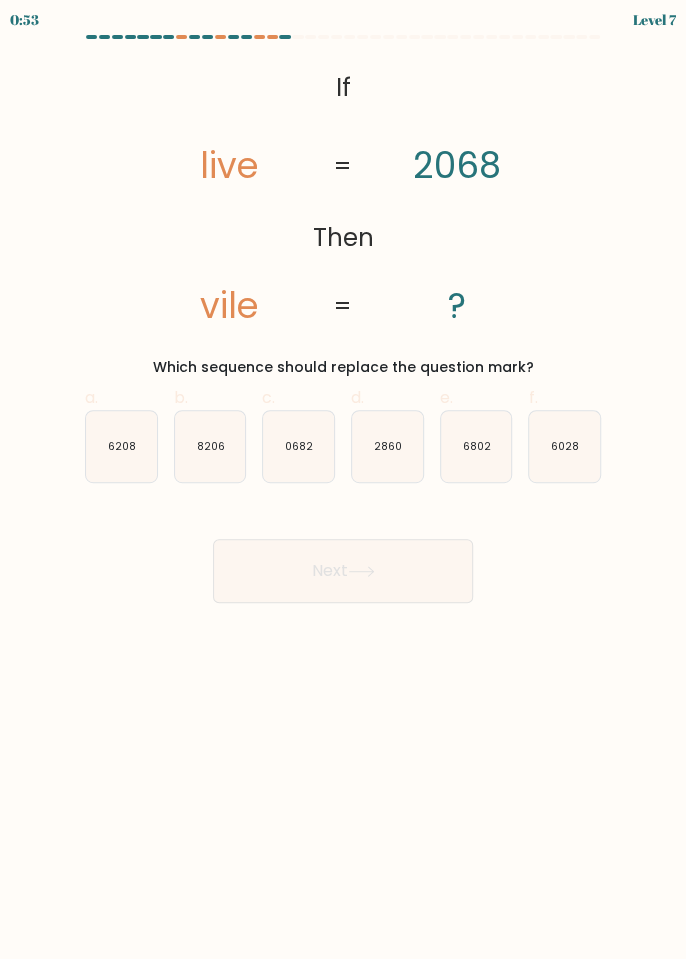 click on "2860" 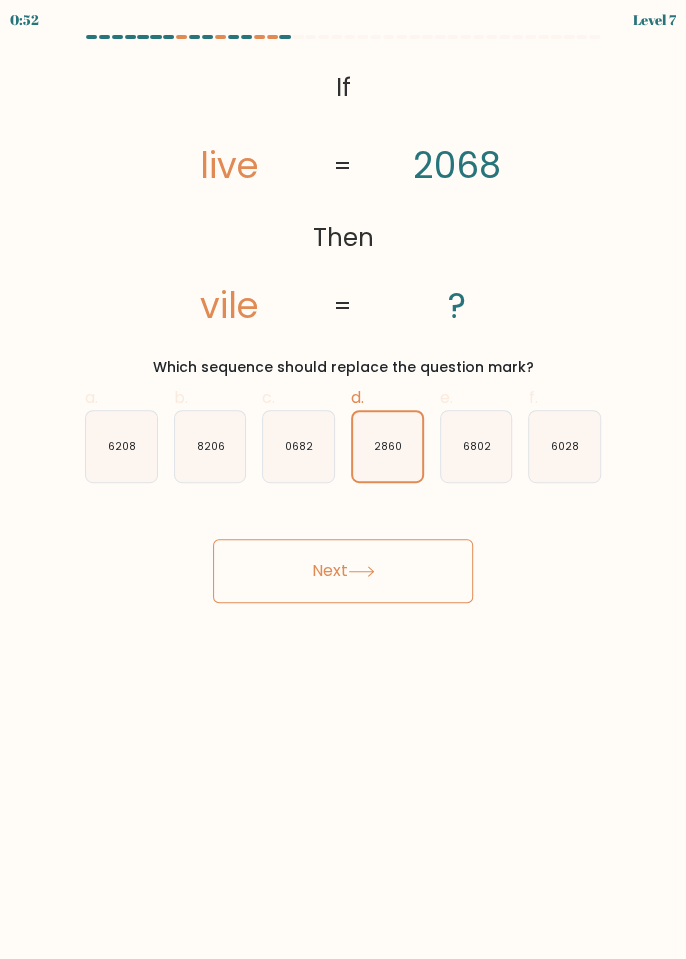 click on "Next" at bounding box center [343, 571] 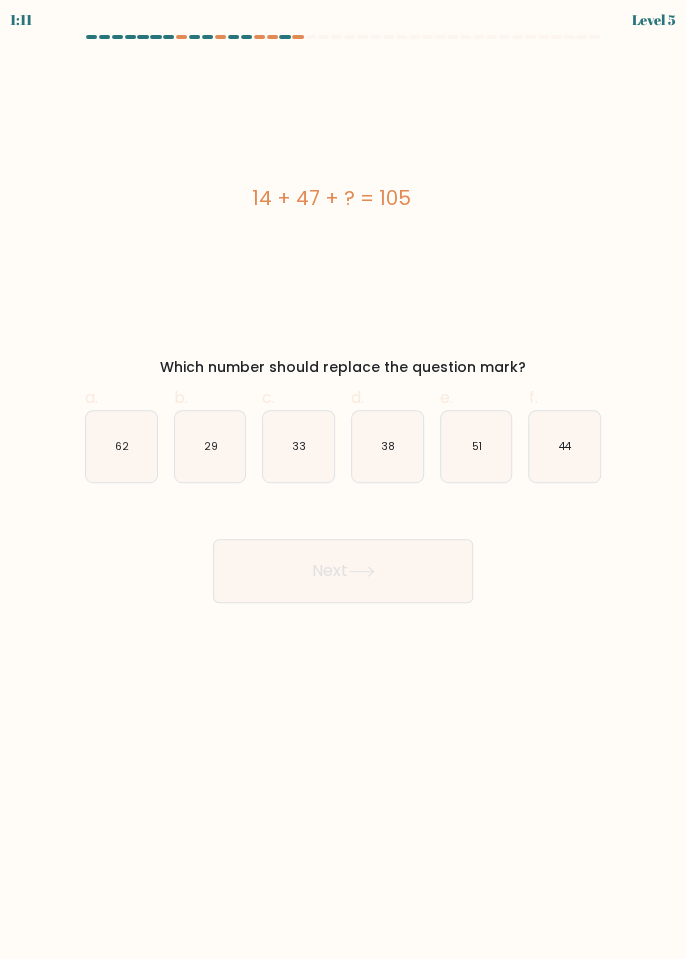 click on "44" 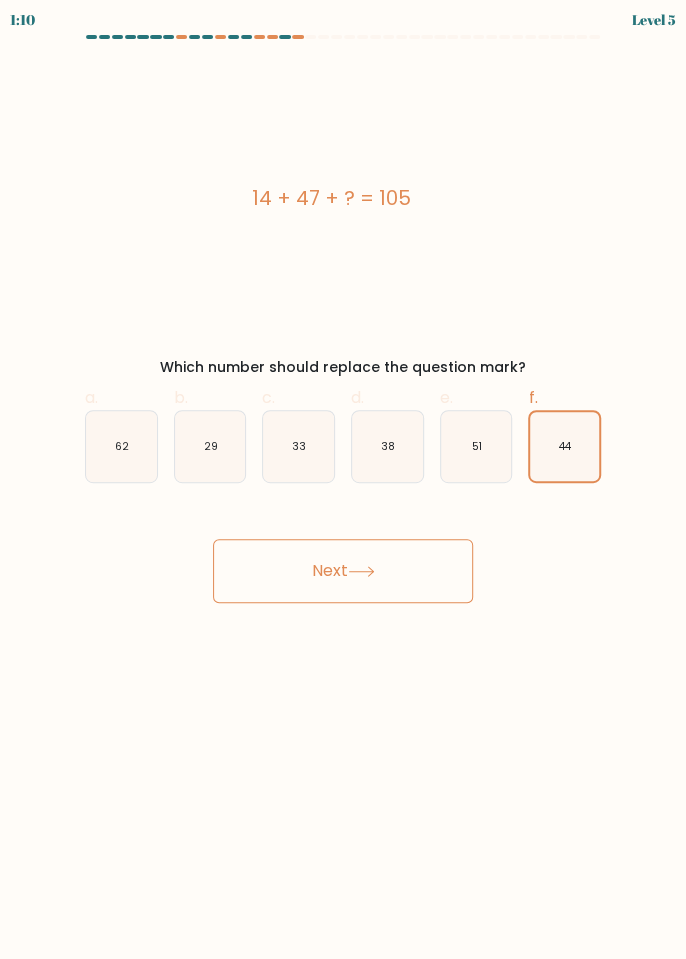 click on "Next" at bounding box center [343, 571] 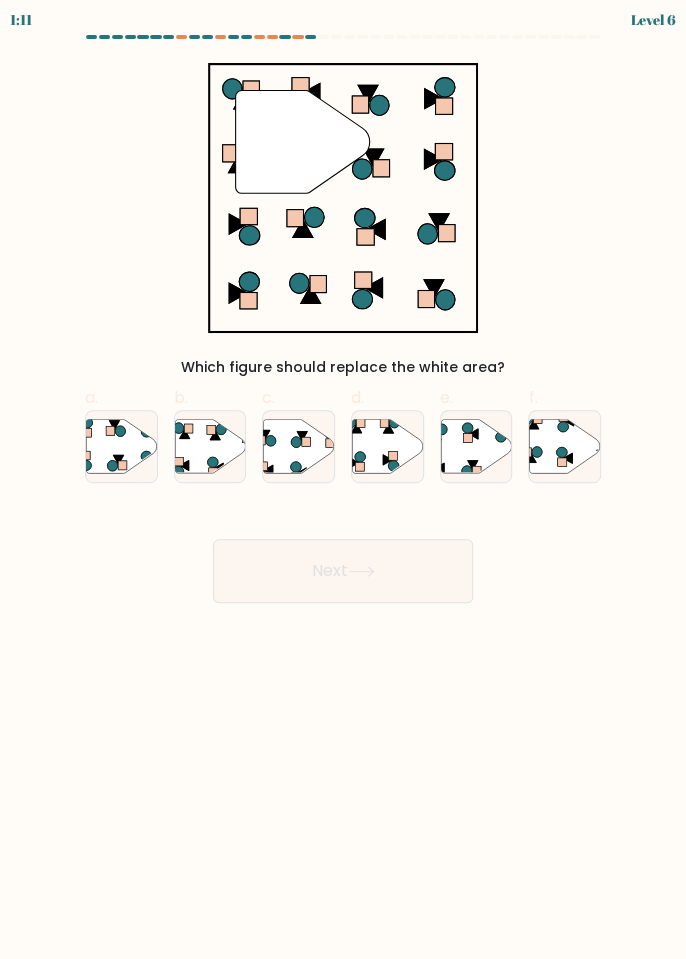 scroll, scrollTop: 14, scrollLeft: 0, axis: vertical 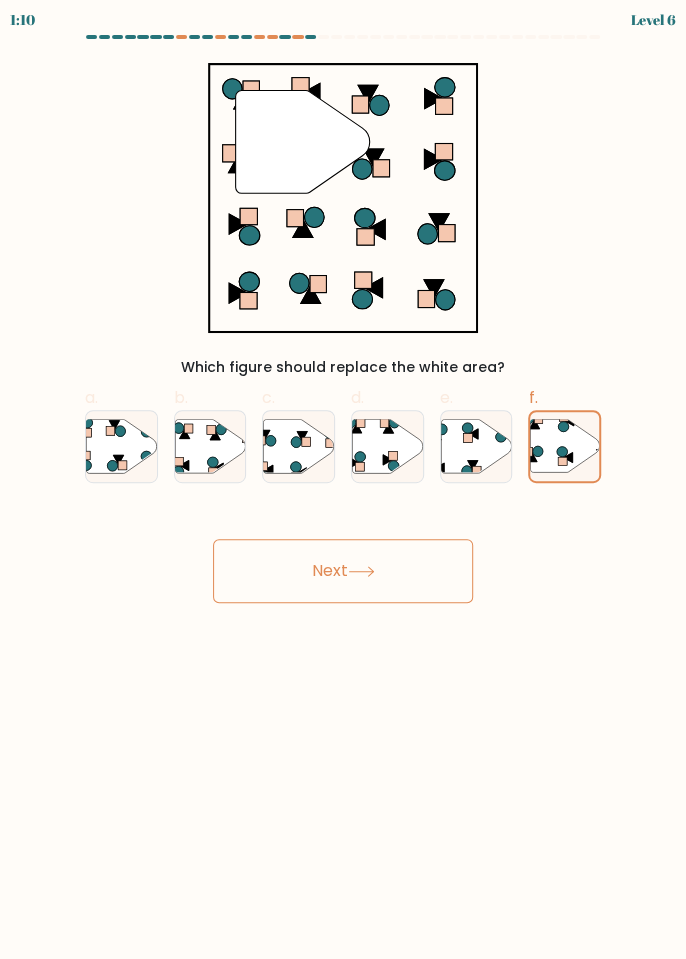 click on "Next" at bounding box center (343, 571) 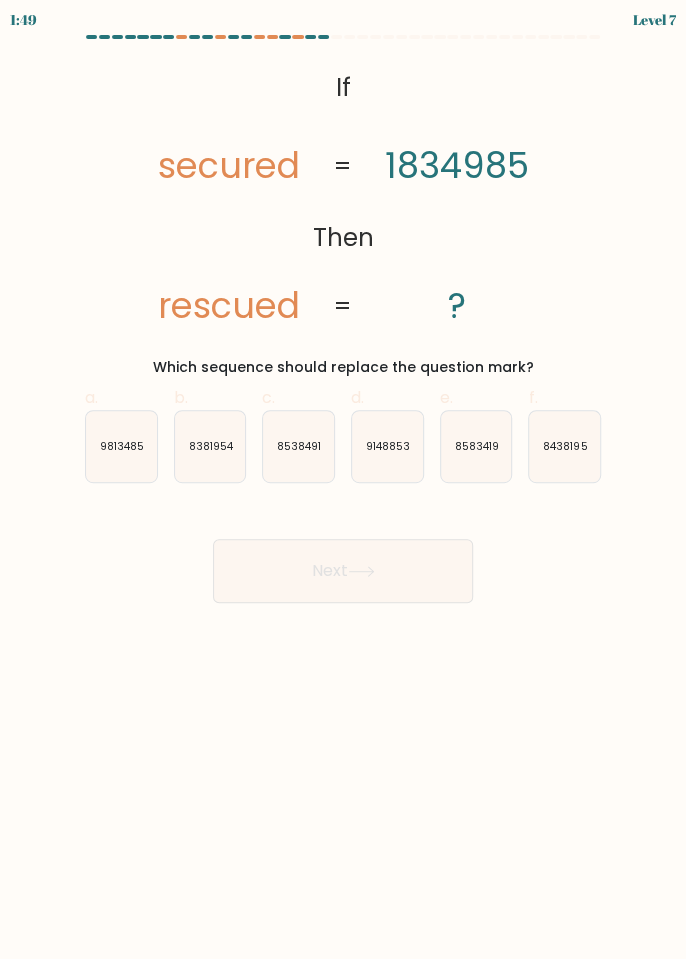 scroll, scrollTop: 0, scrollLeft: 0, axis: both 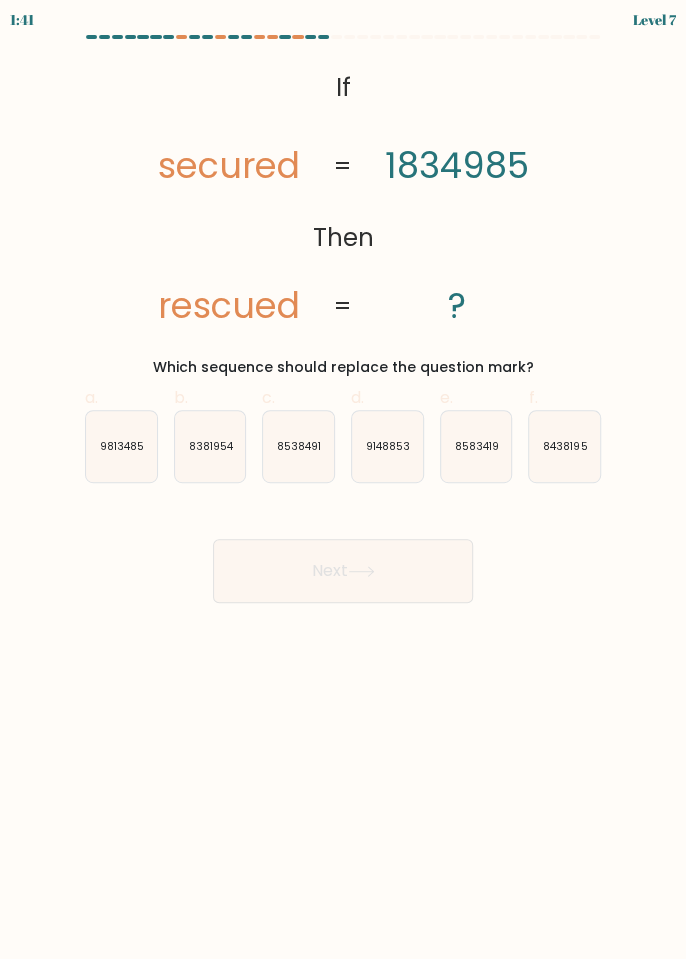 click on "9813485" 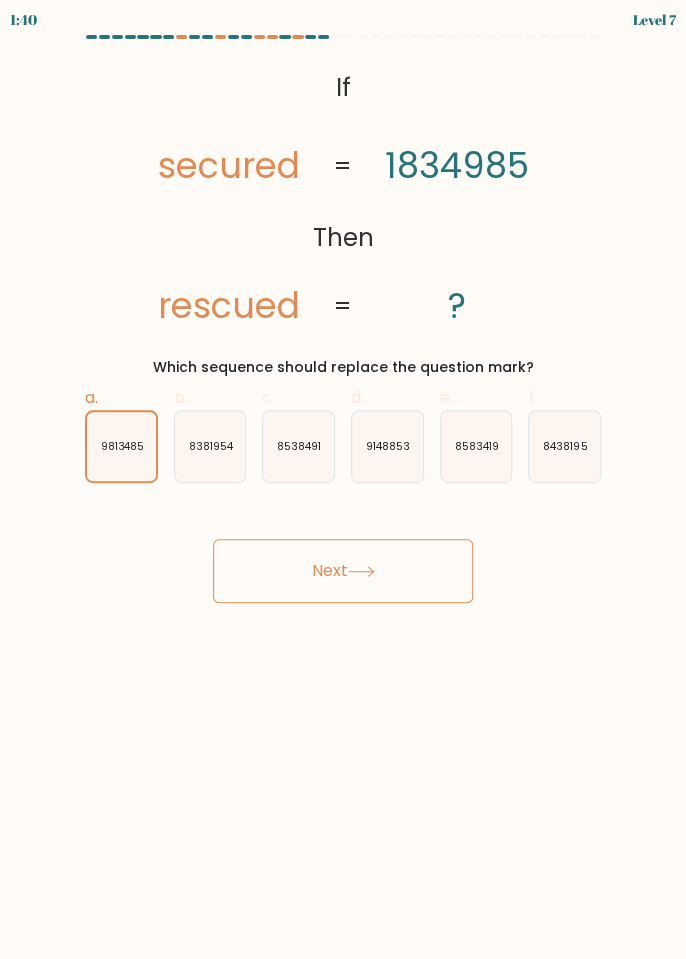 click on "Next" at bounding box center [343, 571] 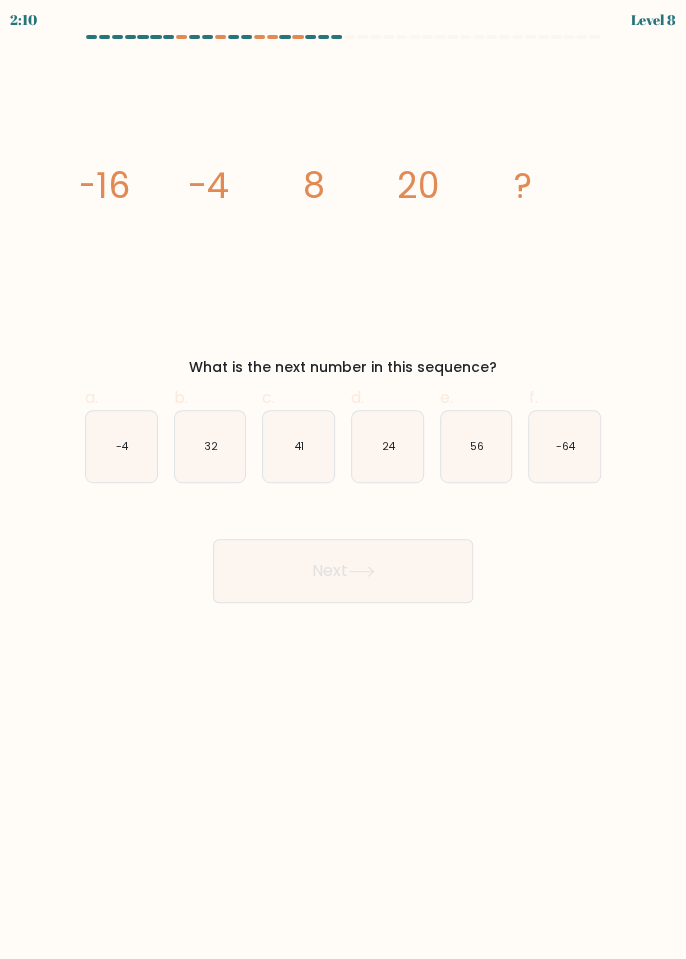 click on "32" 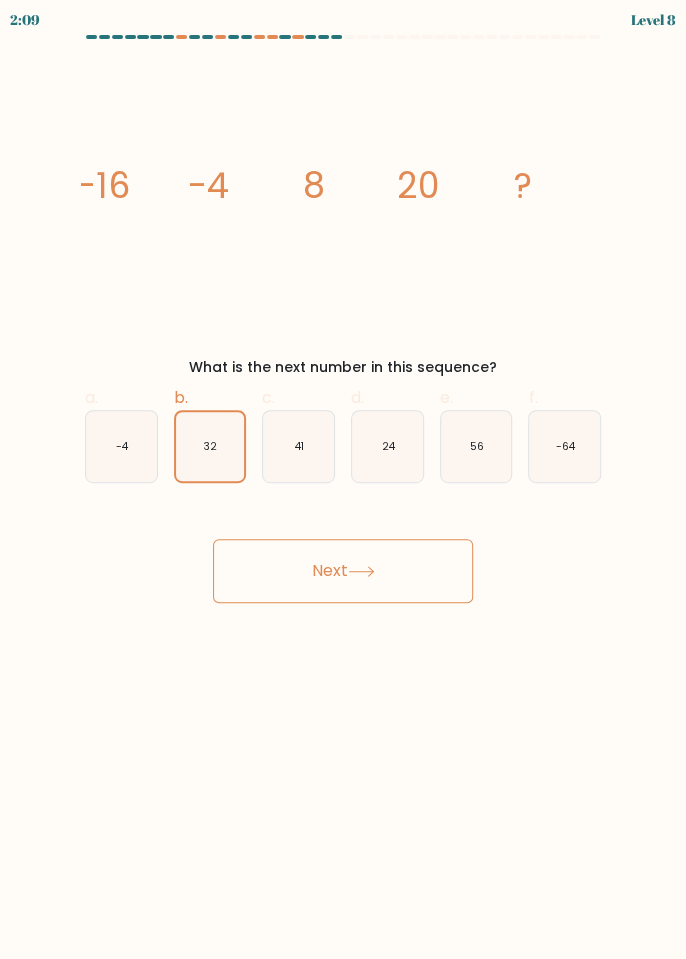 click on "Next" at bounding box center (343, 571) 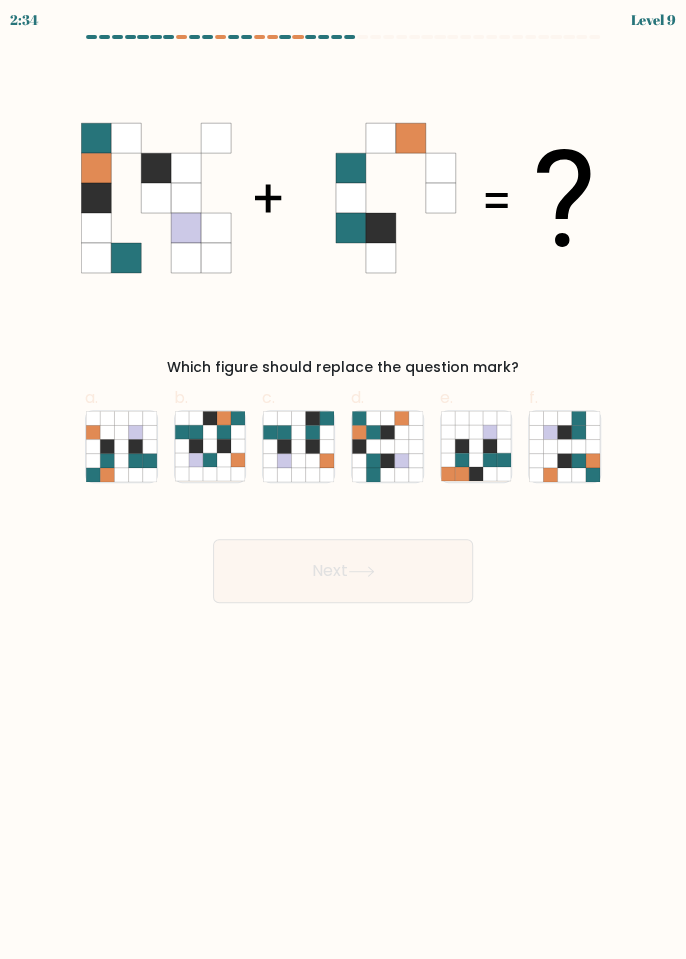click 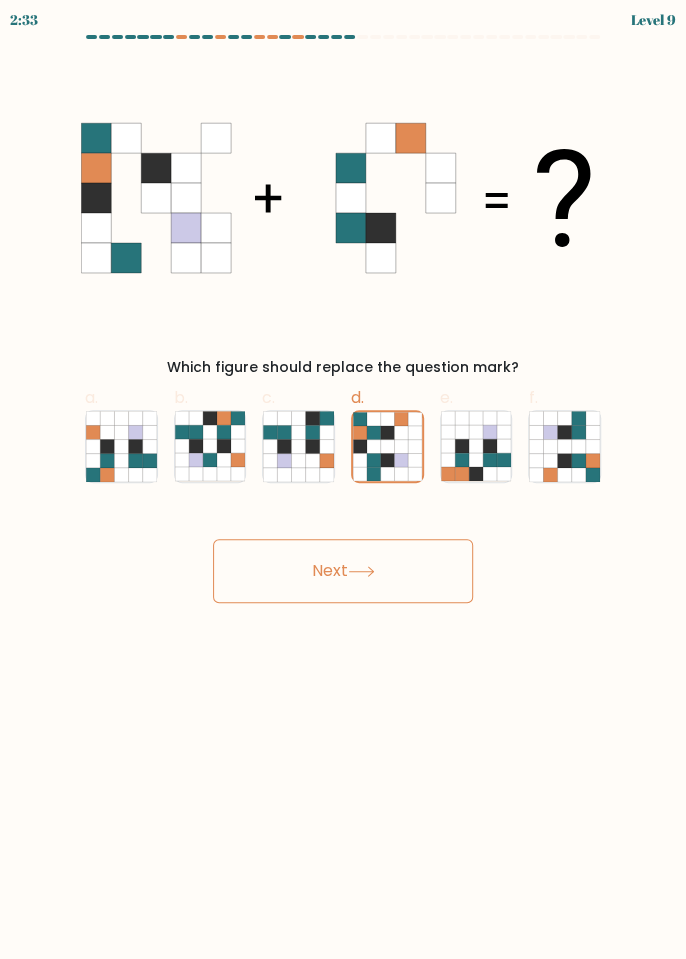 click 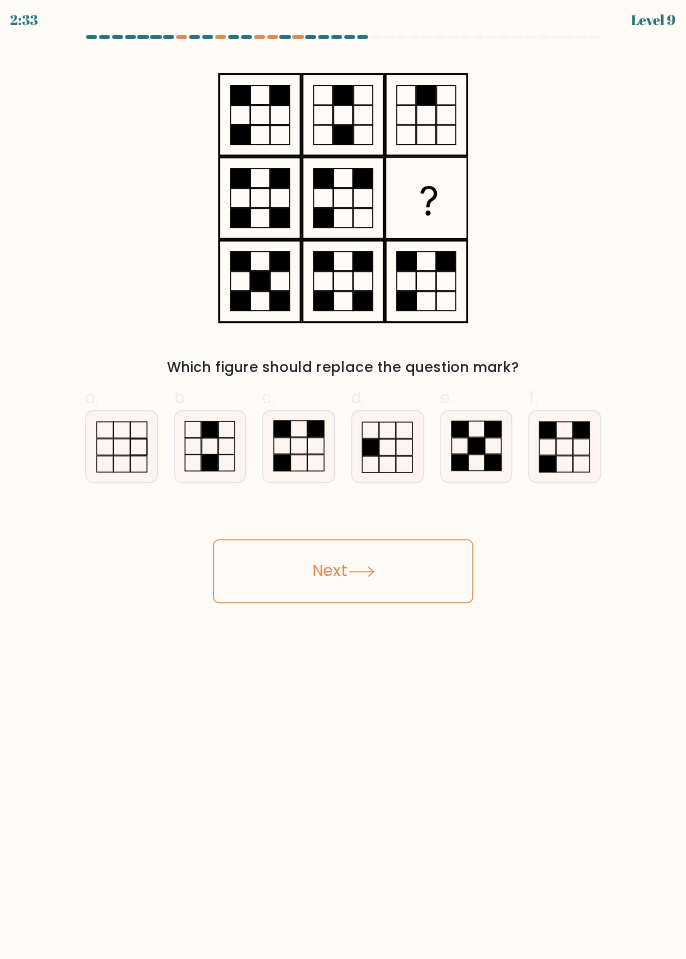 click on "Next" at bounding box center [343, 571] 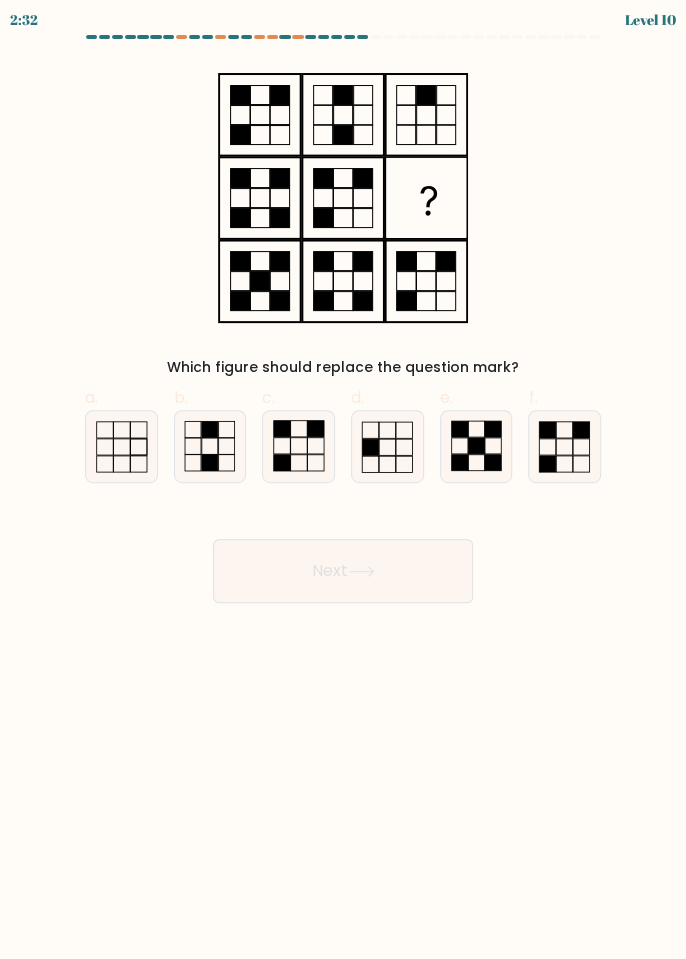 click 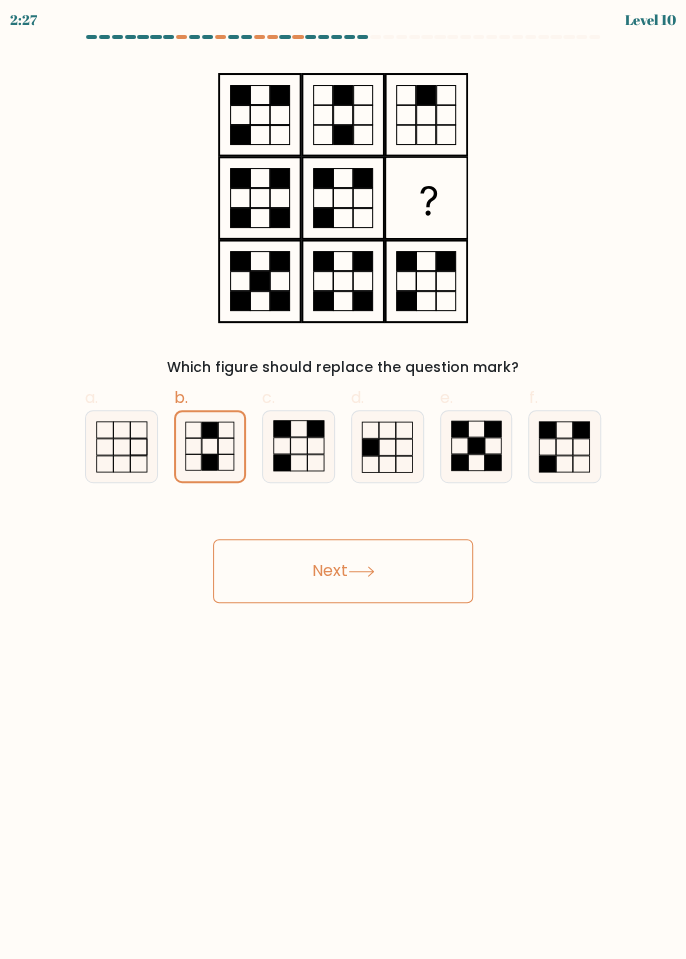 click on "Next" at bounding box center [343, 571] 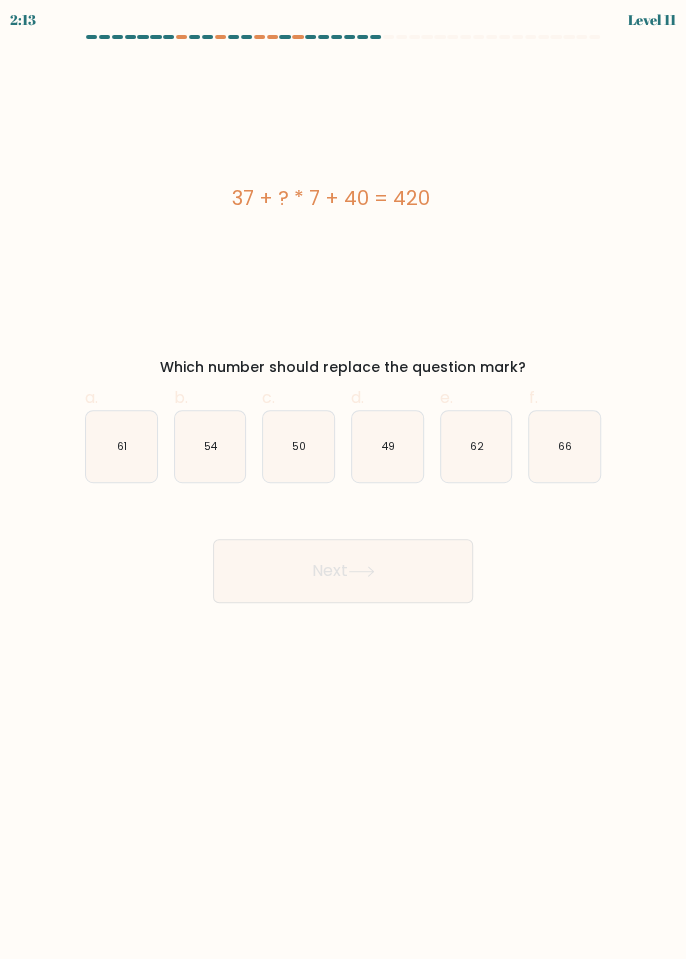 click on "66" 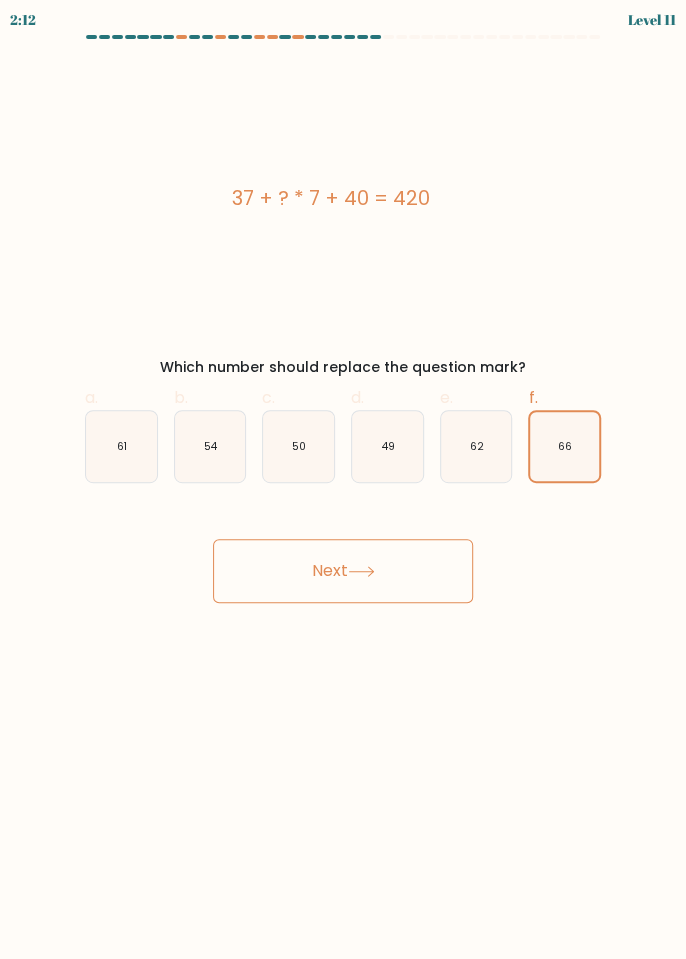 click on "Next" at bounding box center [343, 571] 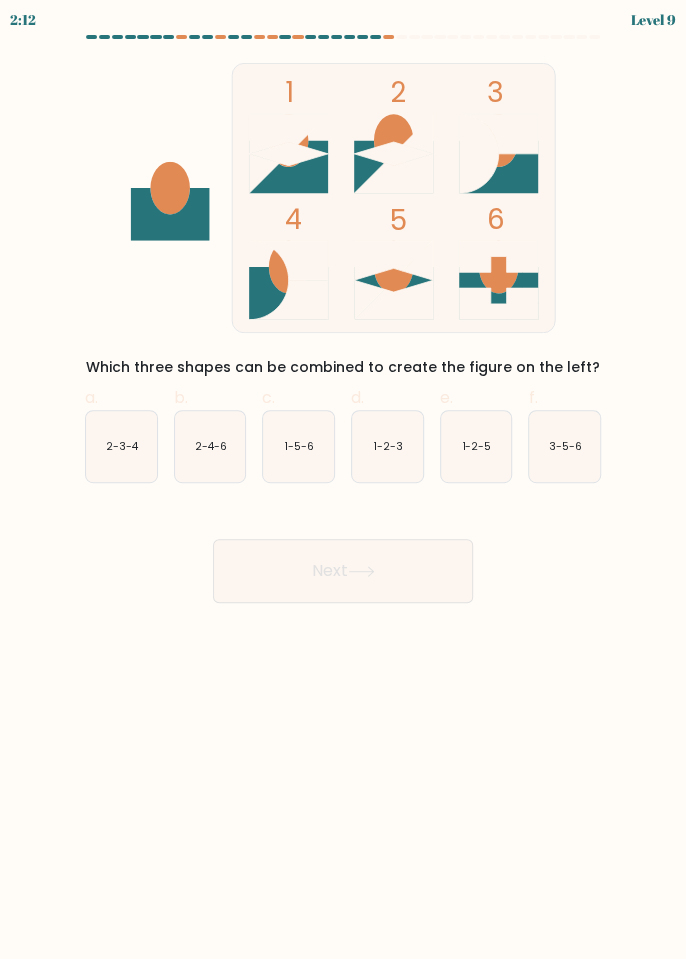 click on "Next" at bounding box center [343, 571] 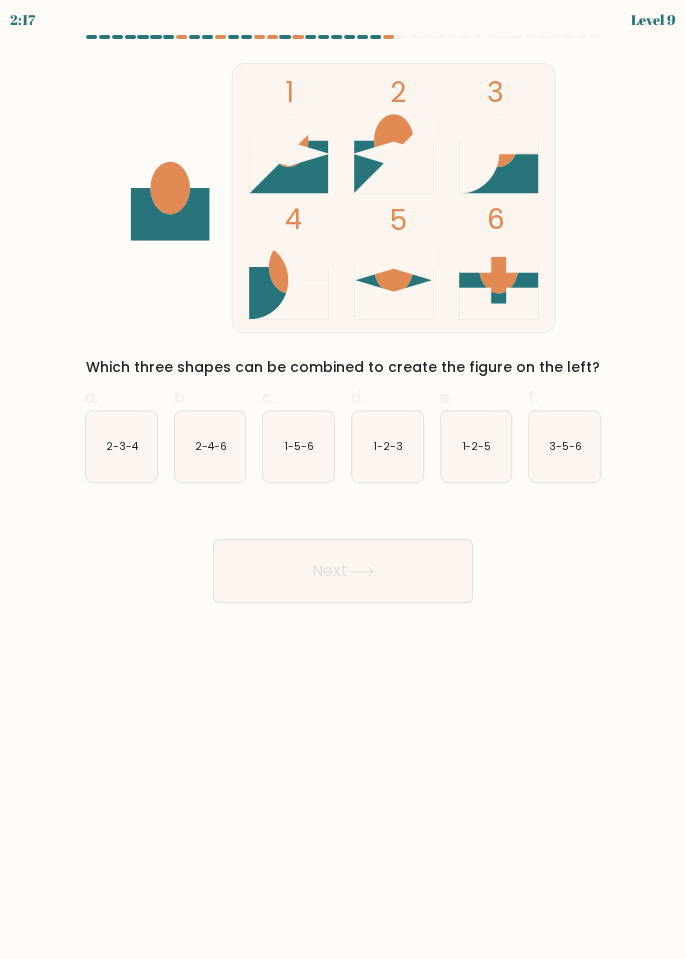 click 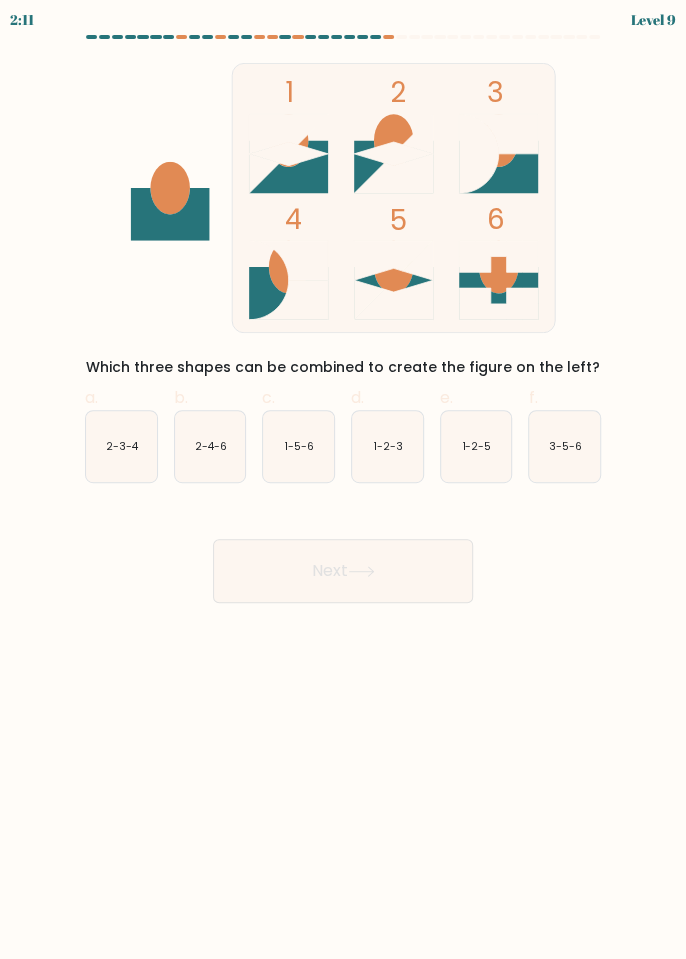 click on "1-2-5" 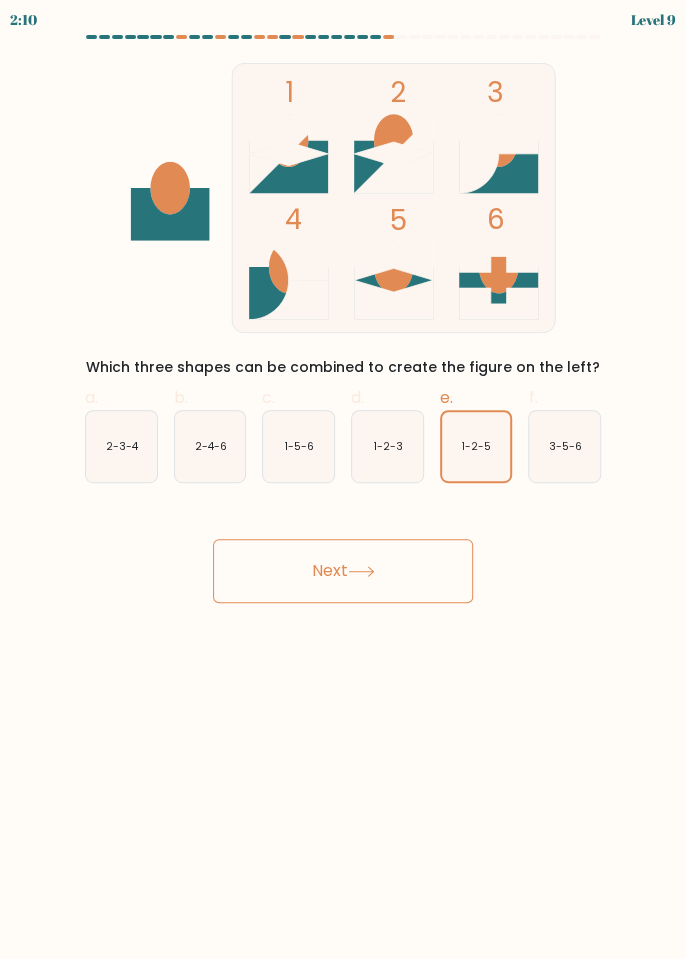 click on "Next" at bounding box center [343, 571] 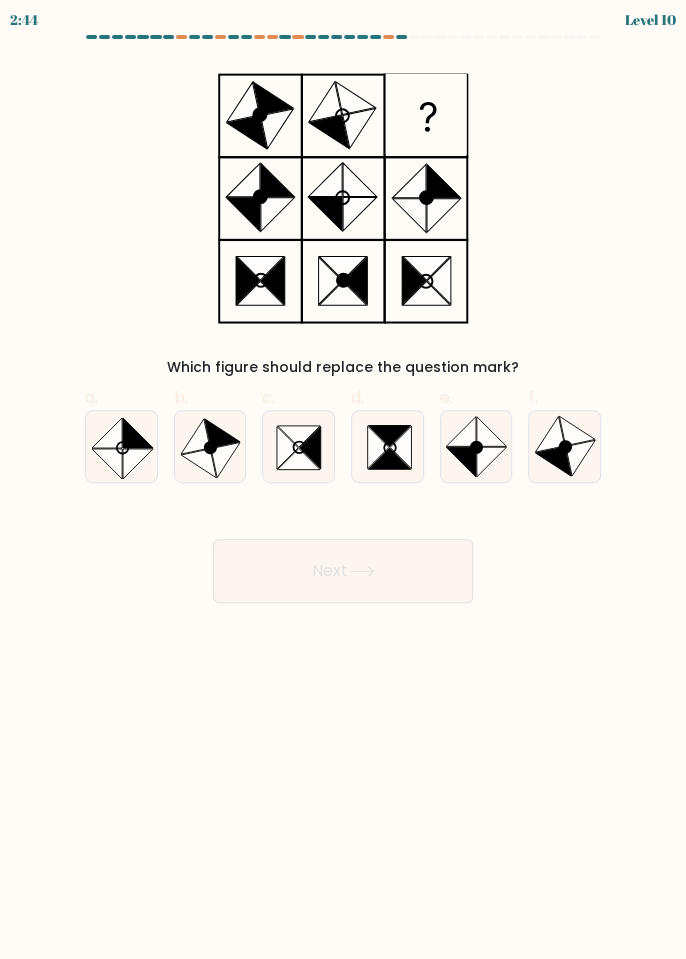 click 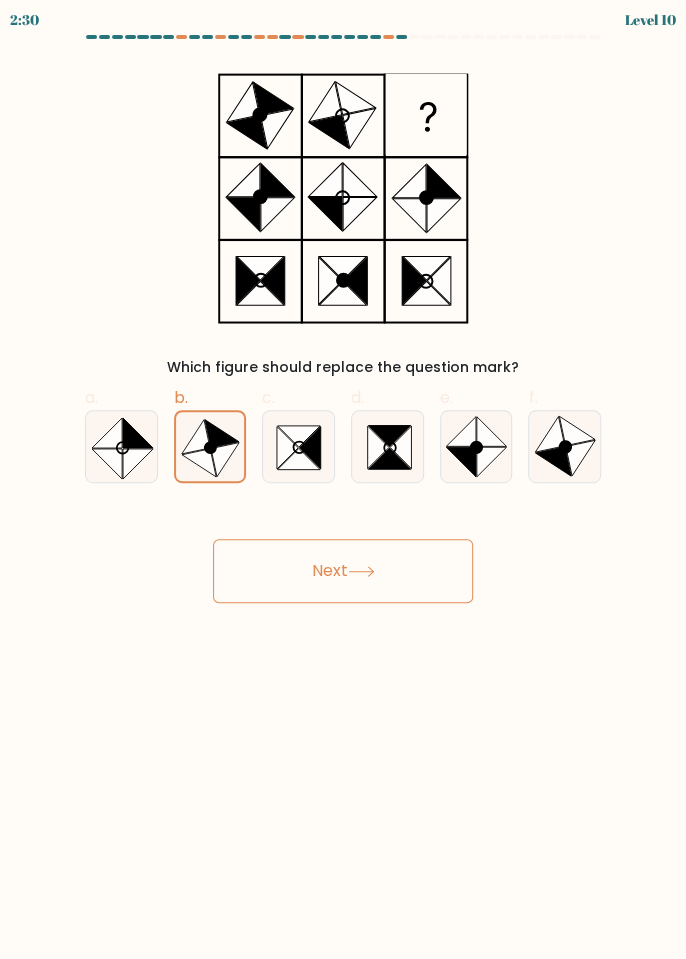click on "Next" at bounding box center (343, 571) 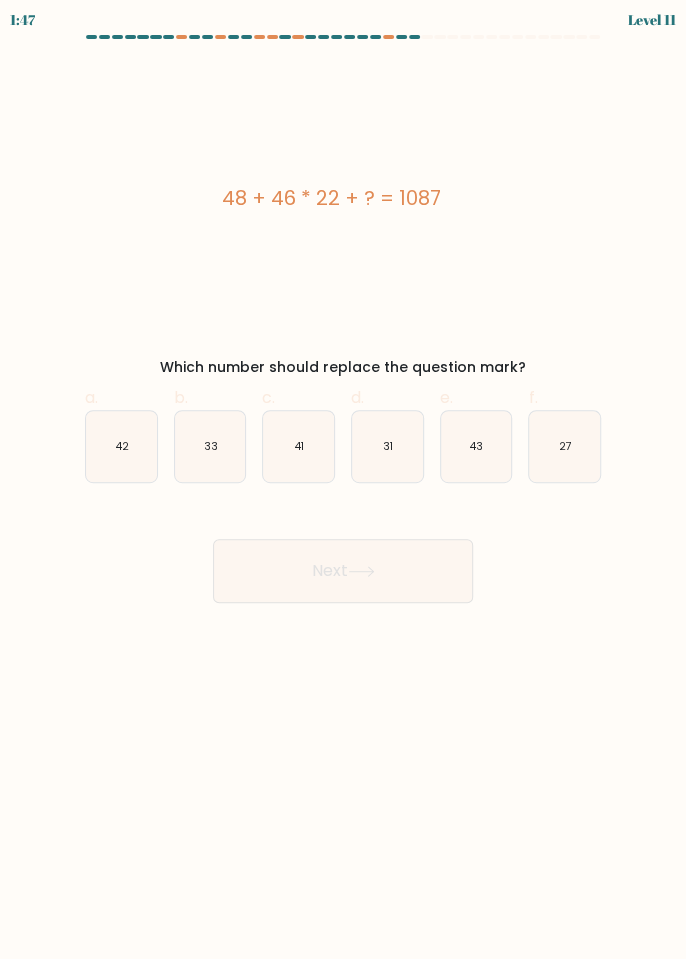 scroll, scrollTop: 0, scrollLeft: 0, axis: both 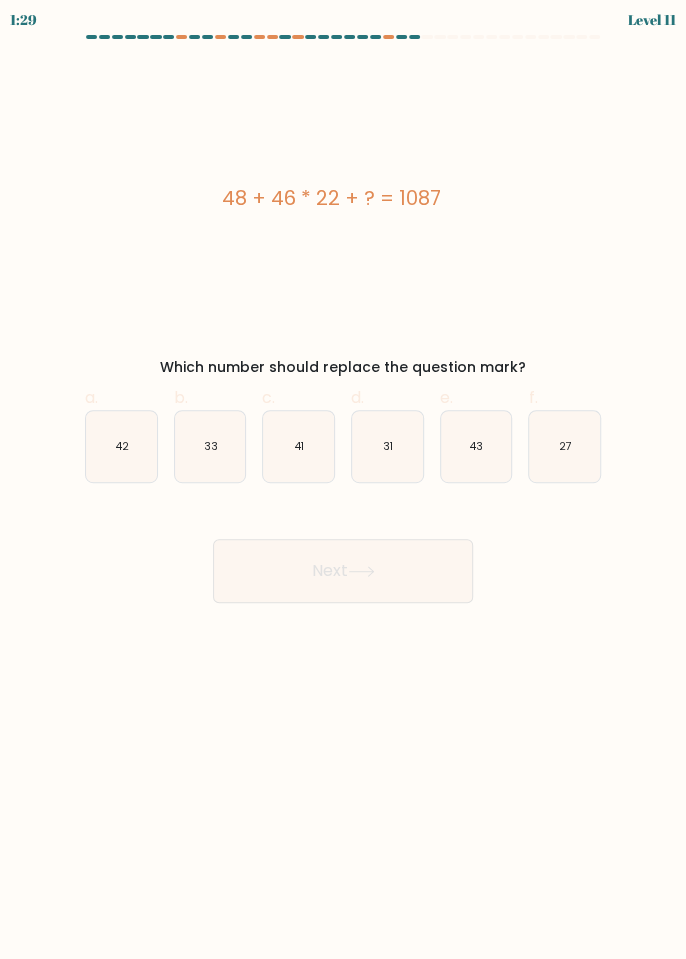 click on "27" 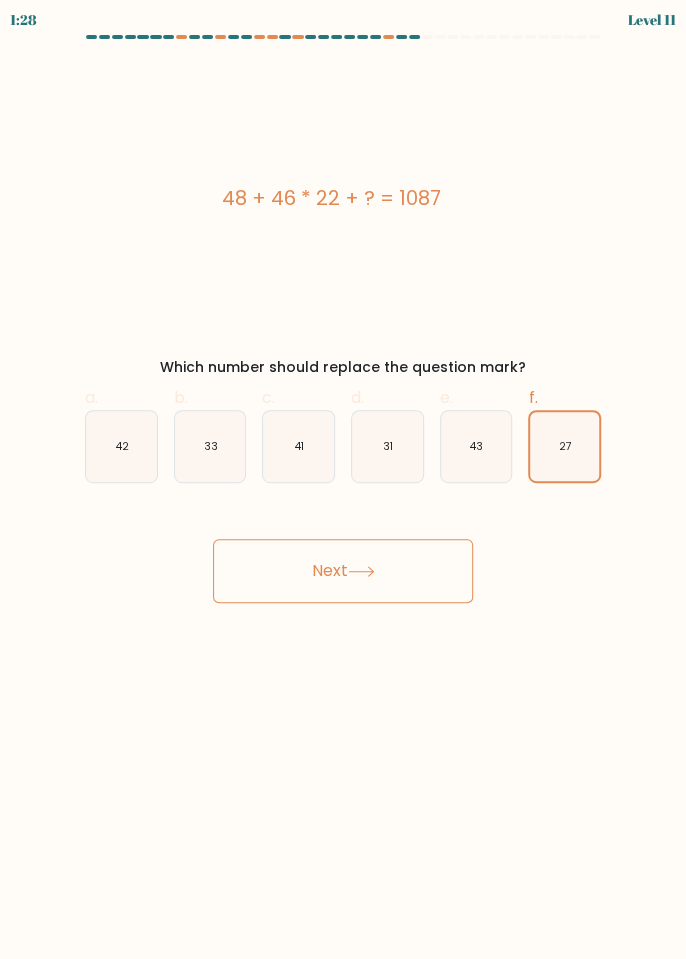 click on "Next" at bounding box center (343, 571) 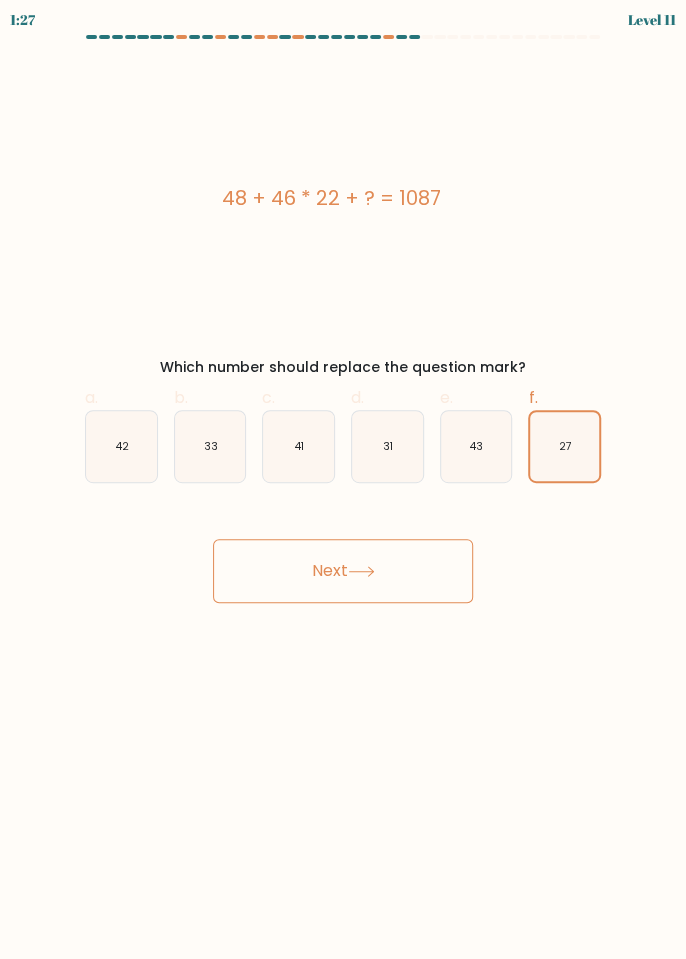 click on "Next" at bounding box center [343, 571] 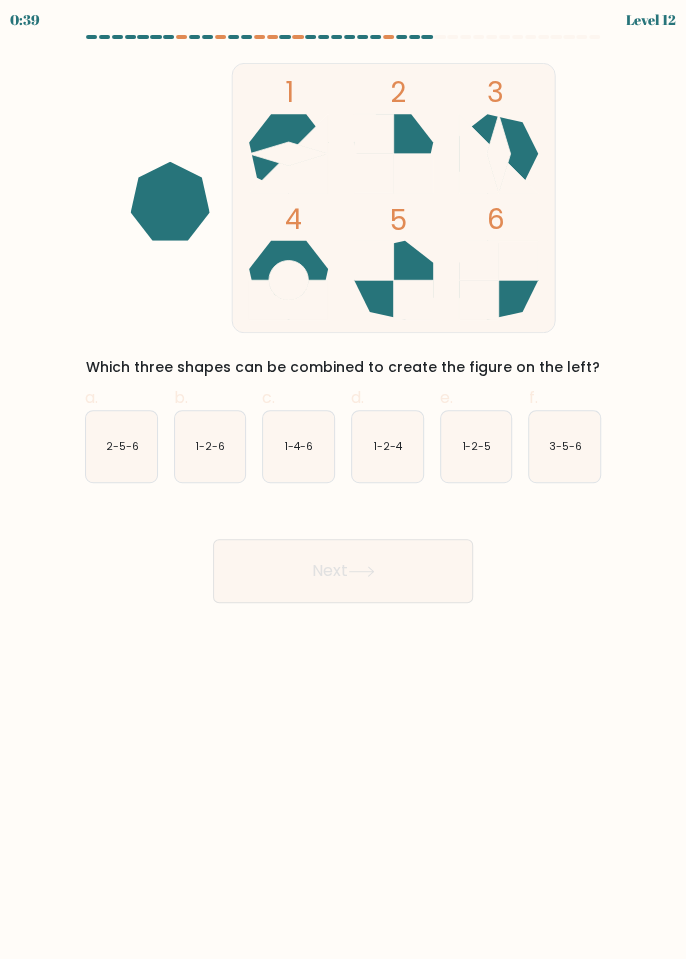 scroll, scrollTop: 0, scrollLeft: 0, axis: both 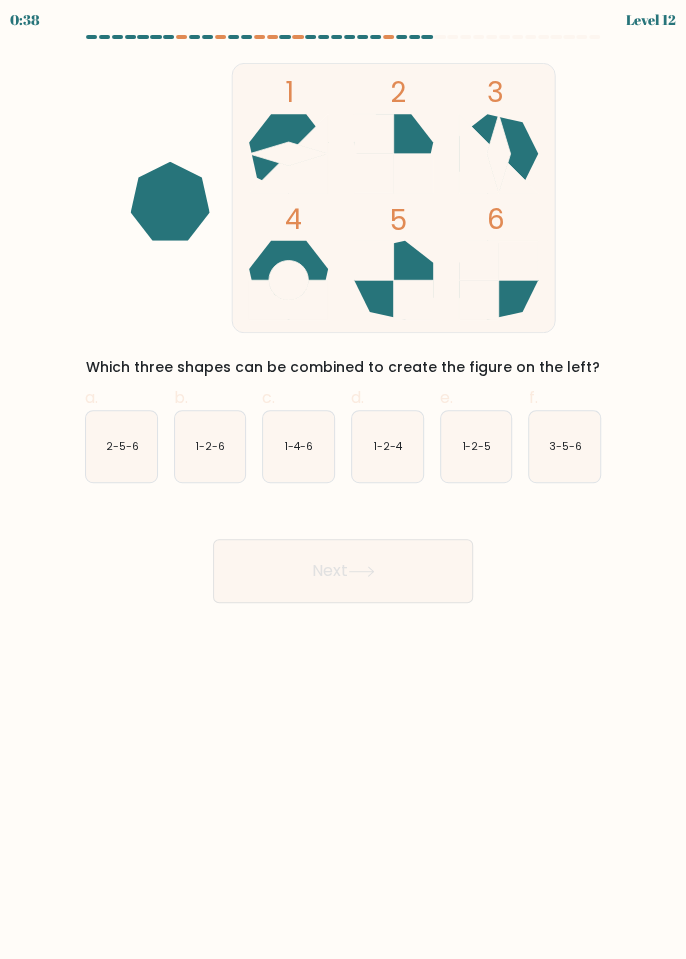 click on "Next" at bounding box center [343, 571] 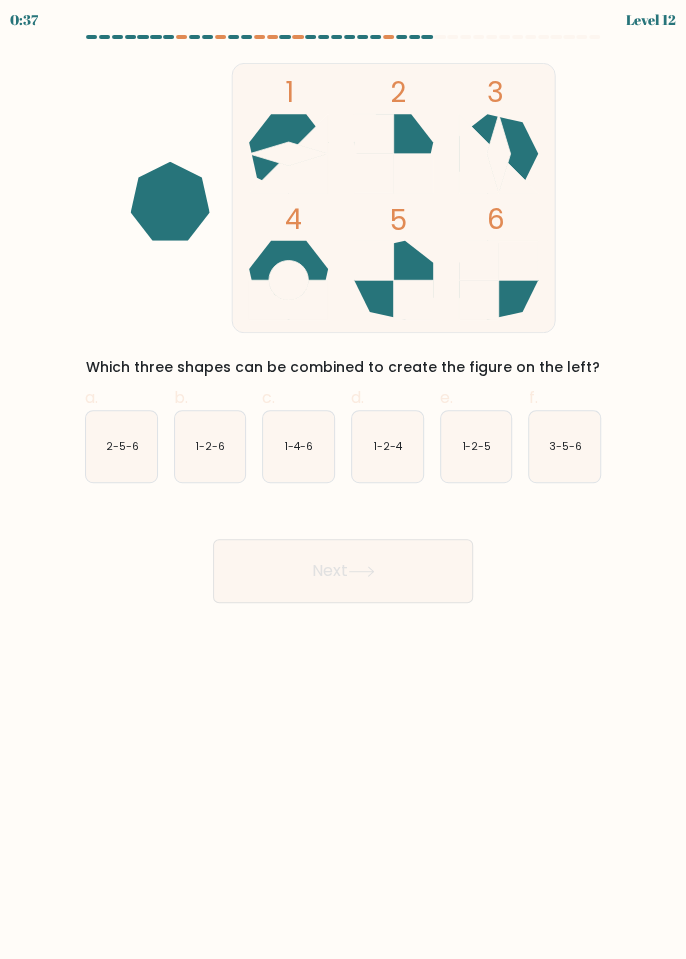 click on "Next" at bounding box center (343, 571) 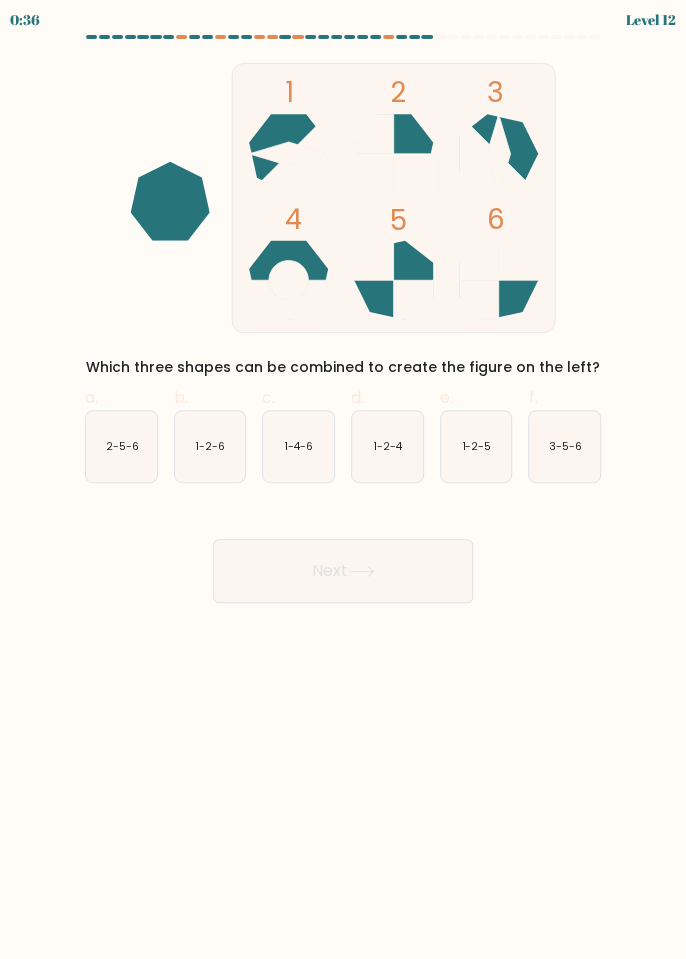 click on "1-2-6" 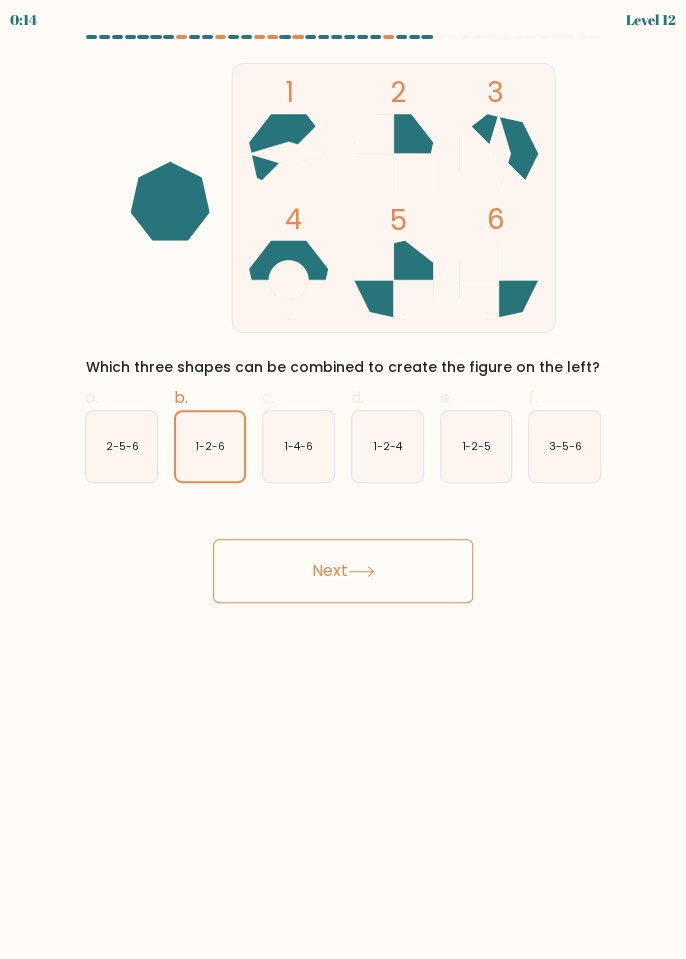 click on "2-5-6" 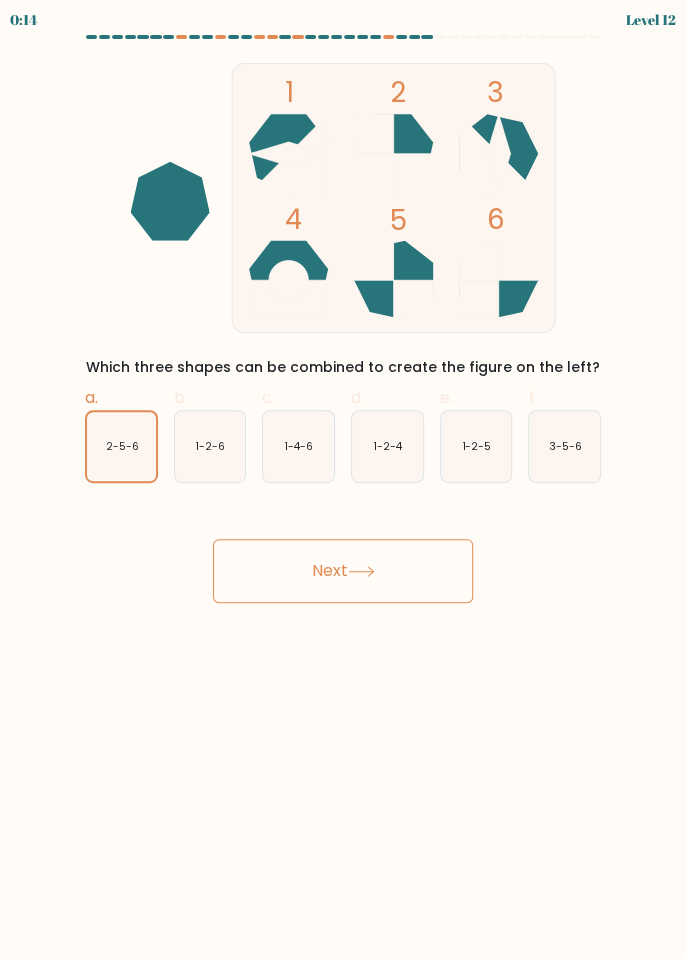 click on "Next" at bounding box center (343, 571) 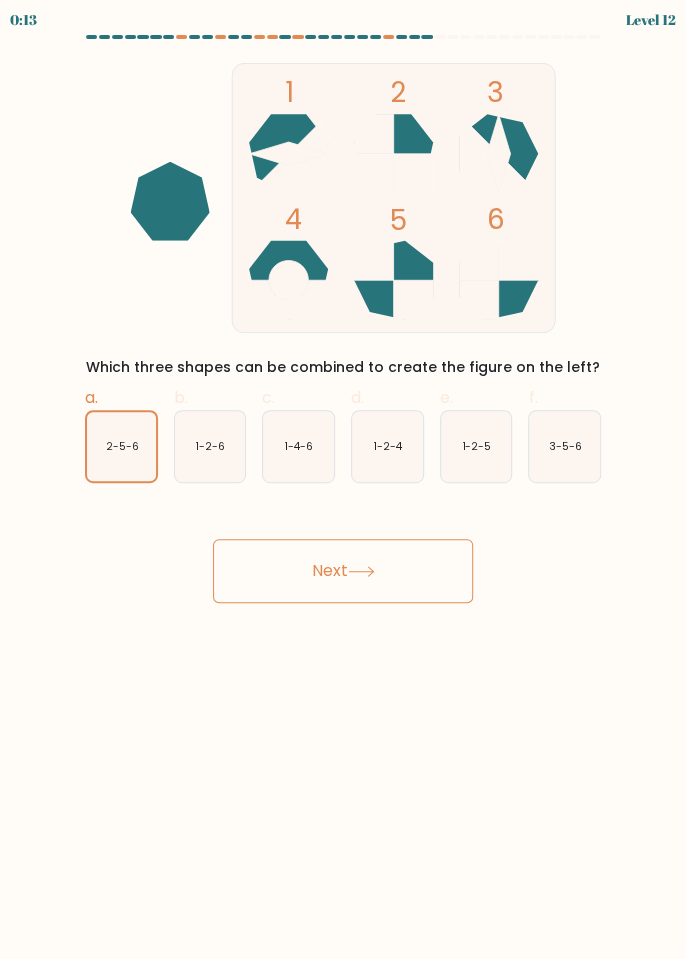 click on "Next" at bounding box center [343, 571] 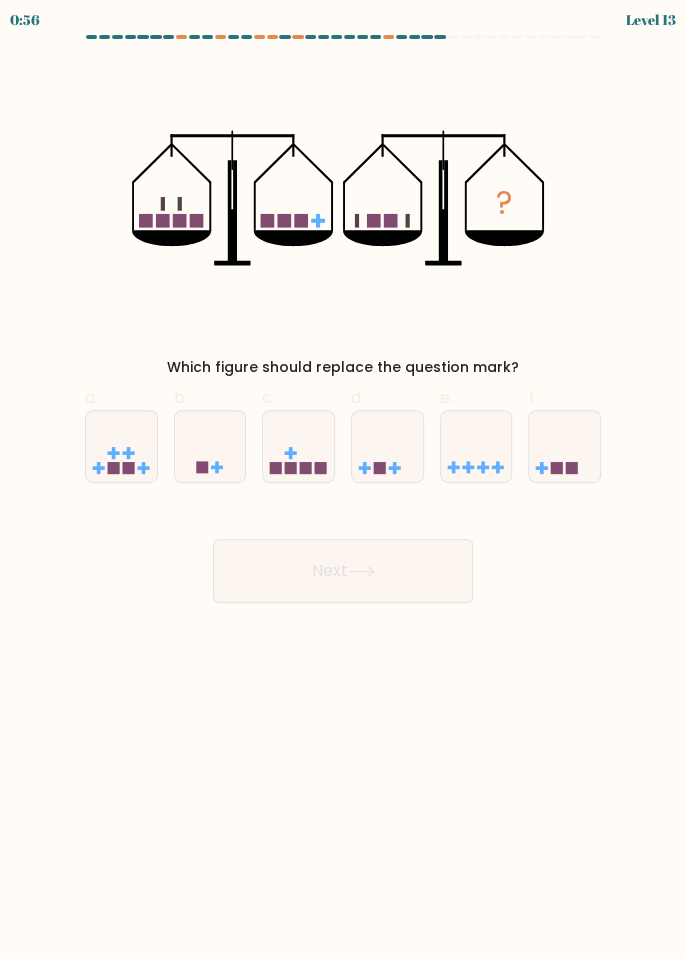 click on "Next" at bounding box center (343, 571) 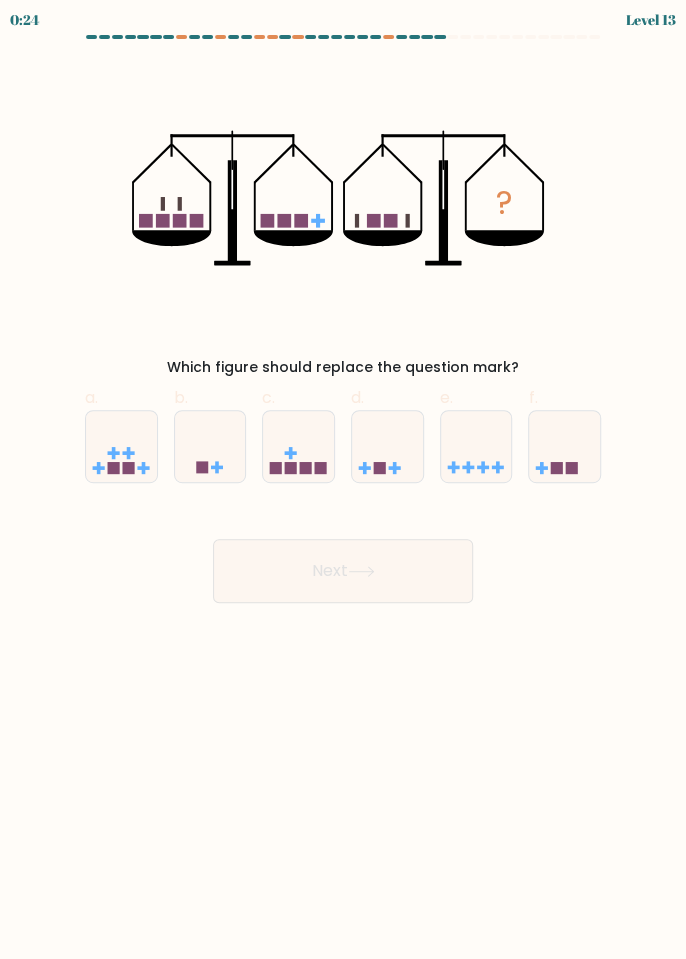 click 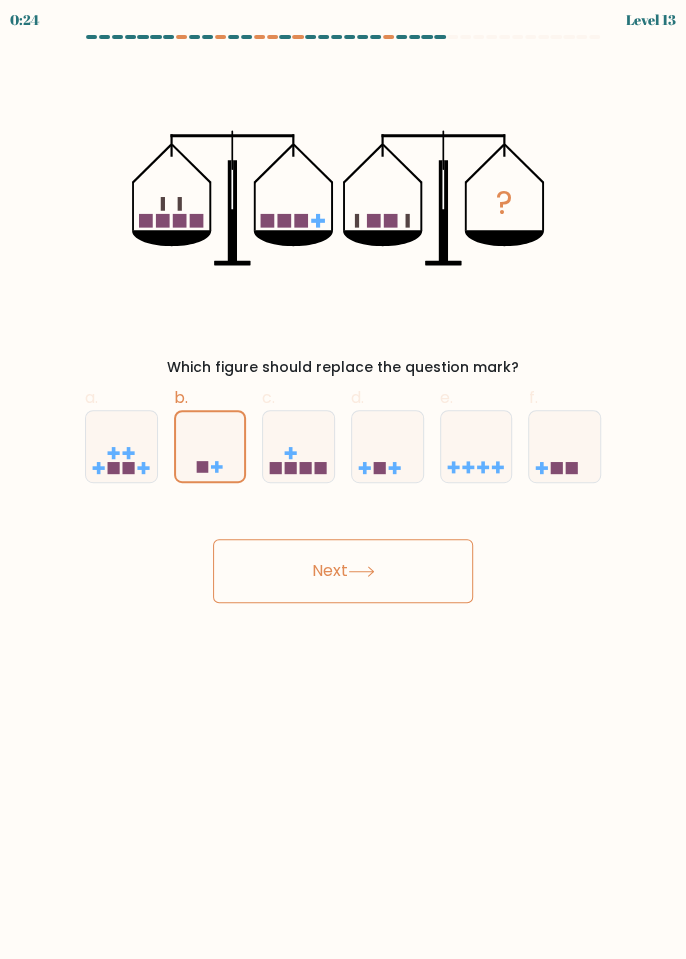click on "Next" at bounding box center (343, 571) 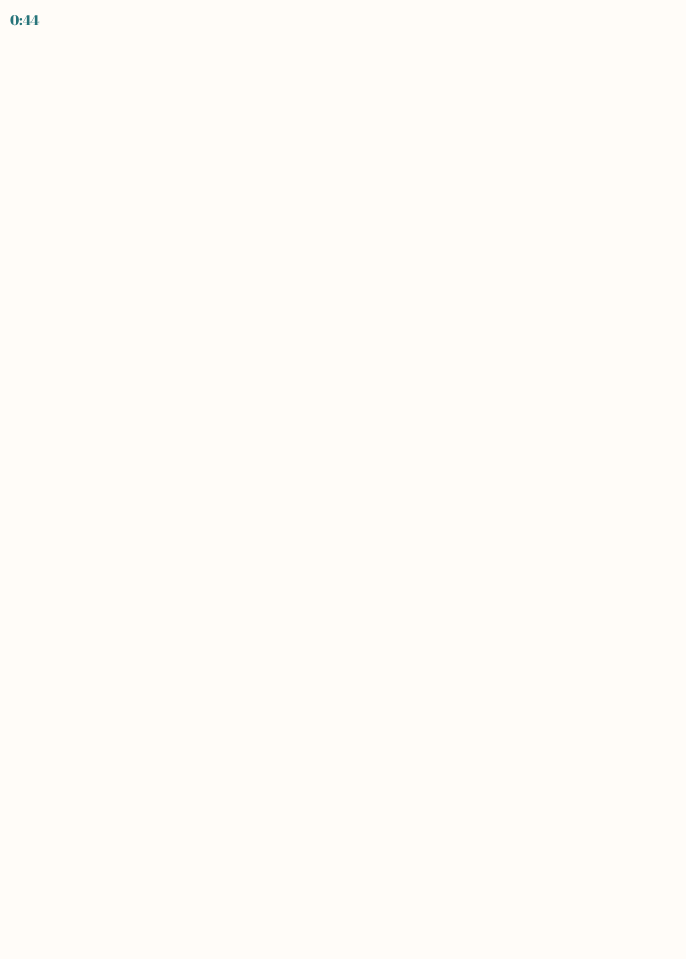 scroll, scrollTop: 0, scrollLeft: 0, axis: both 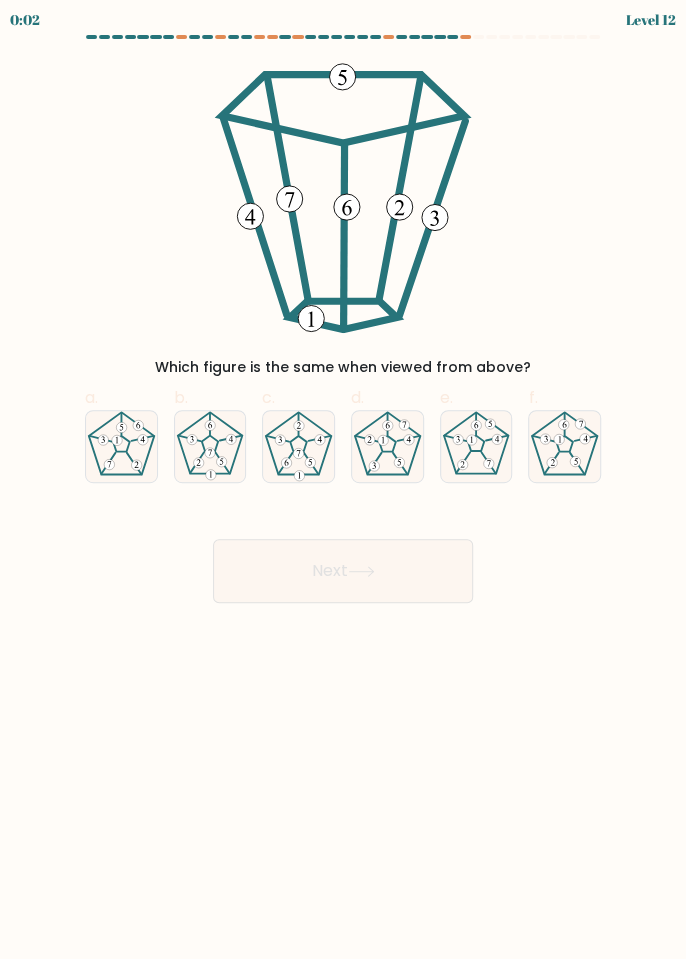 click 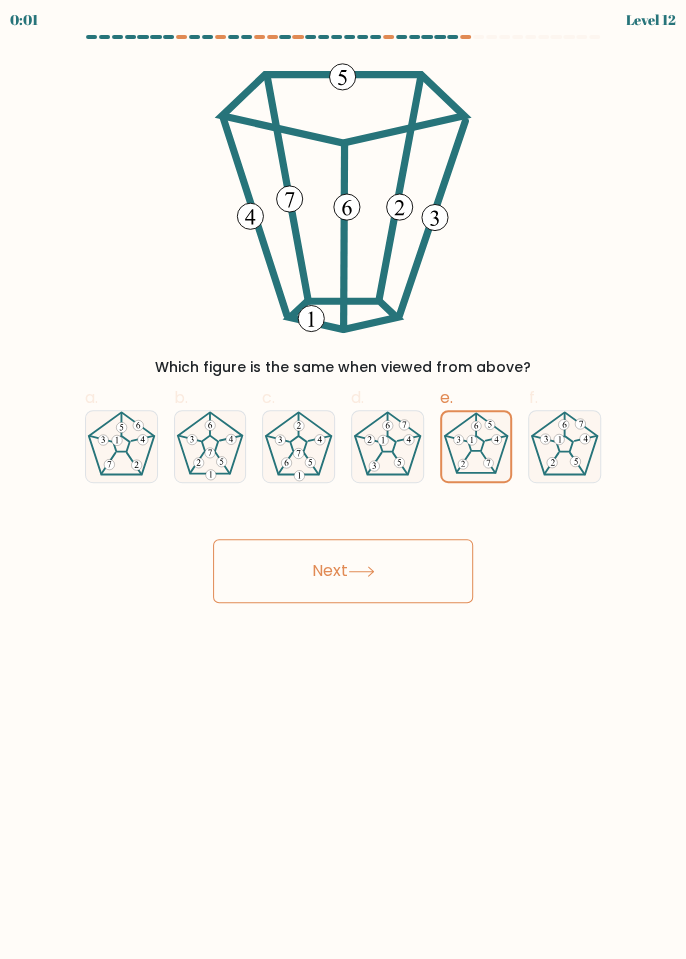 click on "Next" at bounding box center [343, 571] 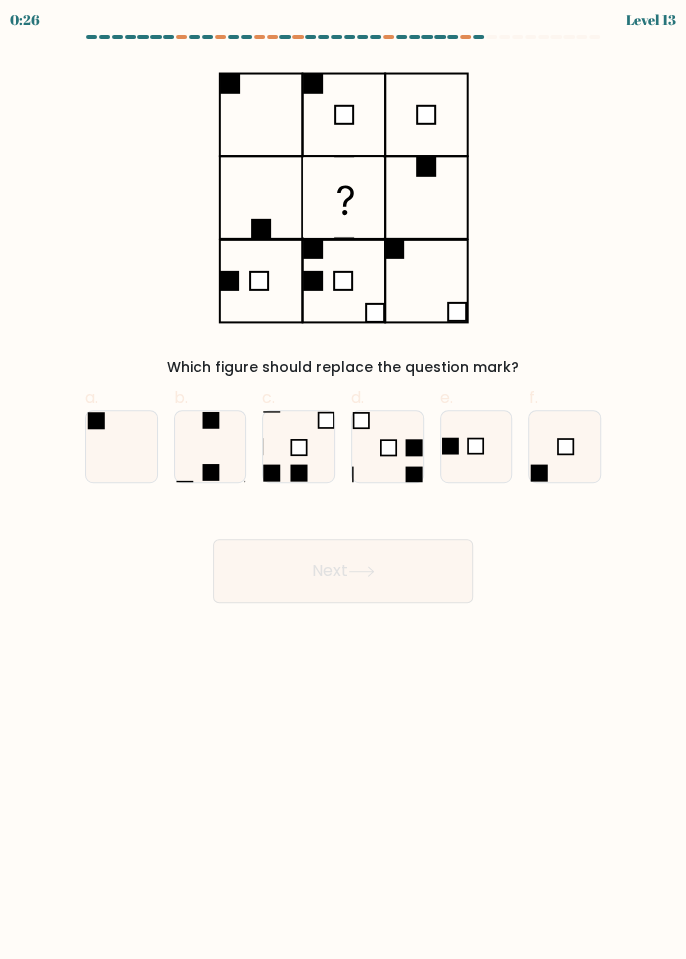 click 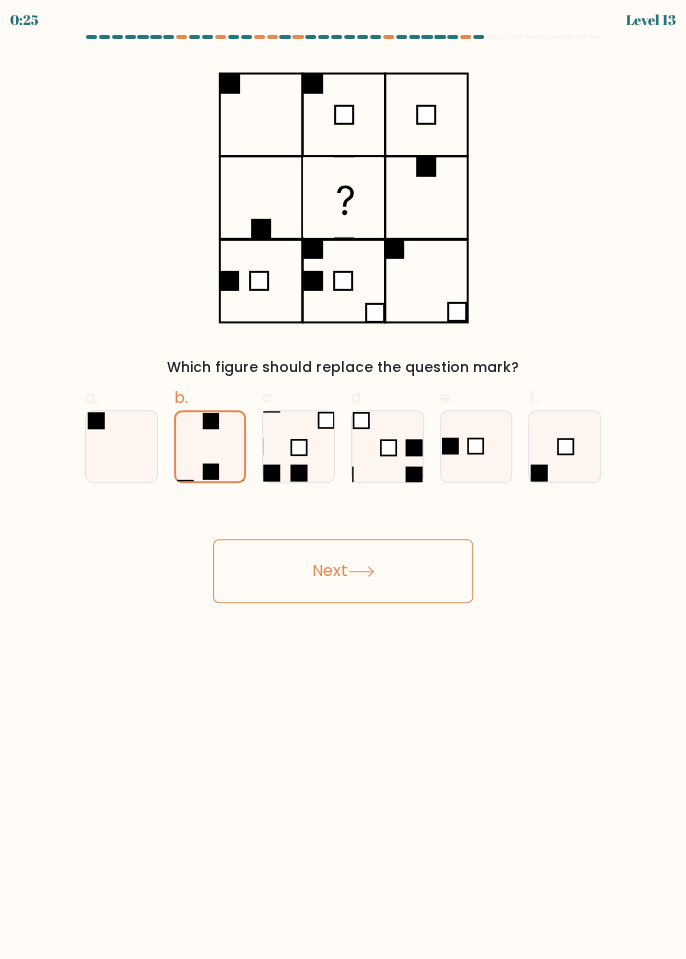 click on "Next" at bounding box center (343, 571) 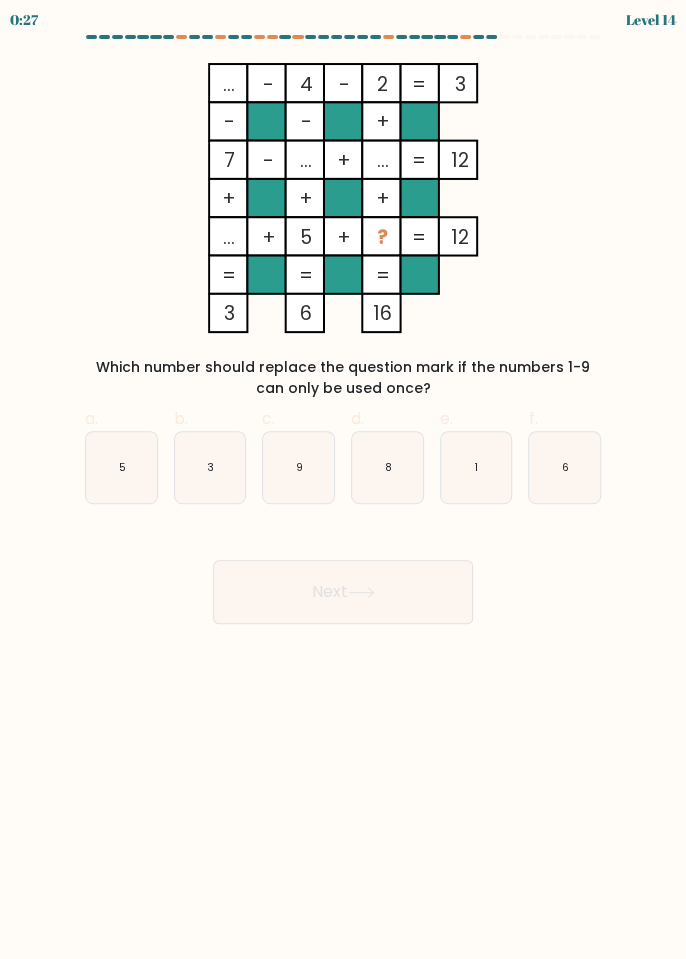 scroll, scrollTop: 1, scrollLeft: 0, axis: vertical 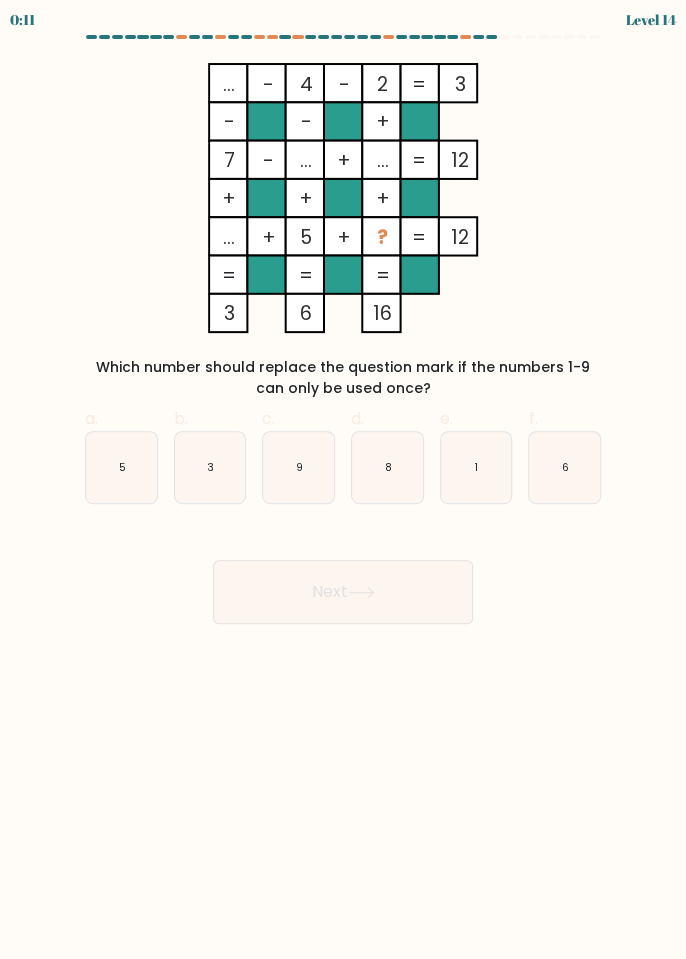 click on "9" 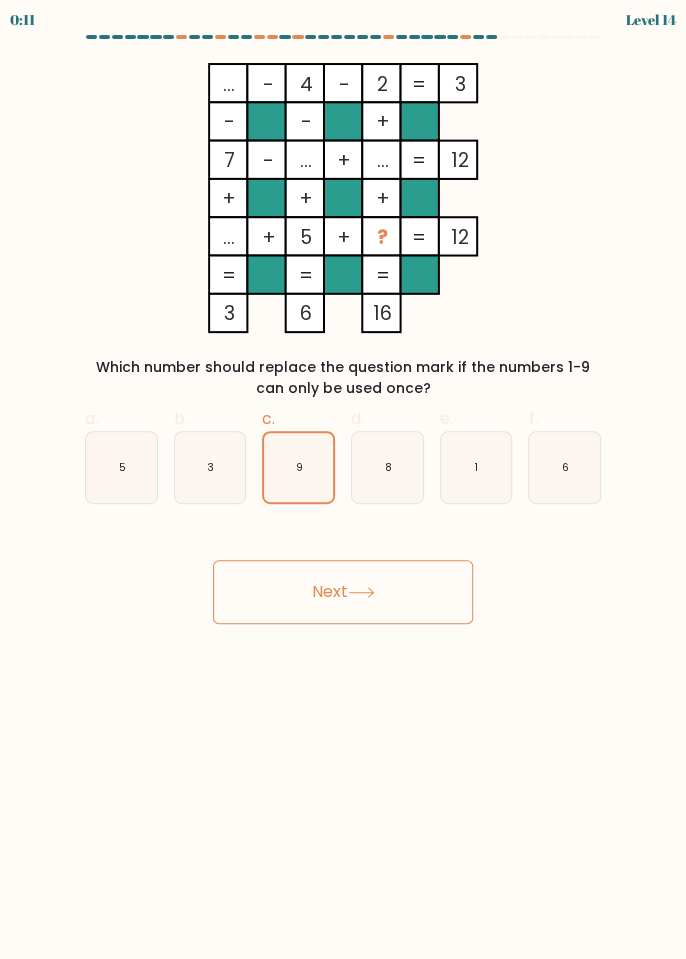 click on "Next" at bounding box center [343, 592] 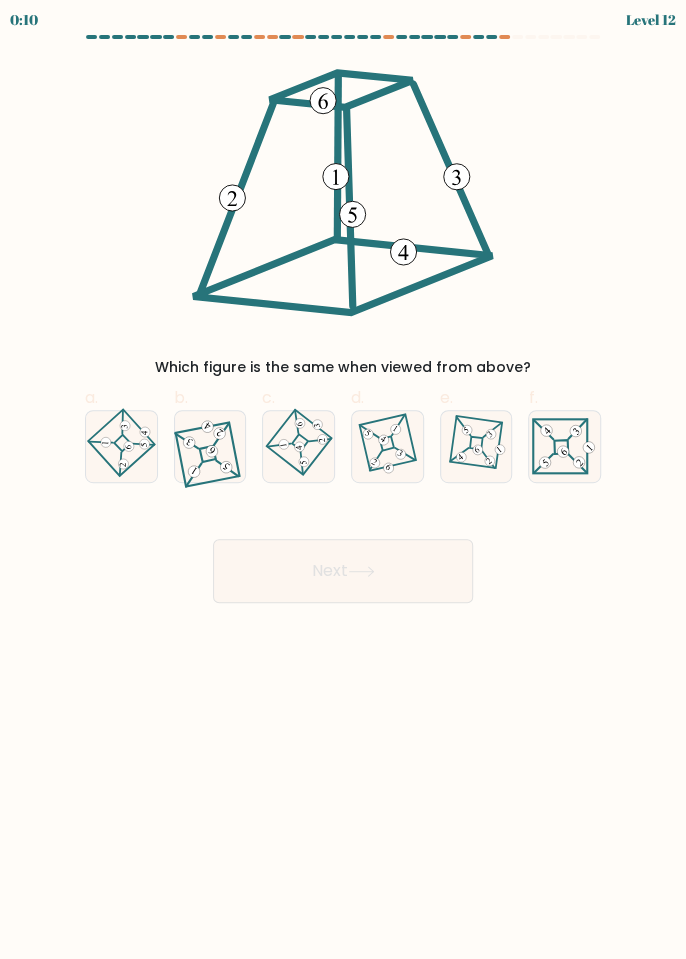 click on "Next" at bounding box center (343, 571) 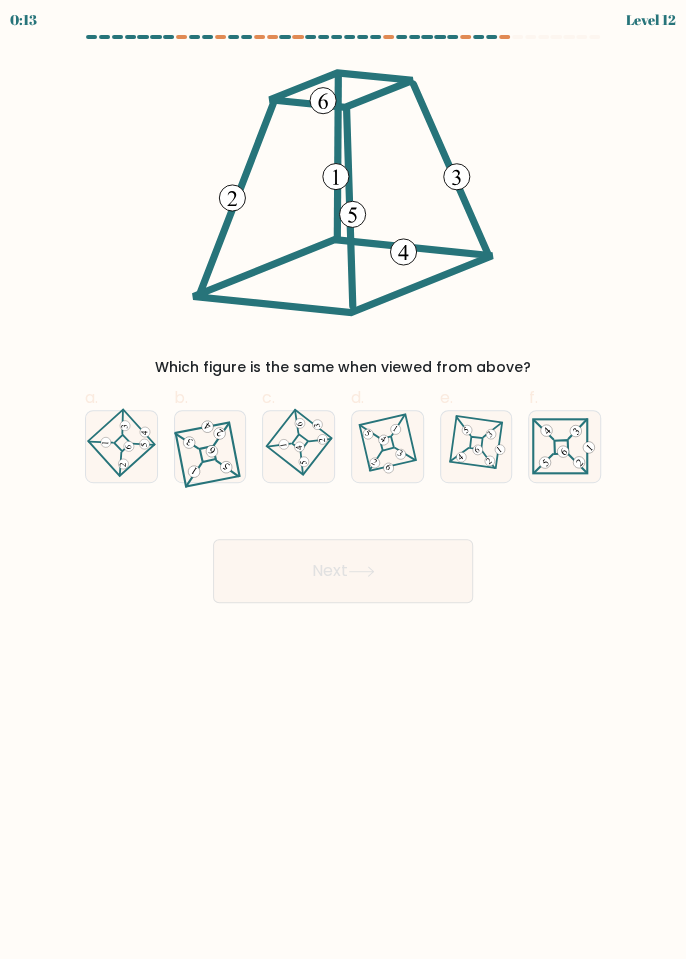 scroll, scrollTop: 0, scrollLeft: 0, axis: both 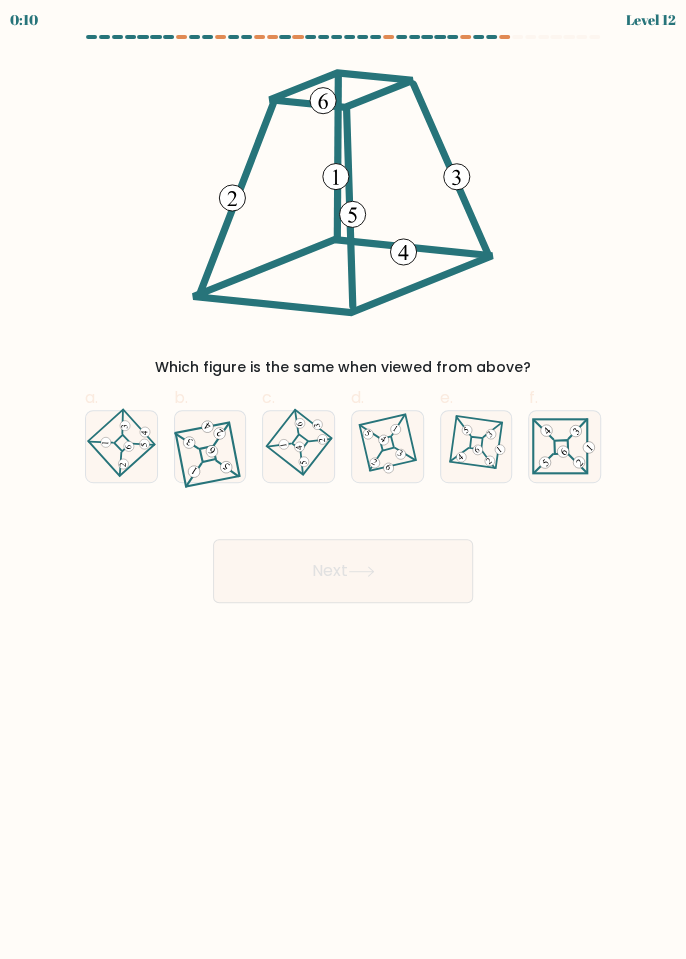 click 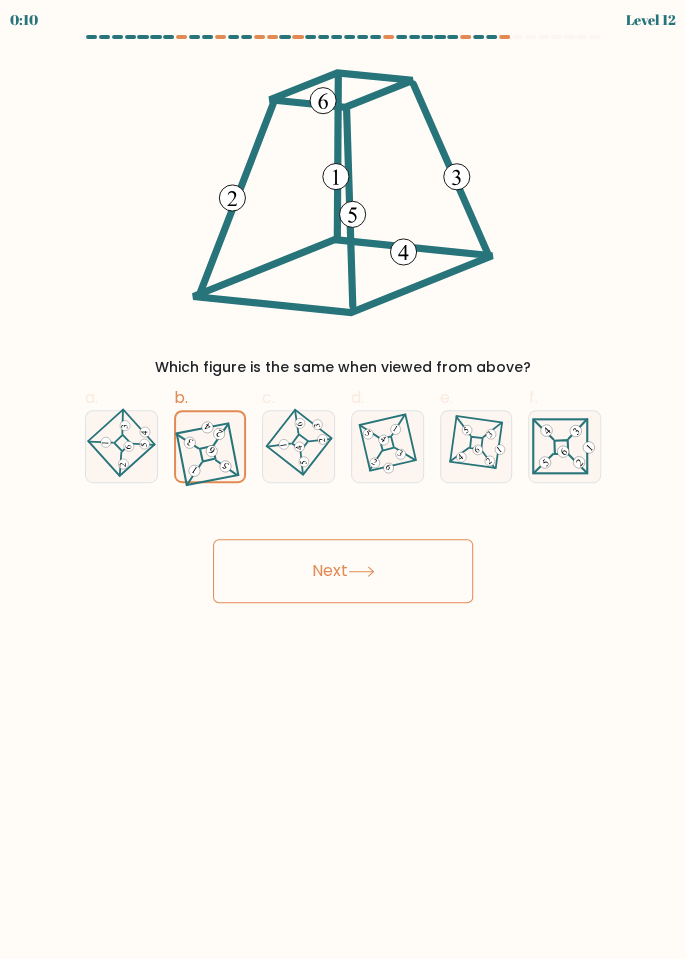 click on "Next" at bounding box center (343, 571) 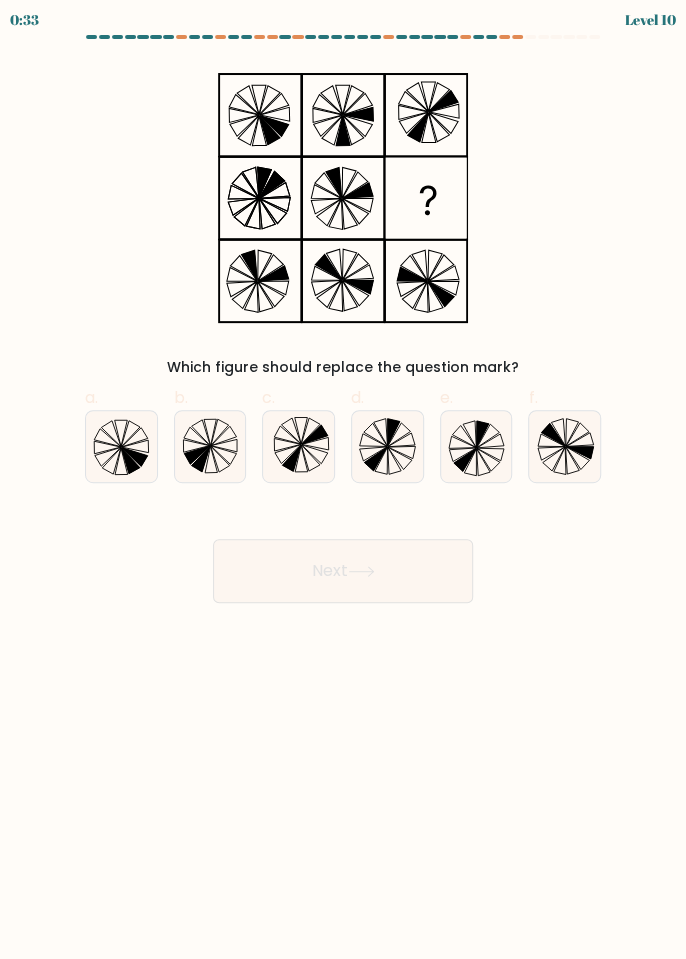 click 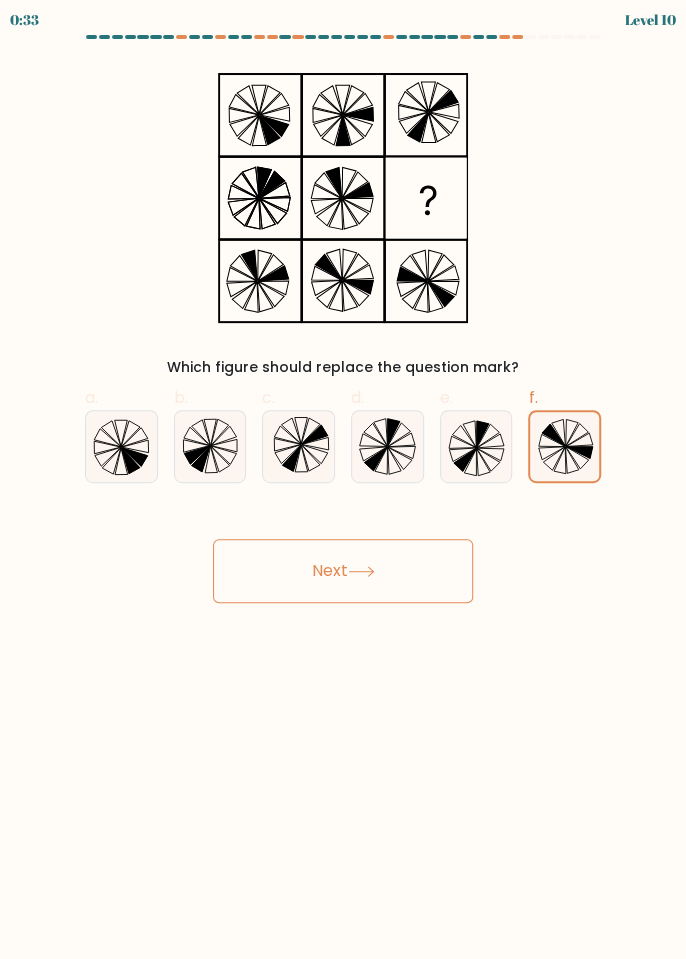 click on "Next" at bounding box center [343, 571] 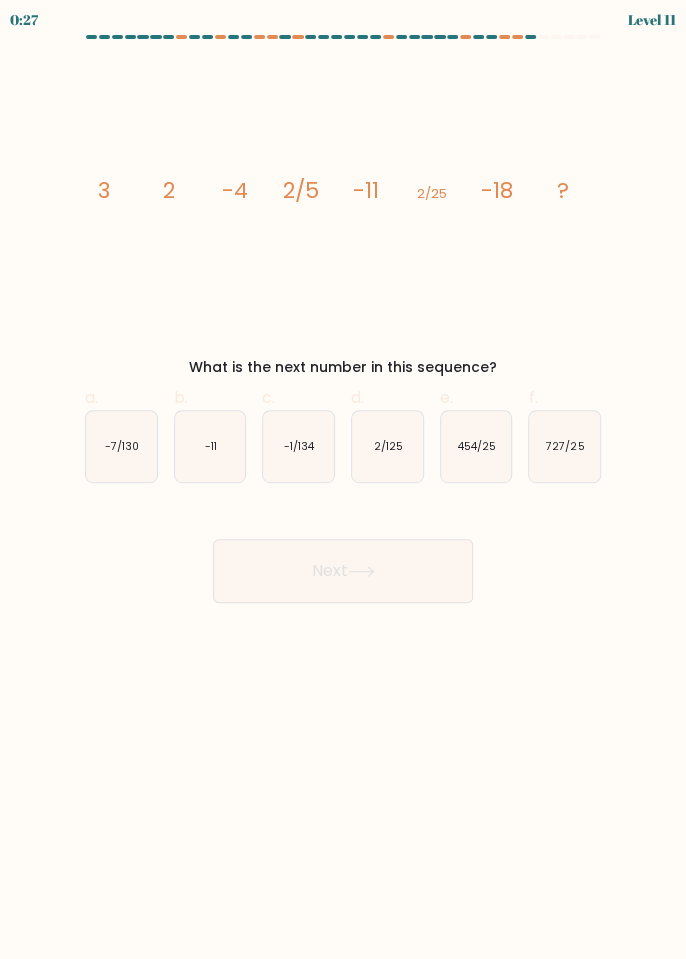 click on "2/125" 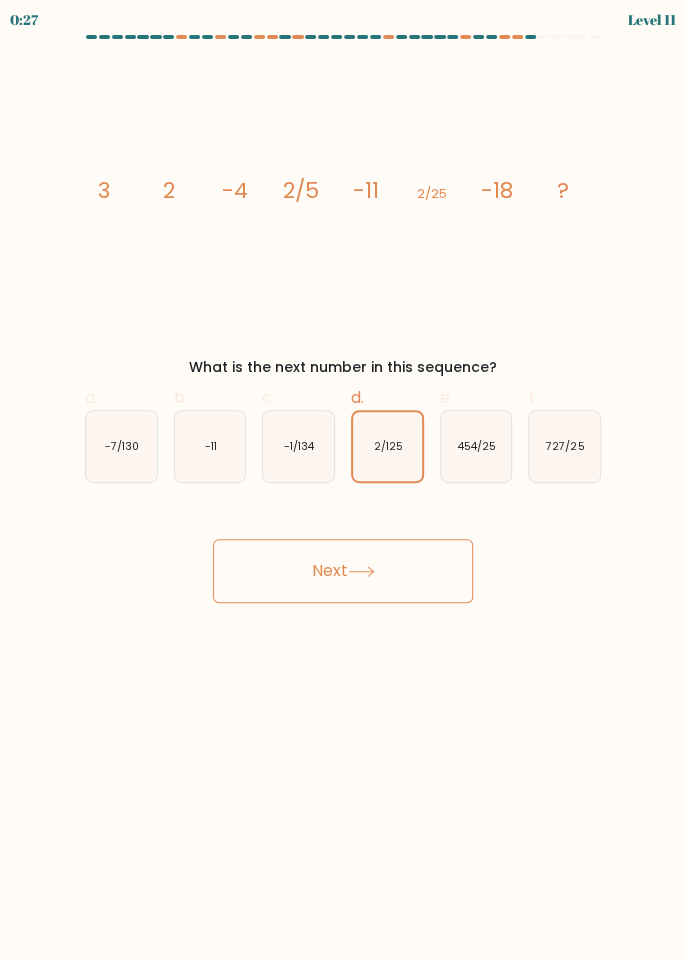 click on "Next" at bounding box center (343, 571) 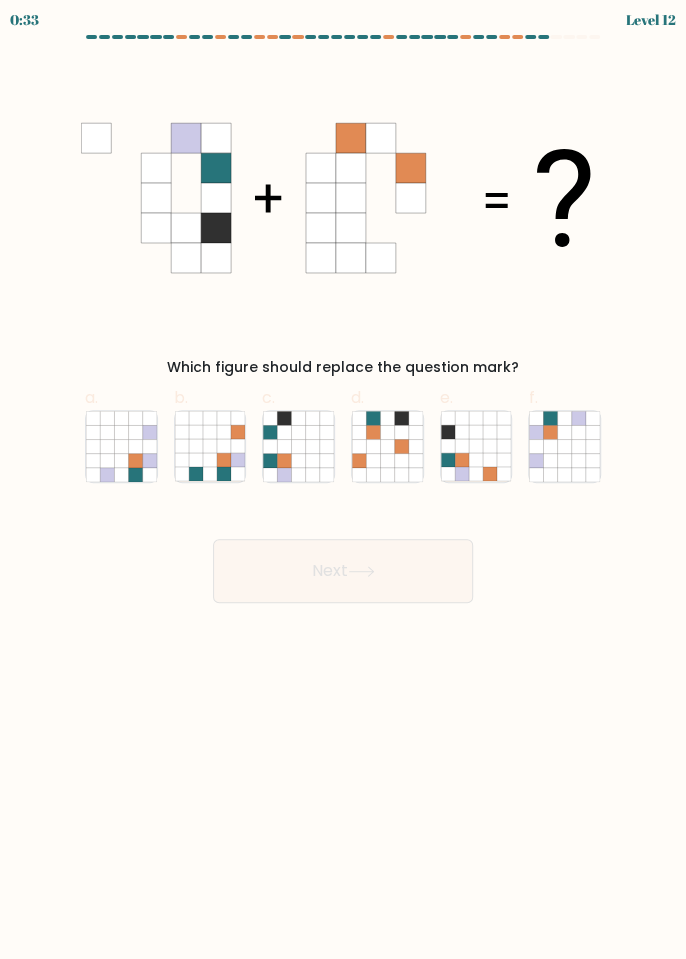 click 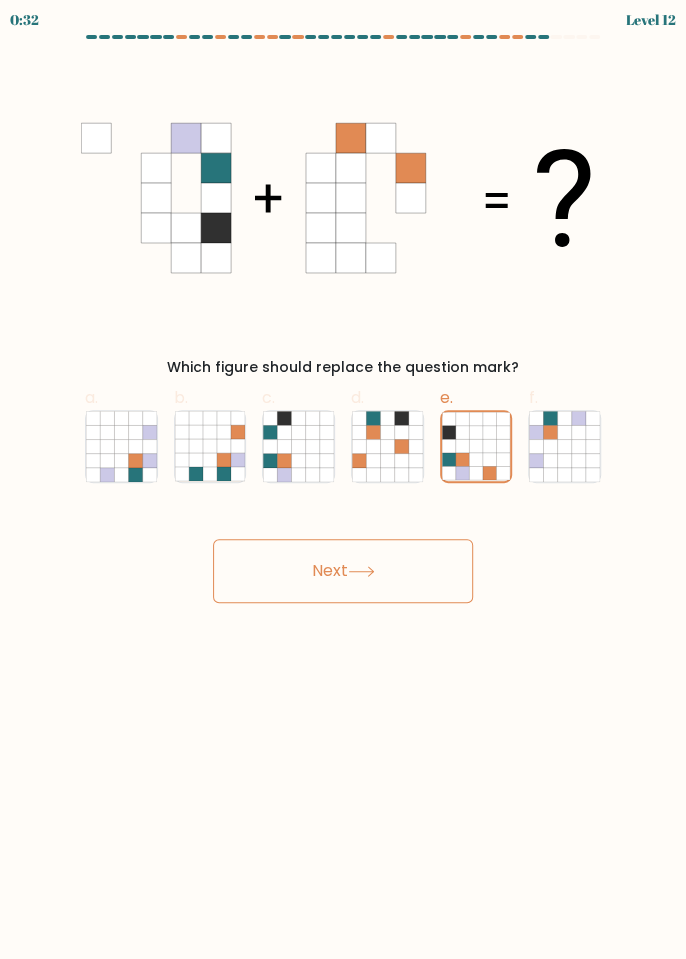 click on "Next" at bounding box center (343, 571) 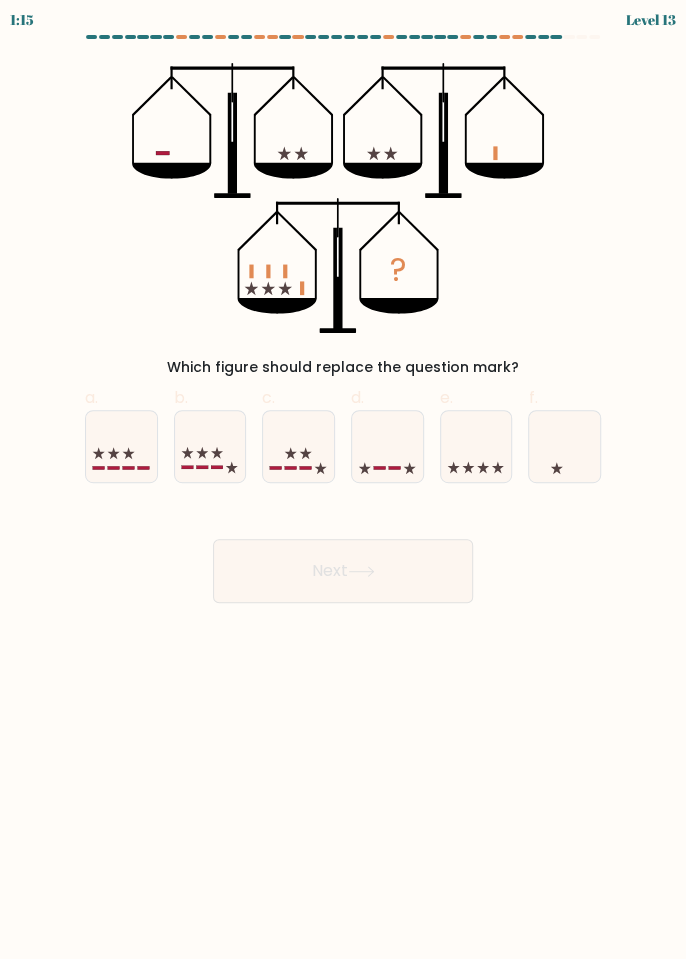 click on "Next" at bounding box center [343, 571] 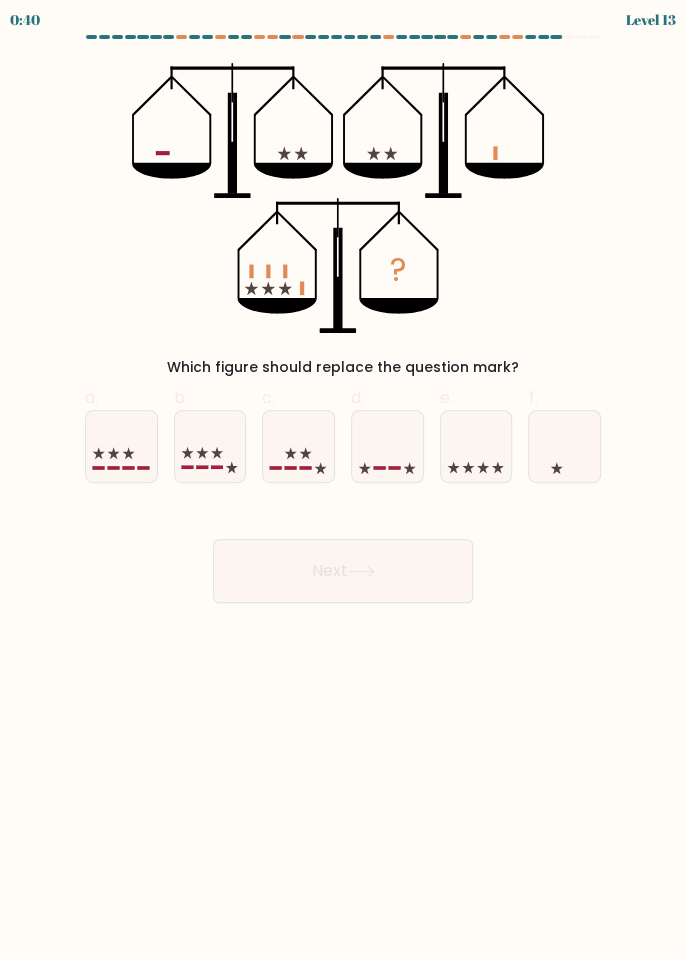 click 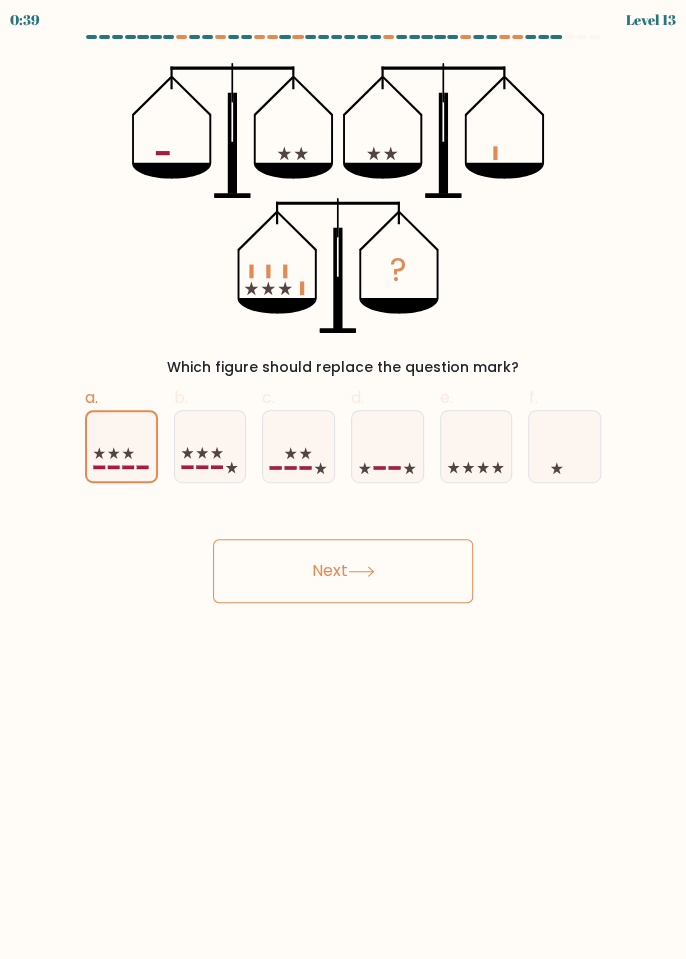 click on "Next" at bounding box center [343, 571] 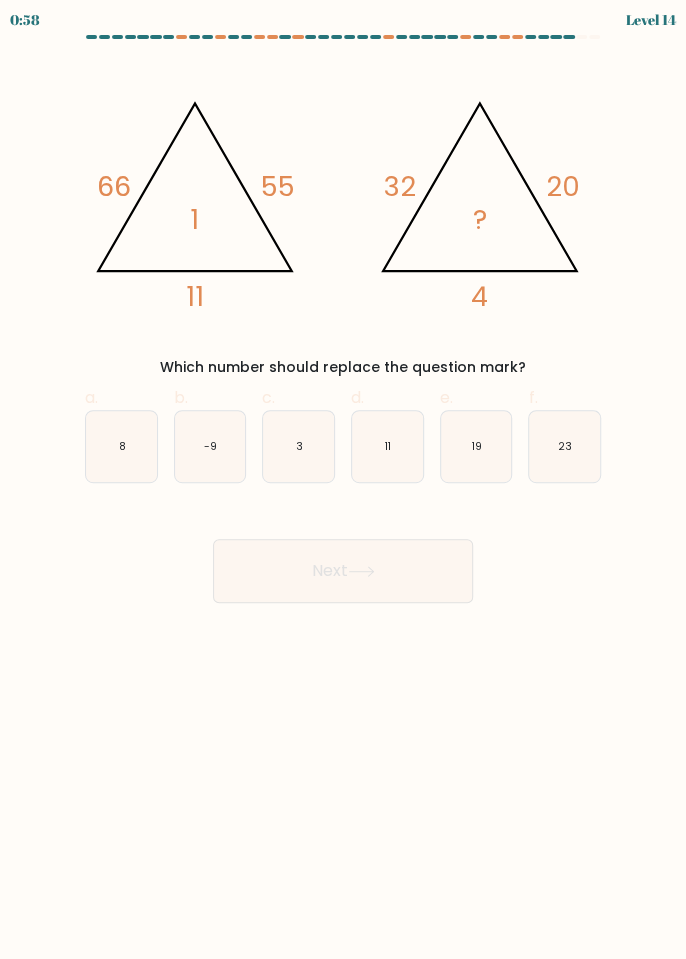 click on "3" 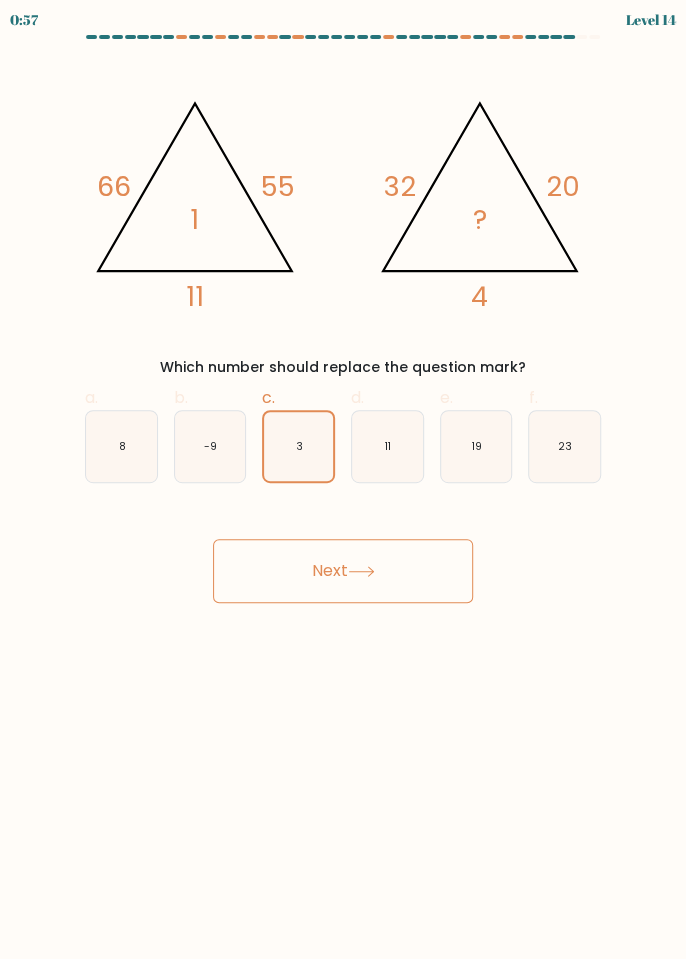 click on "Next" at bounding box center [343, 571] 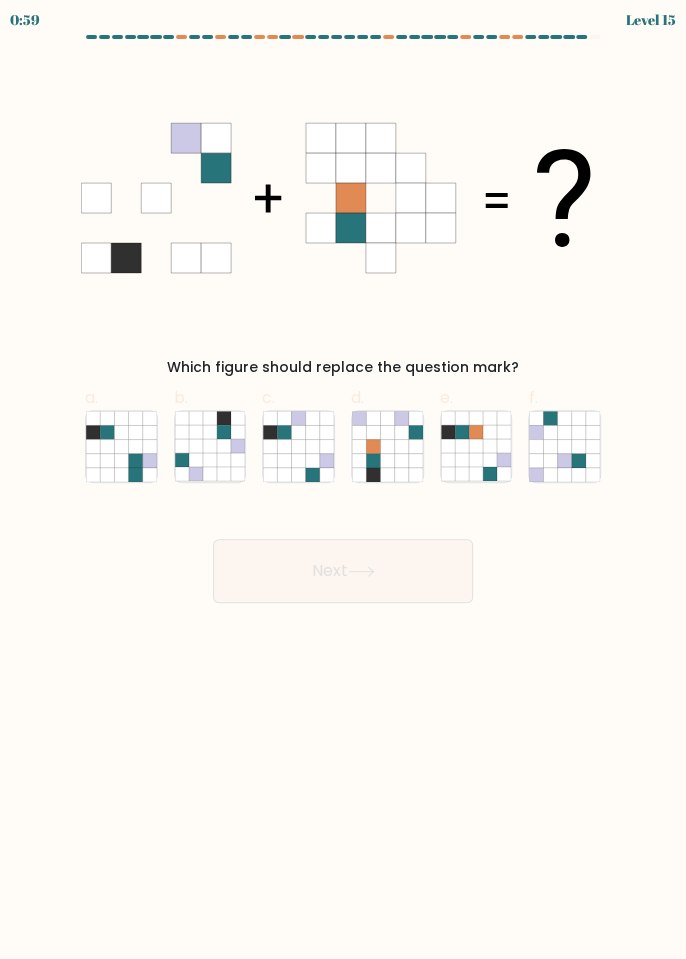 click 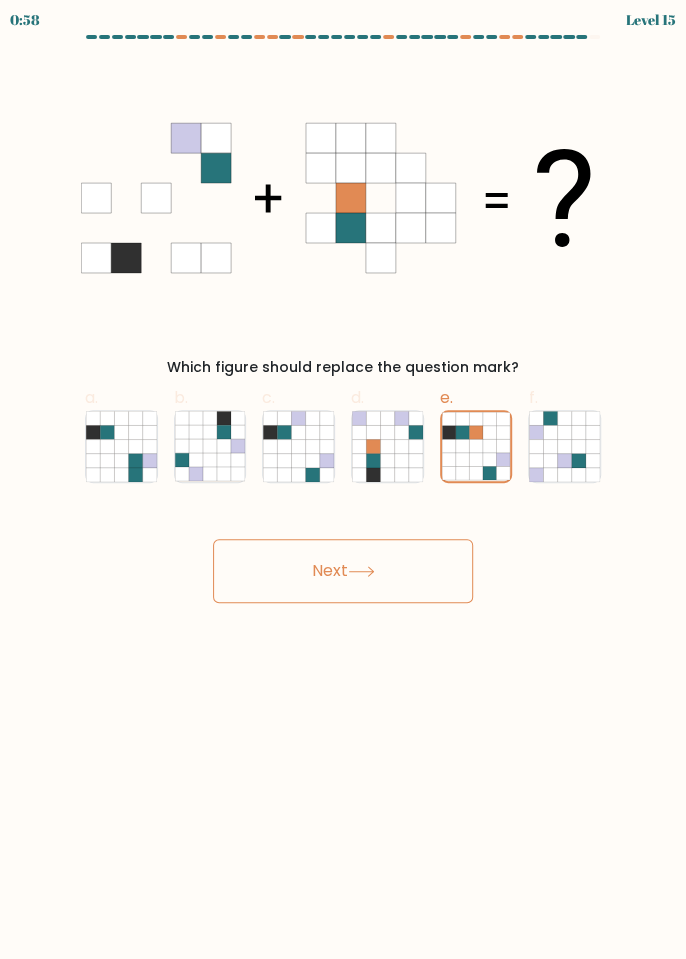 click on "Next" at bounding box center [343, 571] 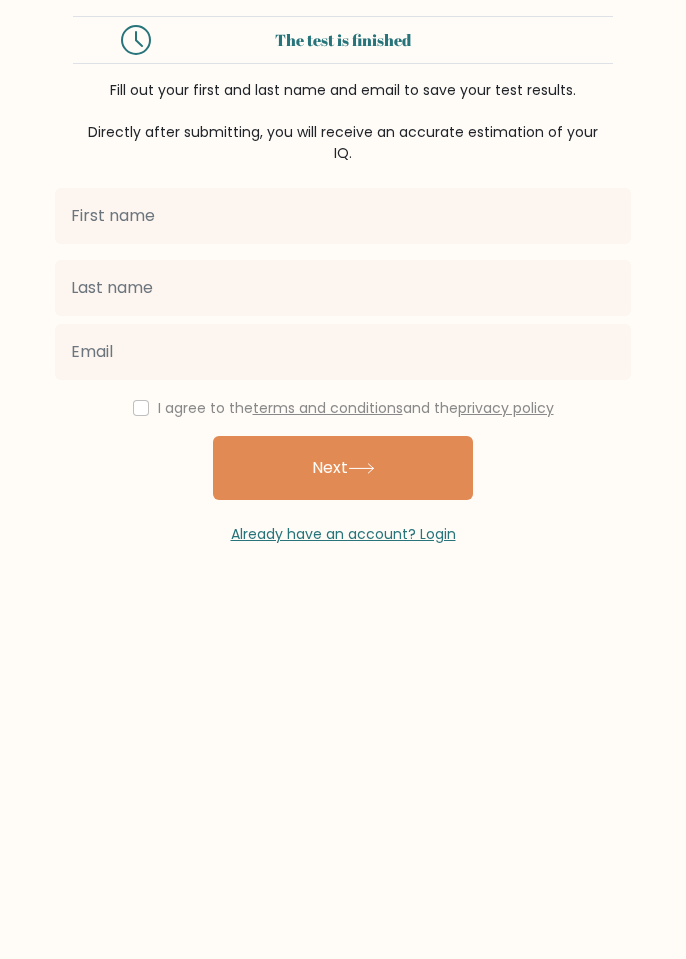 scroll, scrollTop: 0, scrollLeft: 0, axis: both 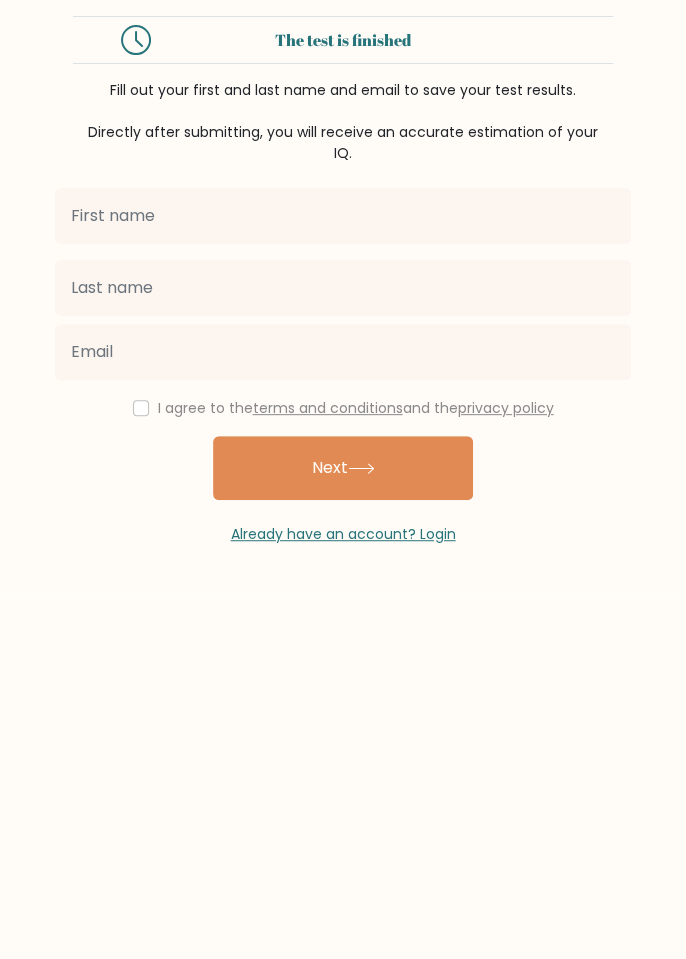click at bounding box center [343, 216] 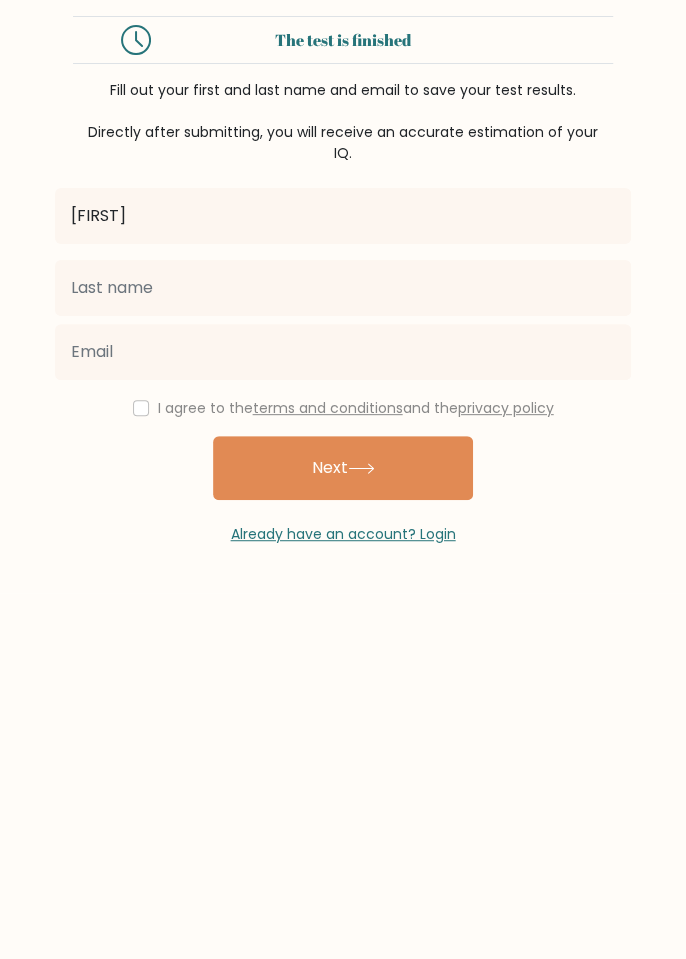 type on "[FIRST]" 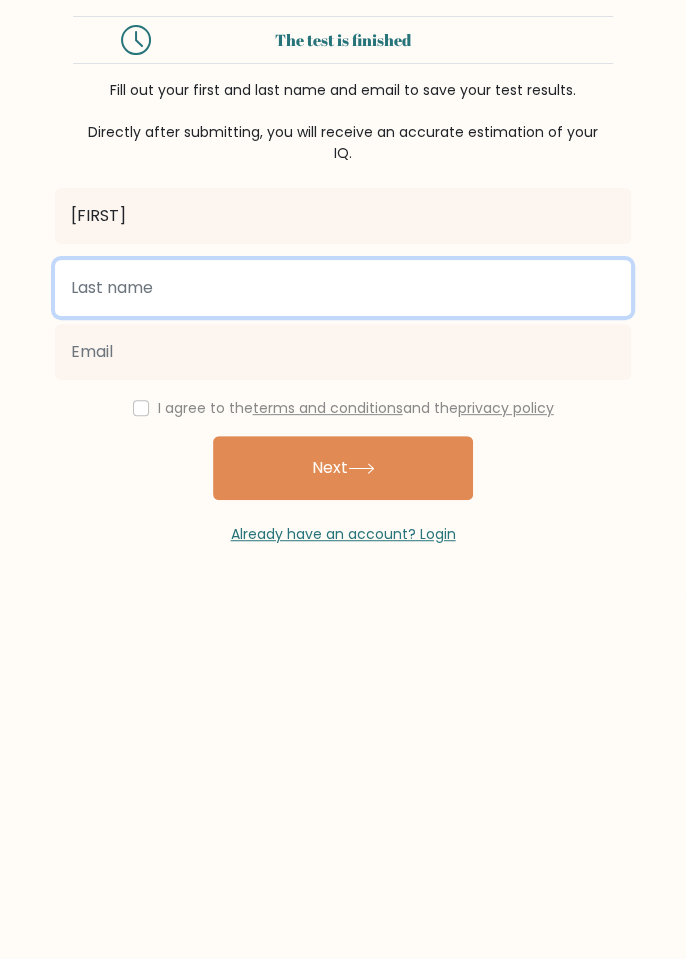 click at bounding box center [343, 288] 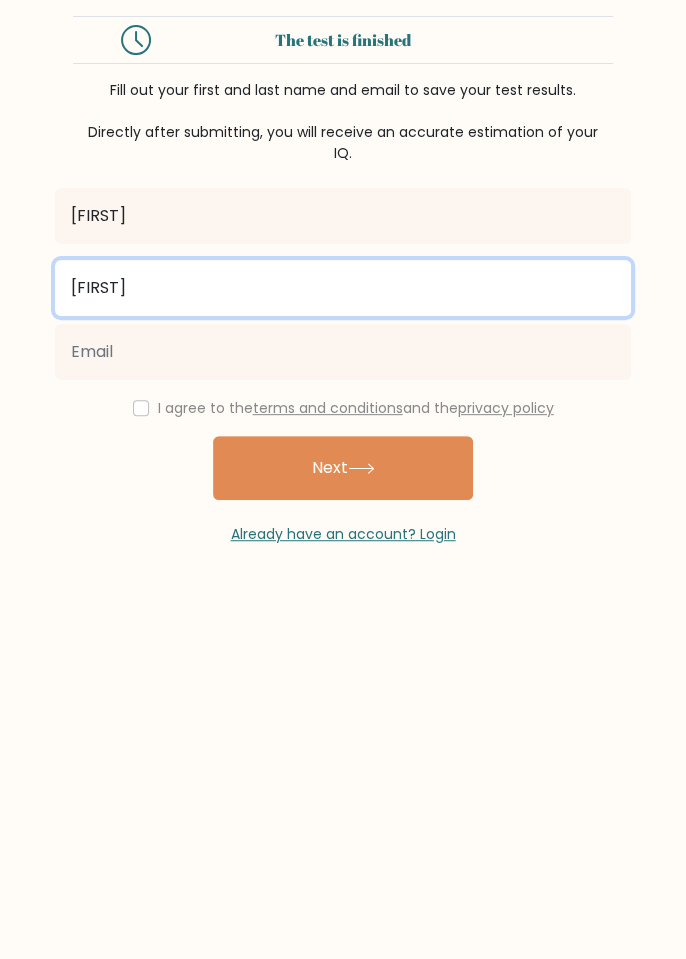 type on "[FIRST]" 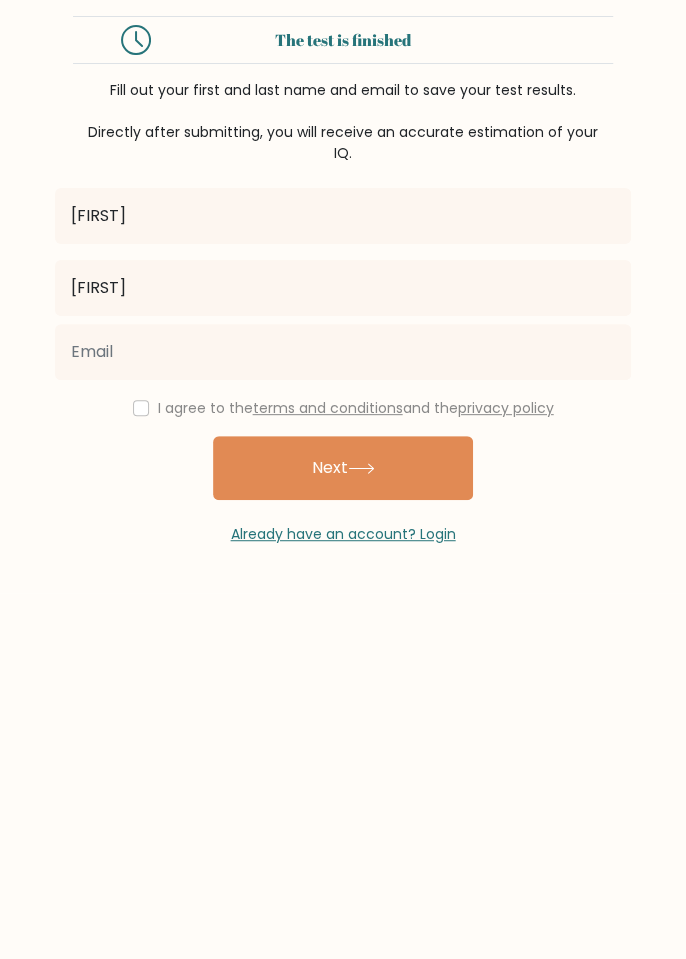click 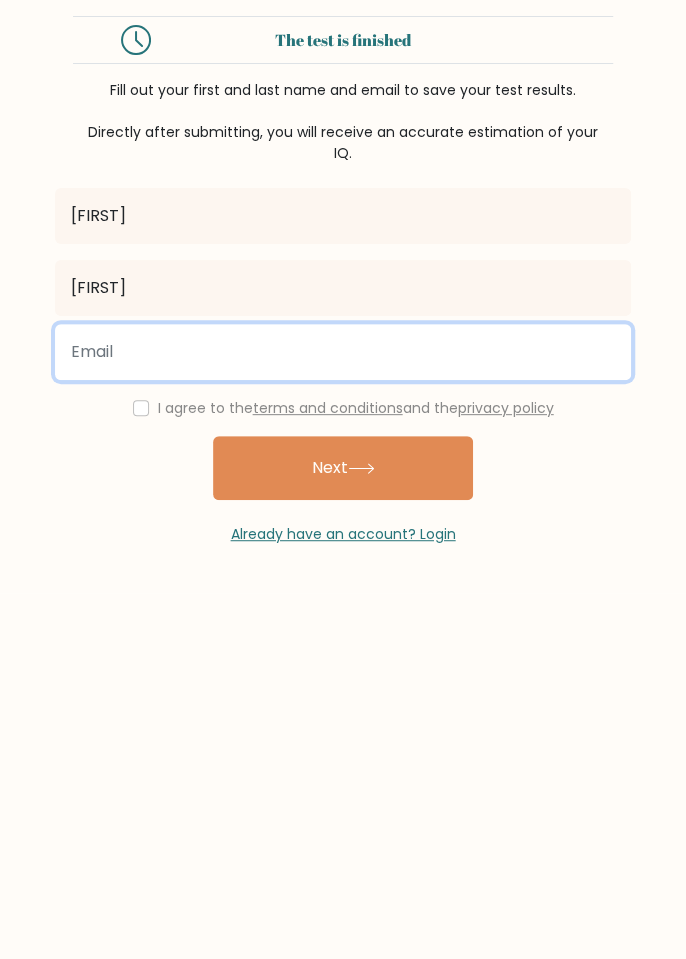 click at bounding box center (343, 352) 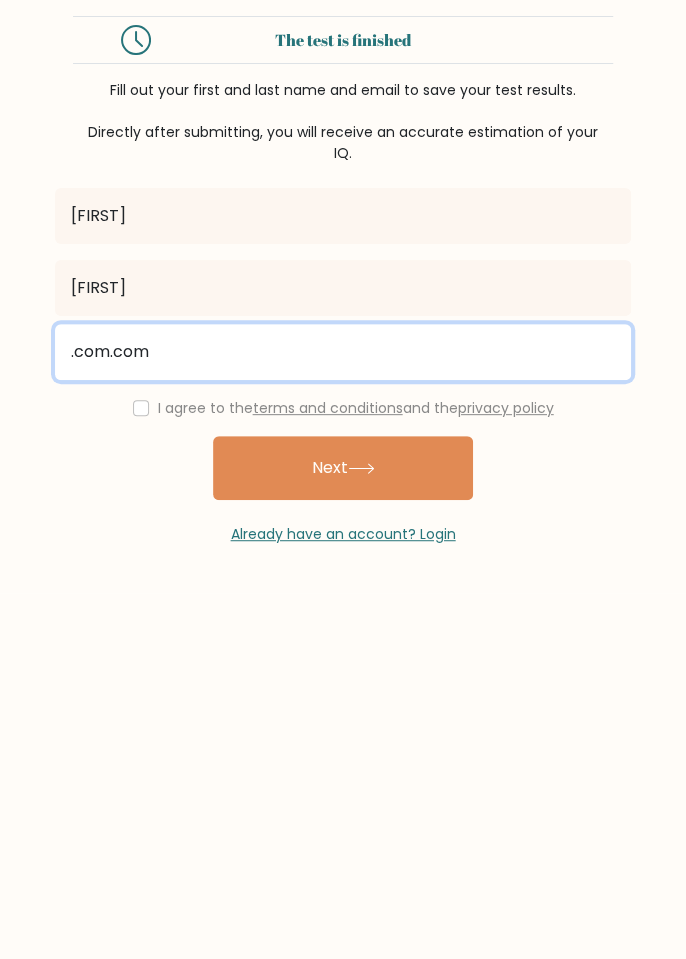 type on ".com.com" 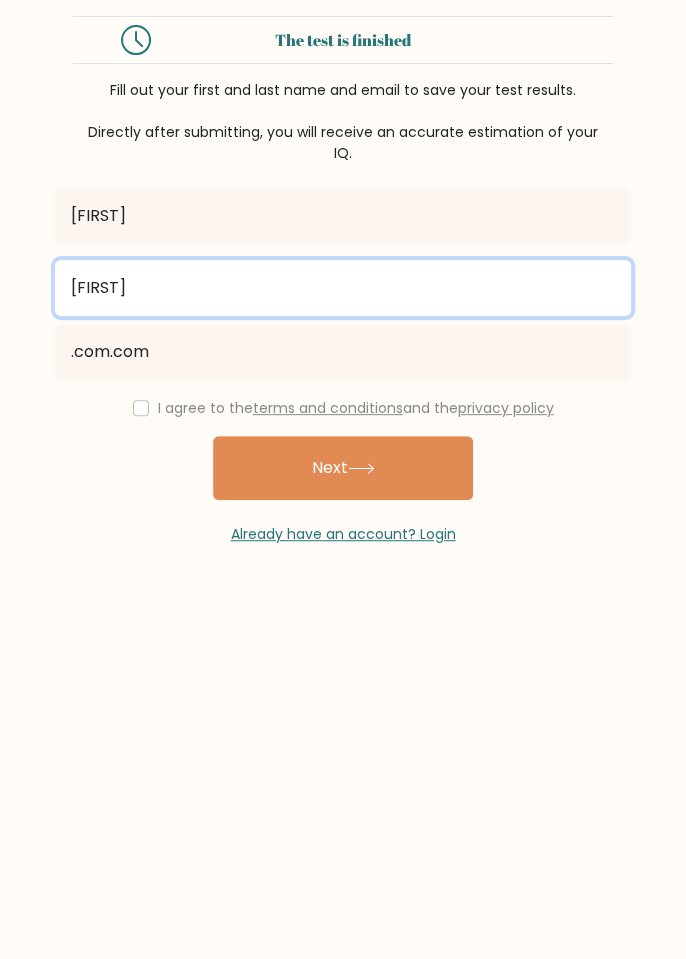 click on "[FIRST]" at bounding box center (343, 288) 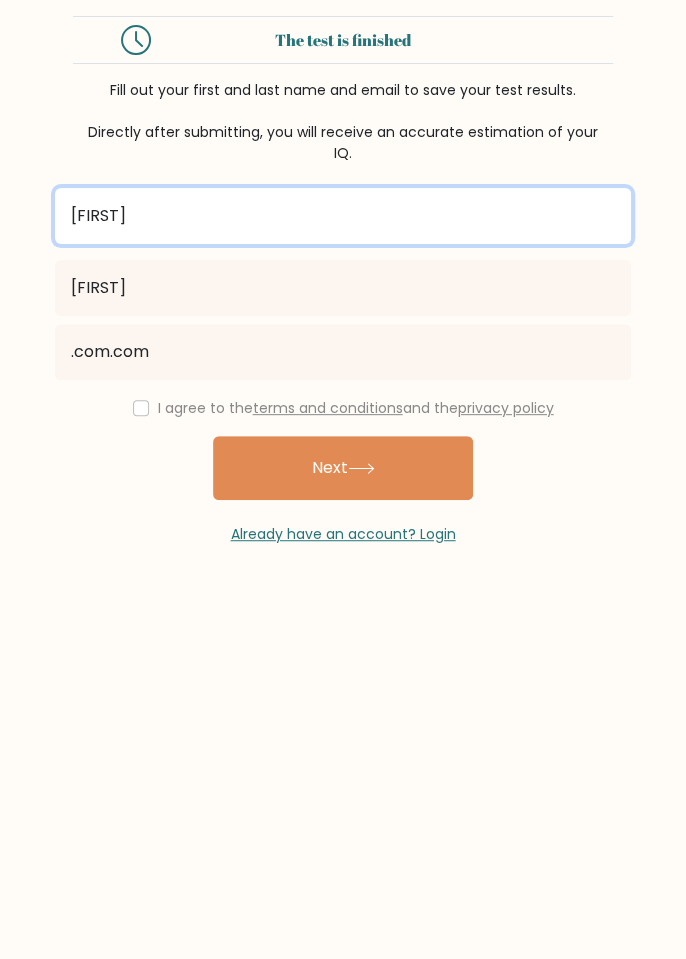 click on "Swam" at bounding box center (343, 216) 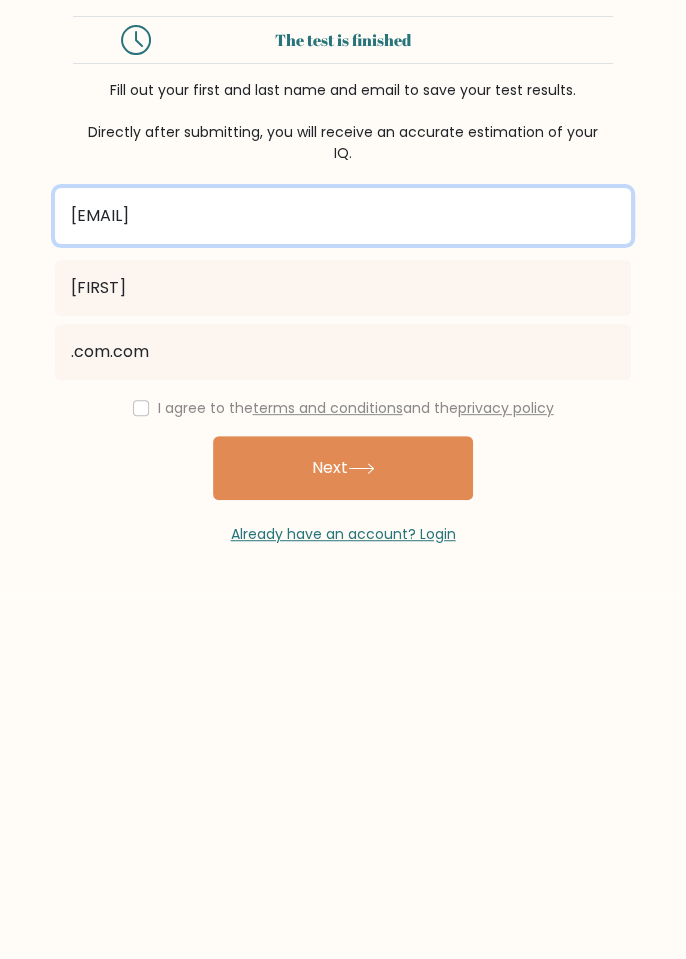 type on "[EMAIL]" 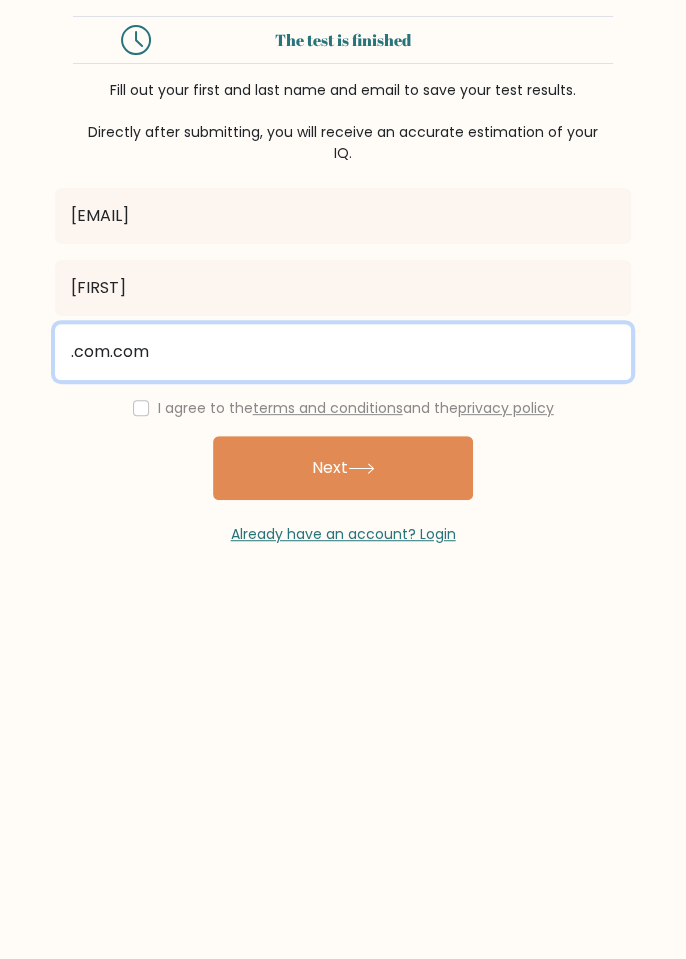 click on ".com.com" at bounding box center (343, 352) 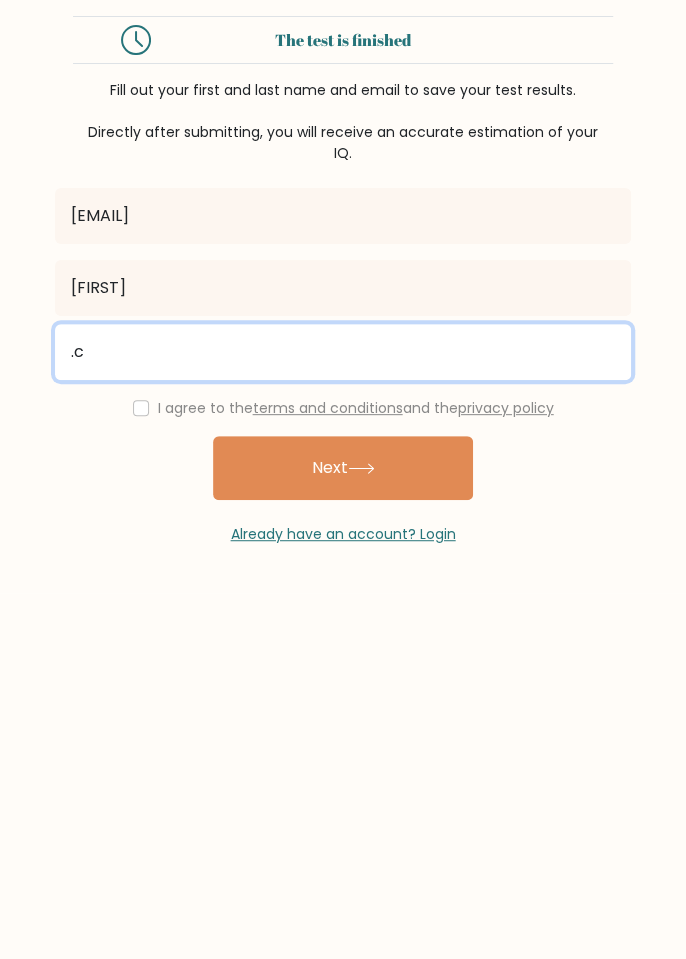 type on "." 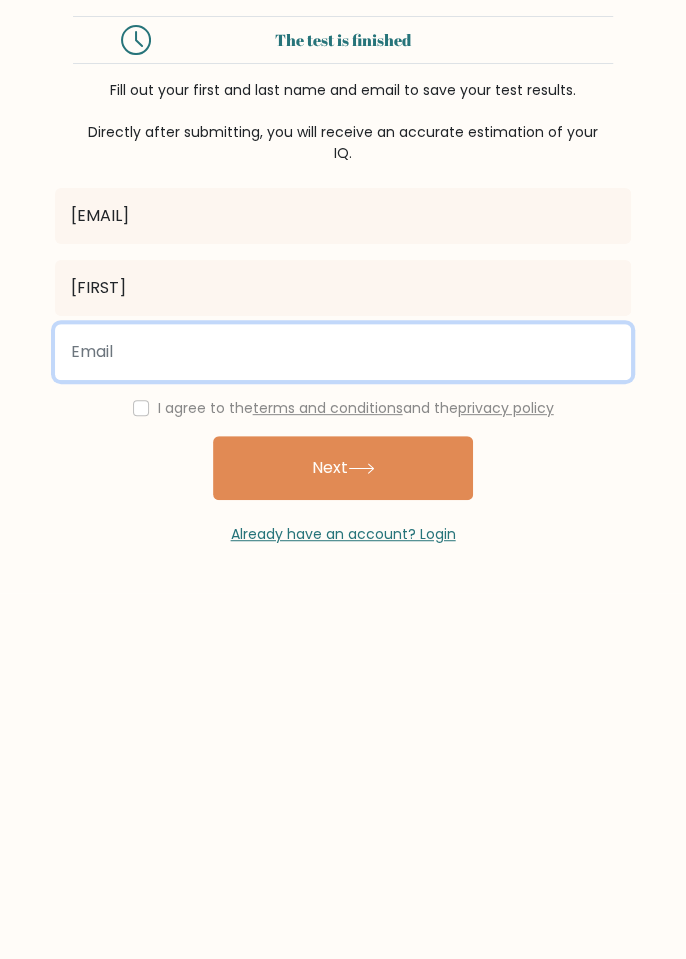 type on "@" 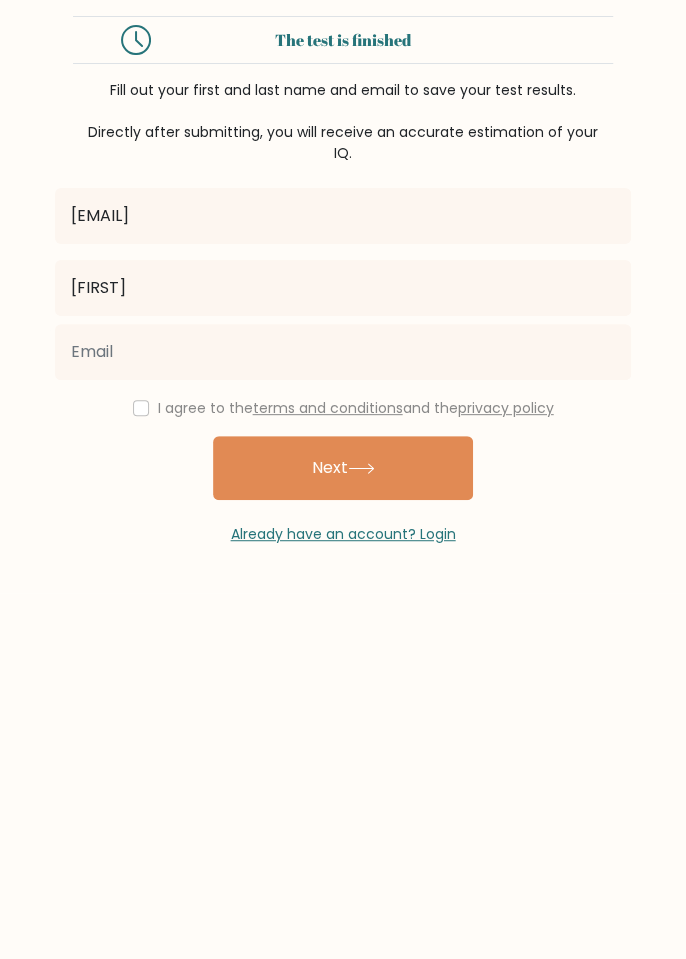 click on "Next" at bounding box center (343, 468) 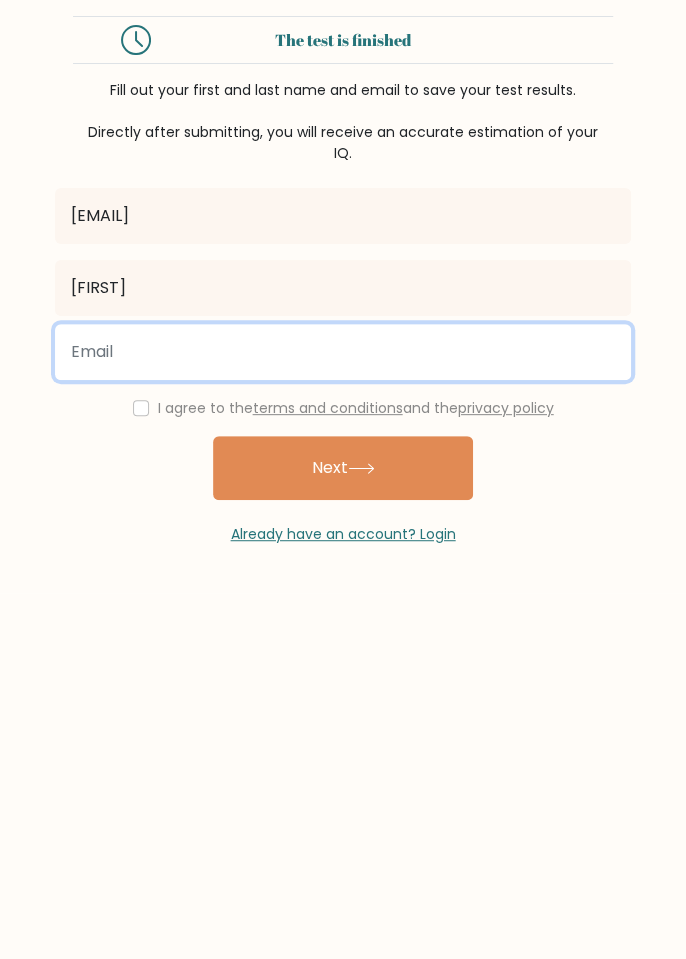 click at bounding box center [343, 352] 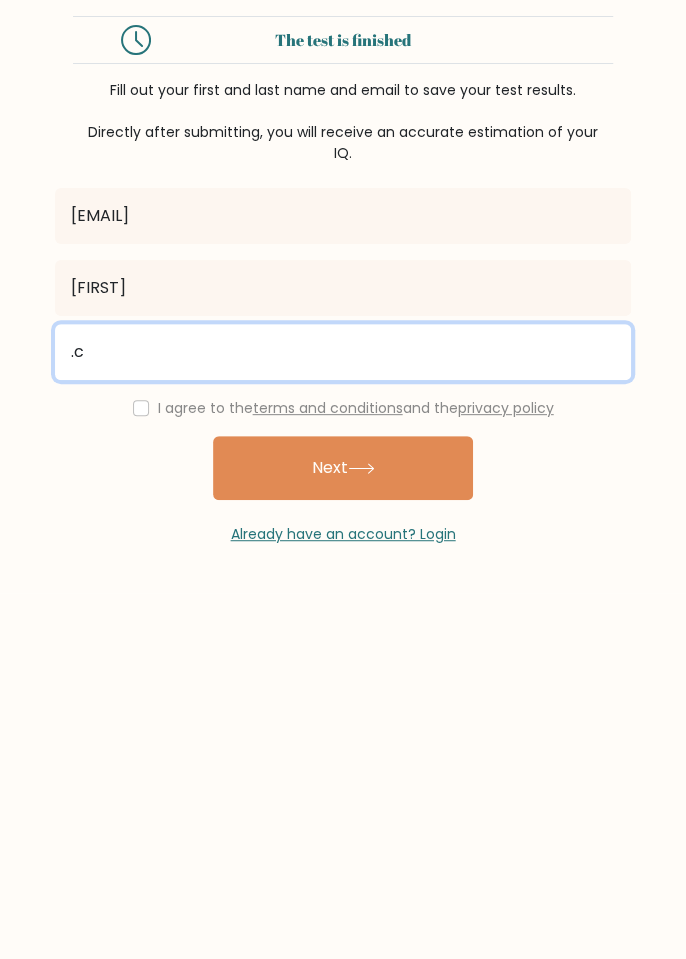 type on "." 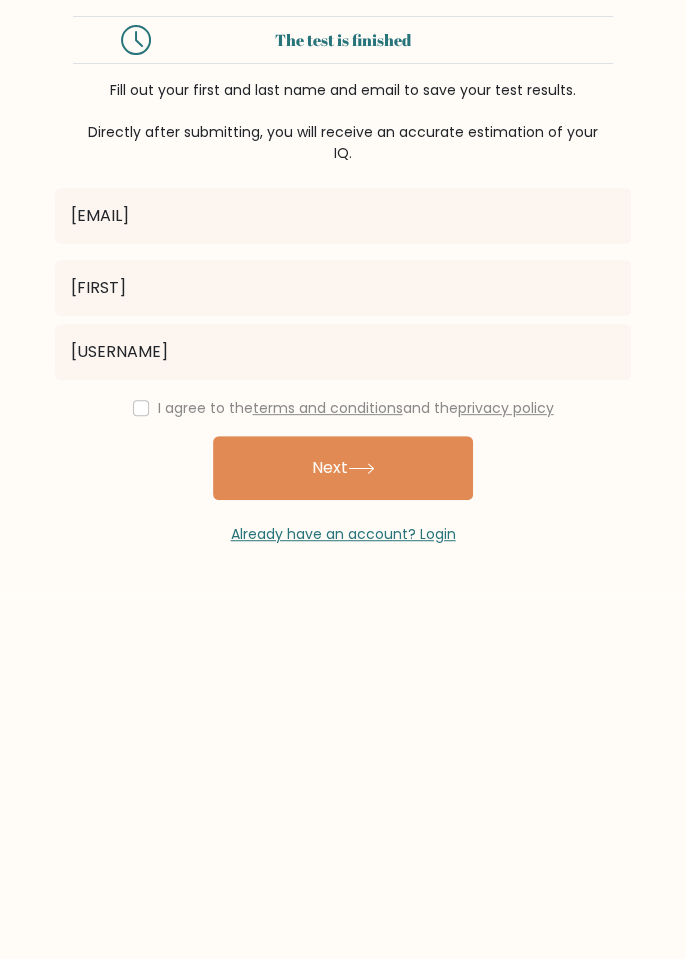 click on "Next" at bounding box center [343, 468] 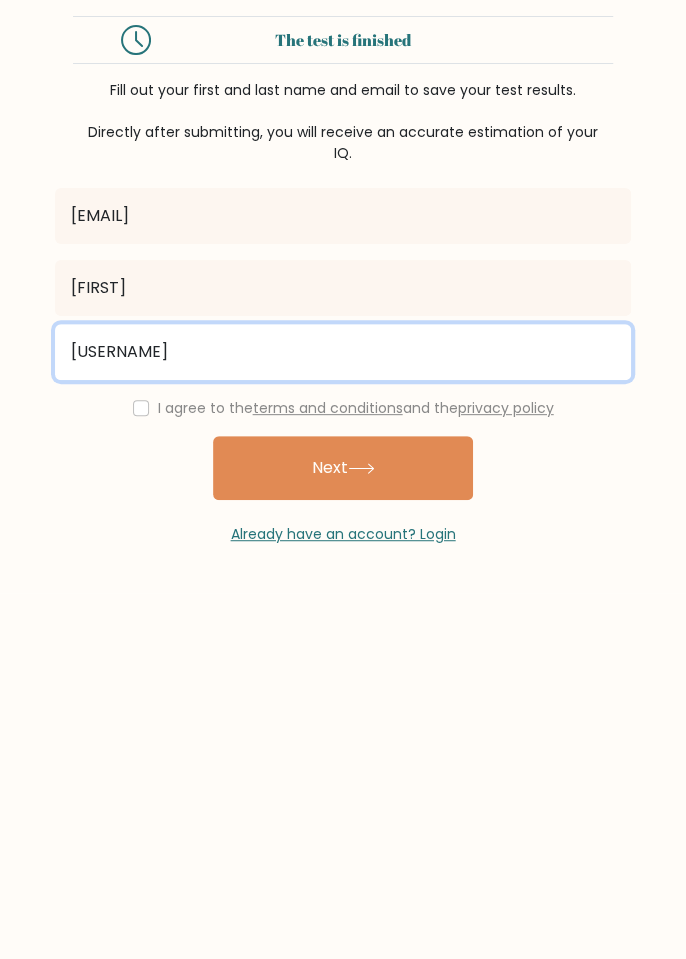 type on "@" 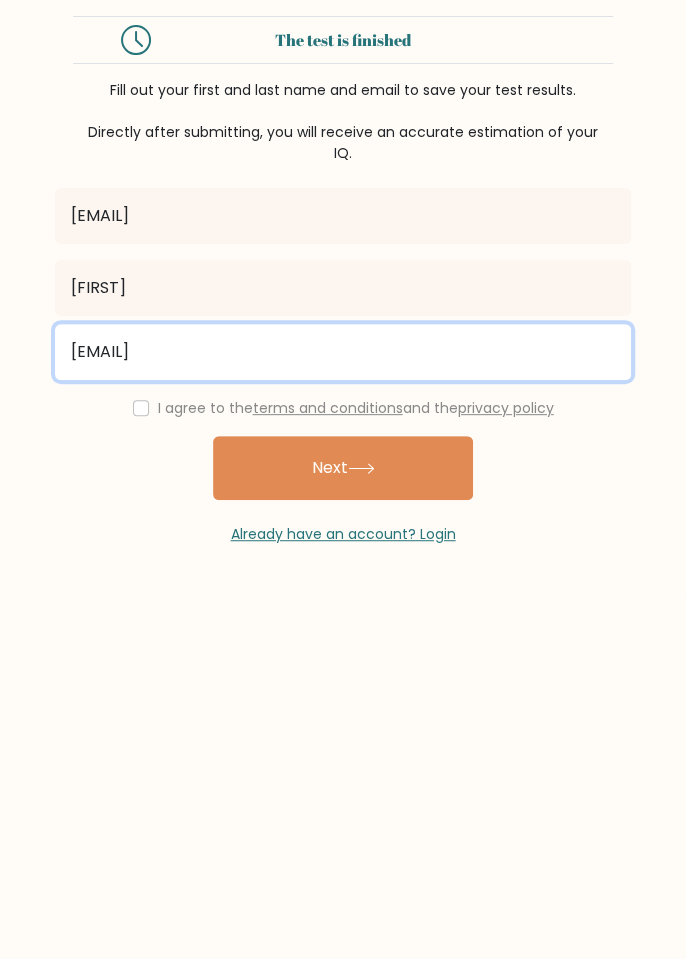 click on "swams179@" at bounding box center (343, 352) 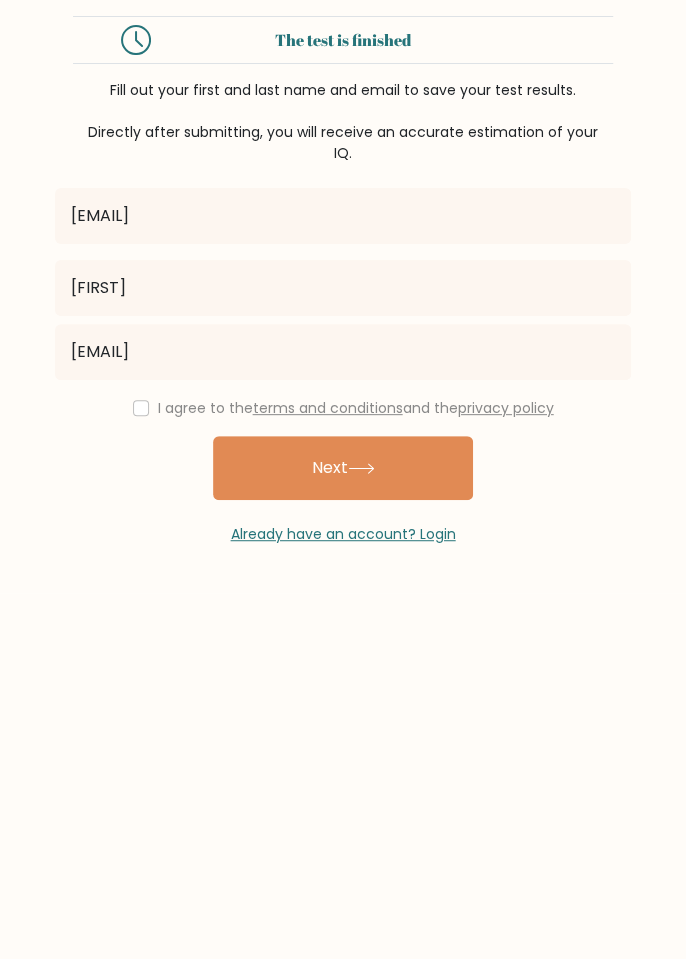 click on "Next" at bounding box center (343, 468) 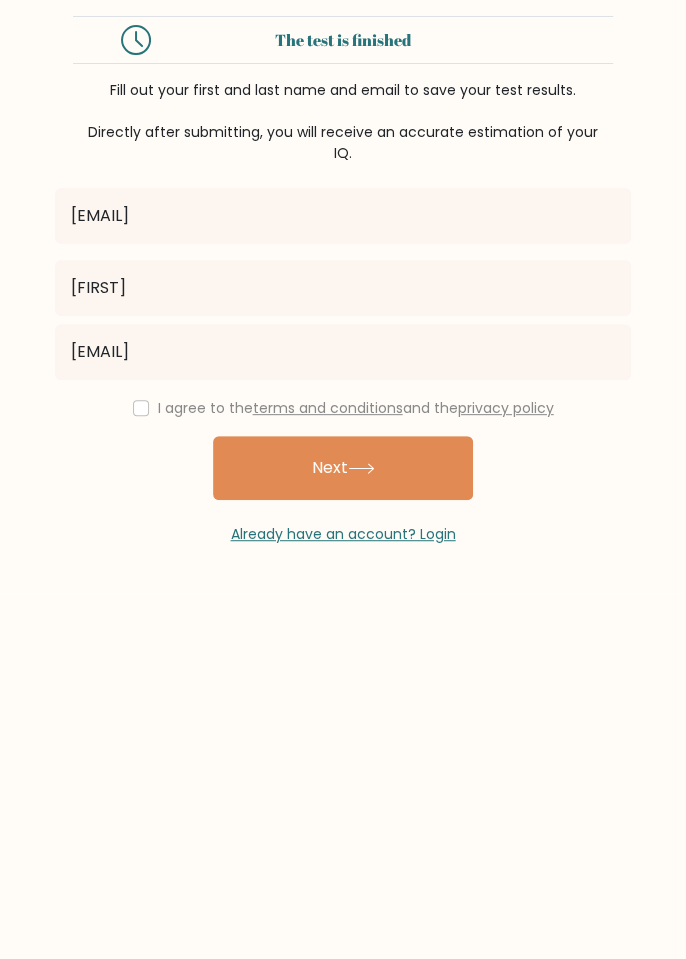 click on "Next" at bounding box center (343, 468) 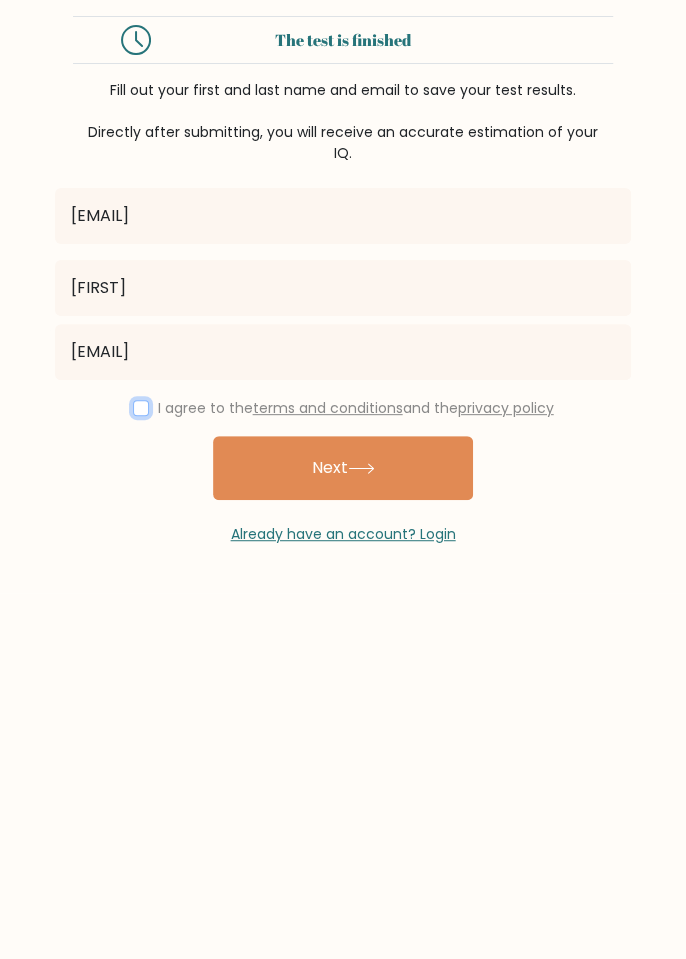 click at bounding box center [141, 408] 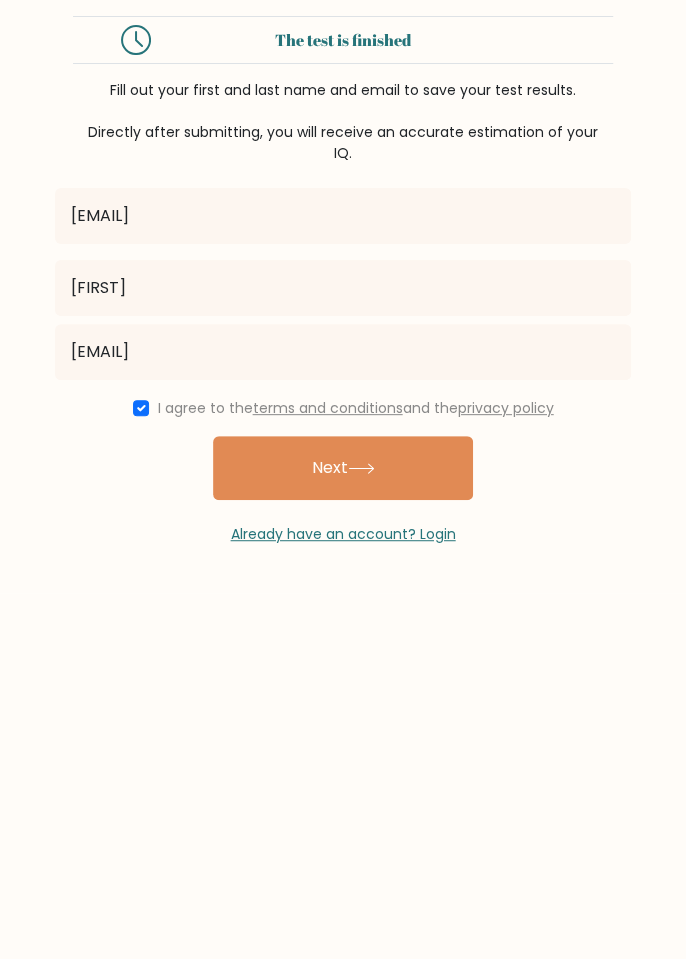 click on "Next" at bounding box center (343, 468) 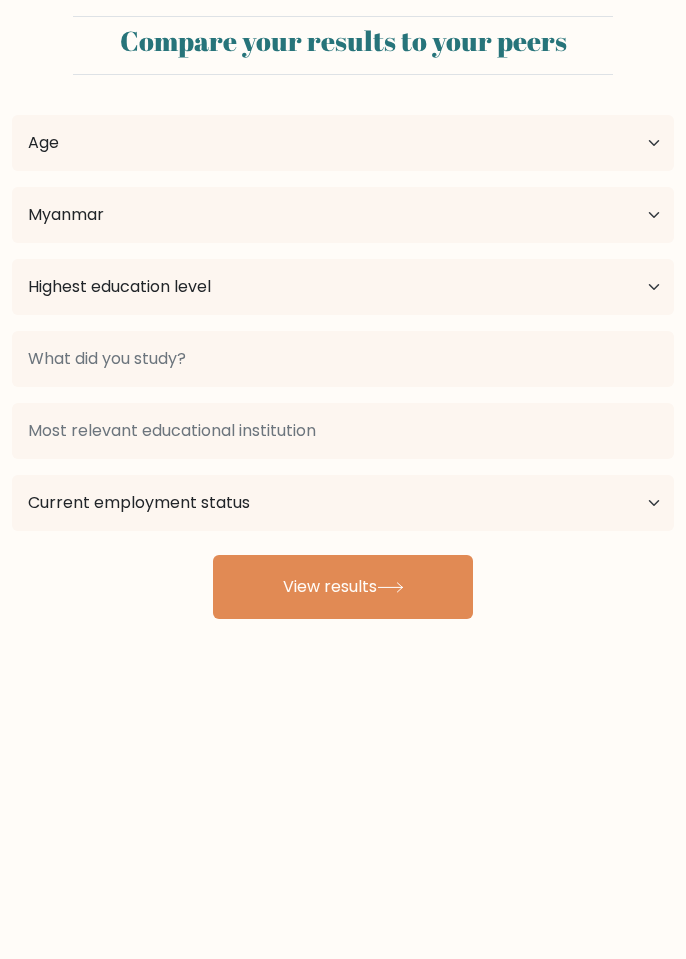 select on "MM" 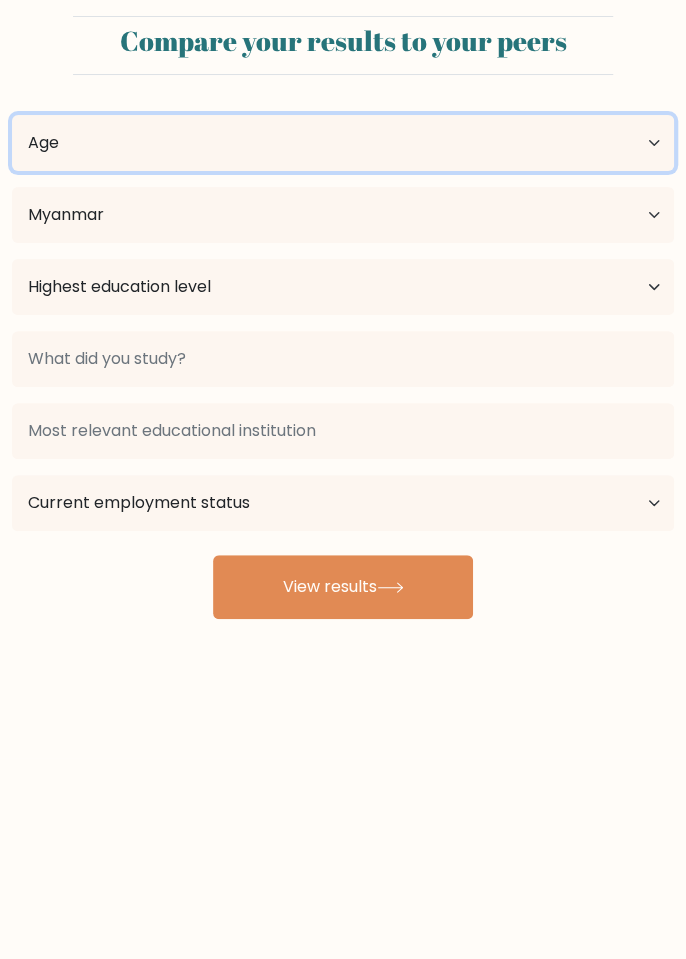 click on "Age
Under 18 years old
18-24 years old
25-34 years old
35-44 years old
45-54 years old
55-64 years old
65 years old and above" at bounding box center [343, 143] 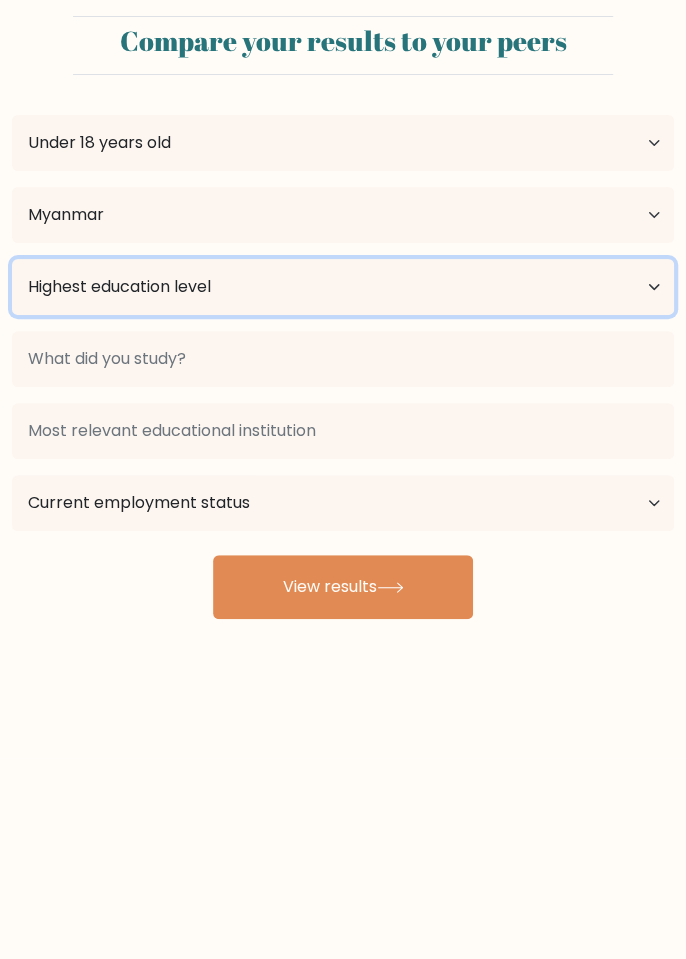 click on "Highest education level
No schooling
Primary
Lower Secondary
Upper Secondary
Occupation Specific
Bachelor's degree
Master's degree
Doctoral degree" at bounding box center [343, 287] 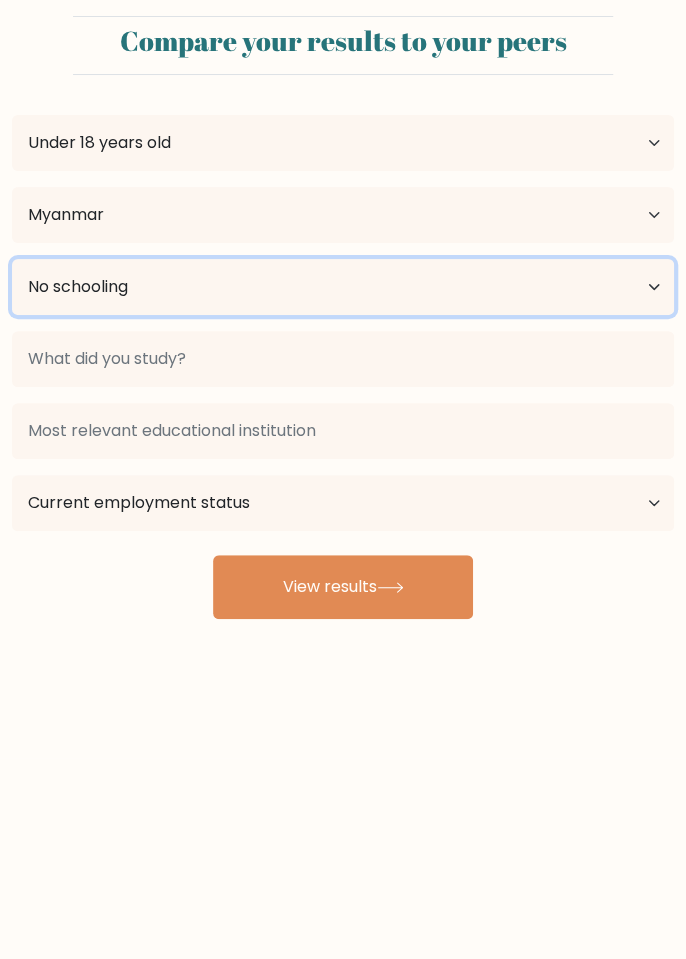 click on "Highest education level
No schooling
Primary
Lower Secondary
Upper Secondary
Occupation Specific
Bachelor's degree
Master's degree
Doctoral degree" at bounding box center [343, 287] 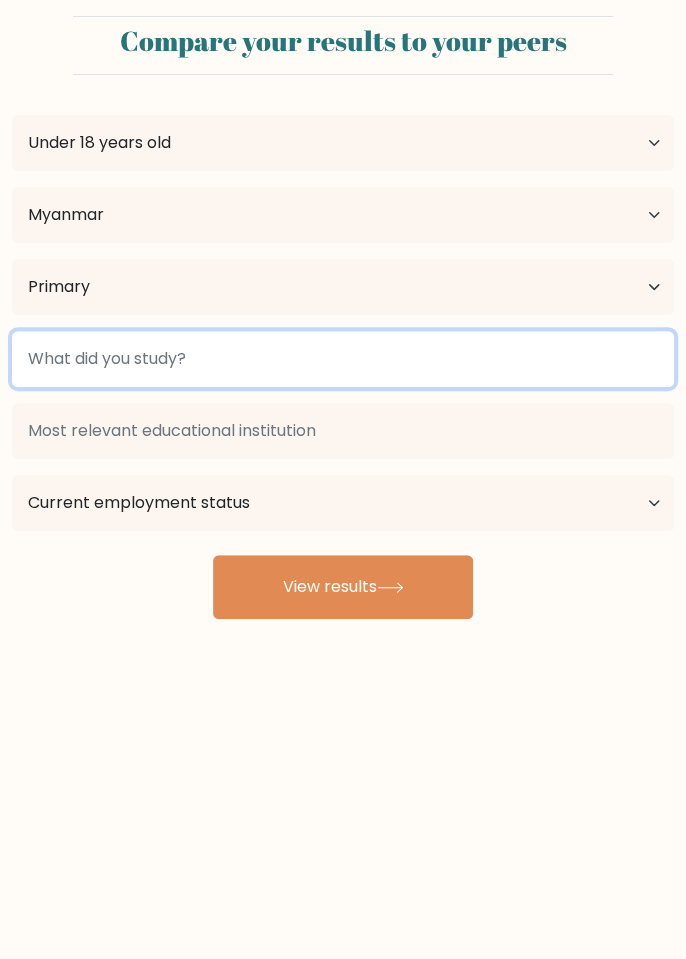 click at bounding box center (343, 359) 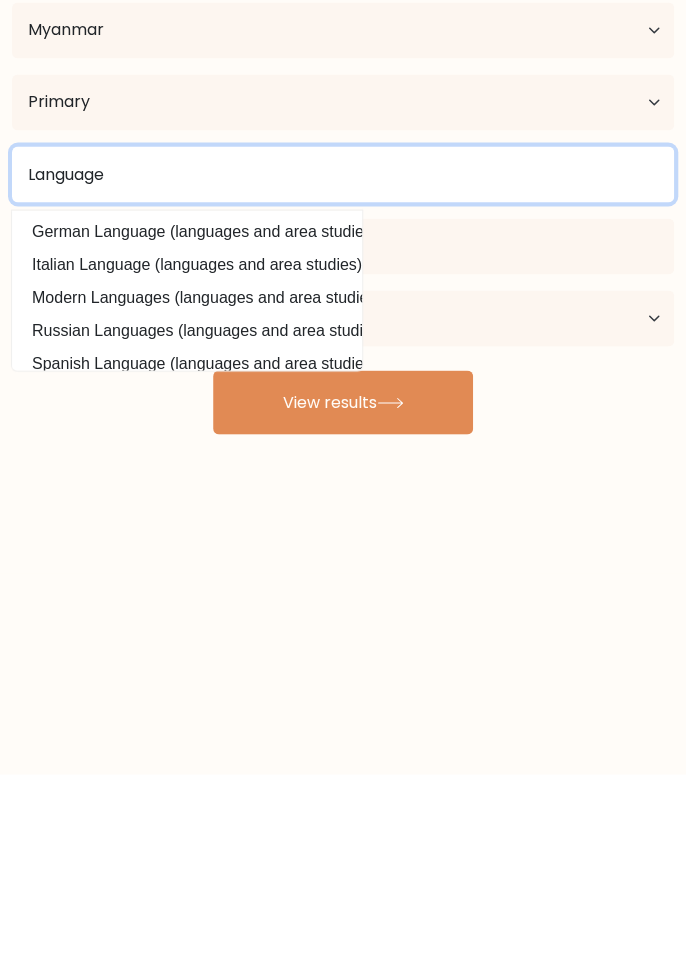 click on "Language" at bounding box center [343, 359] 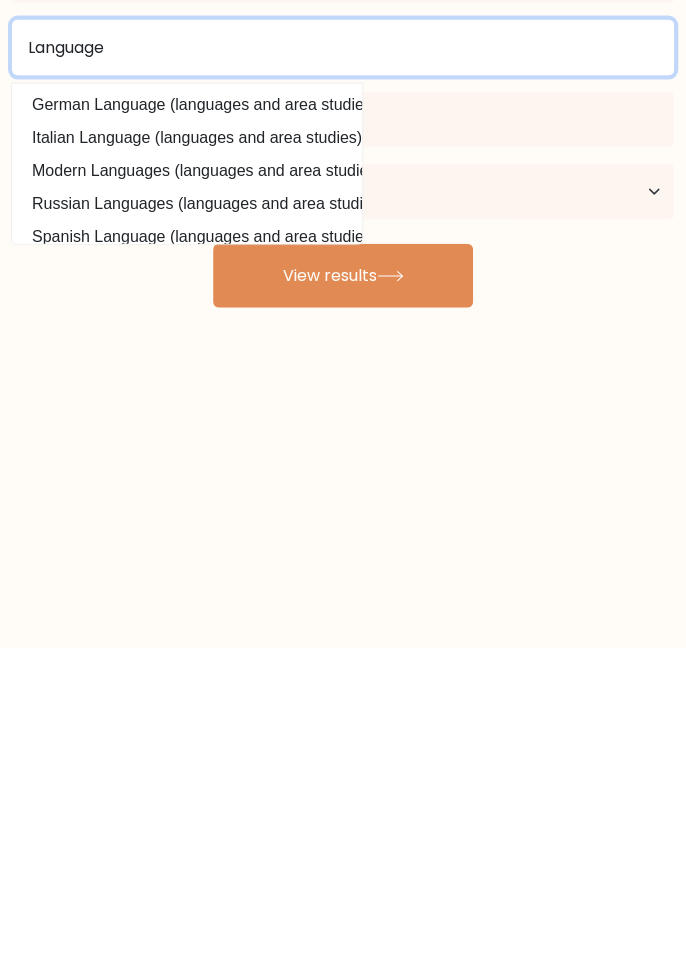 click on "Language" at bounding box center [343, 359] 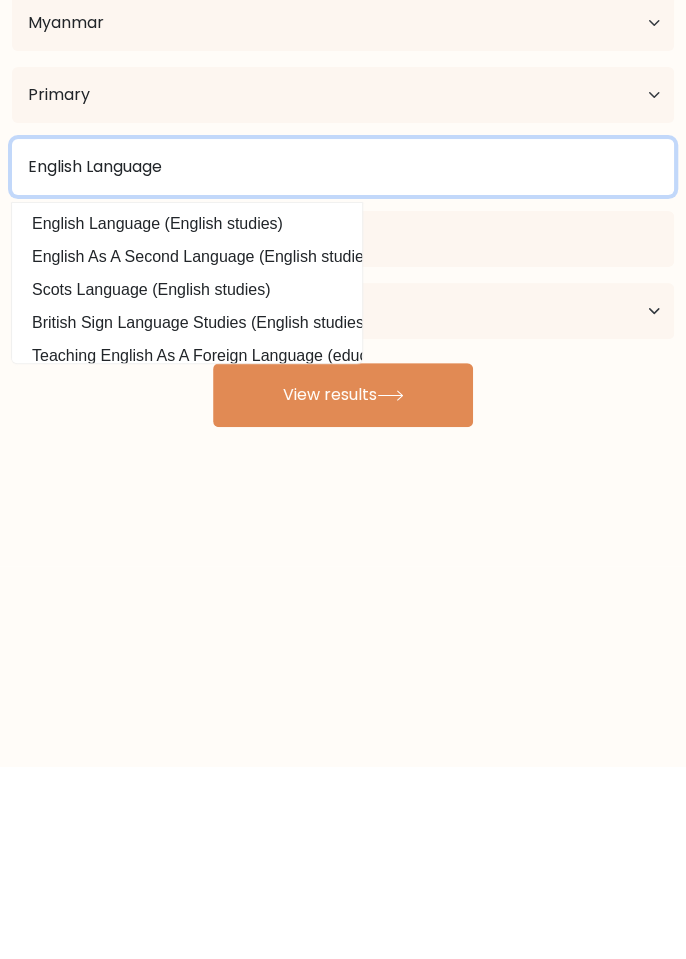 type on "English Language" 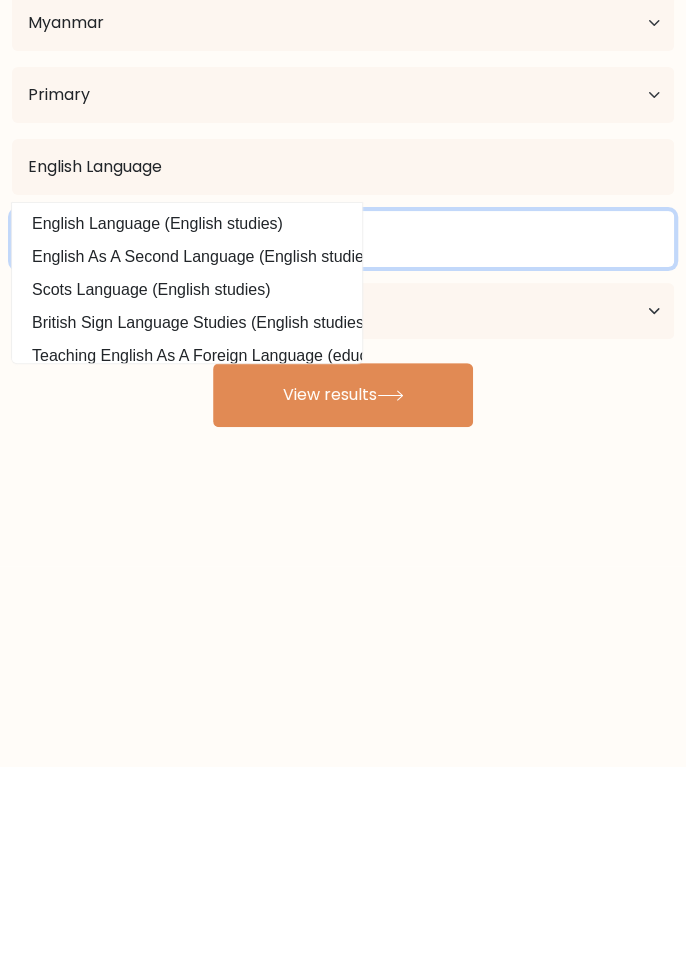 click at bounding box center (343, 431) 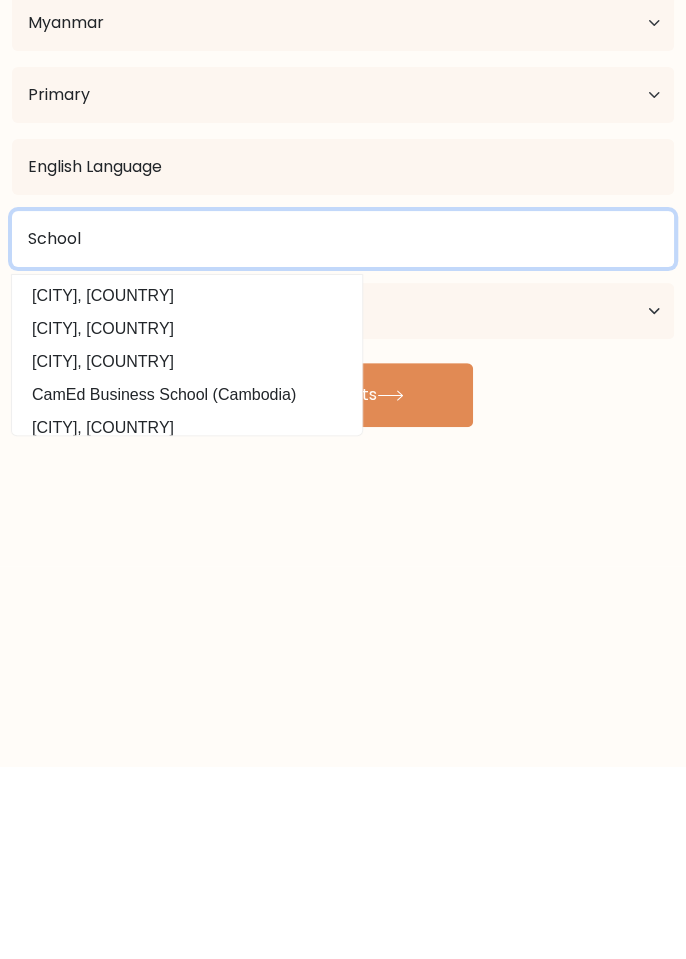 type on "School" 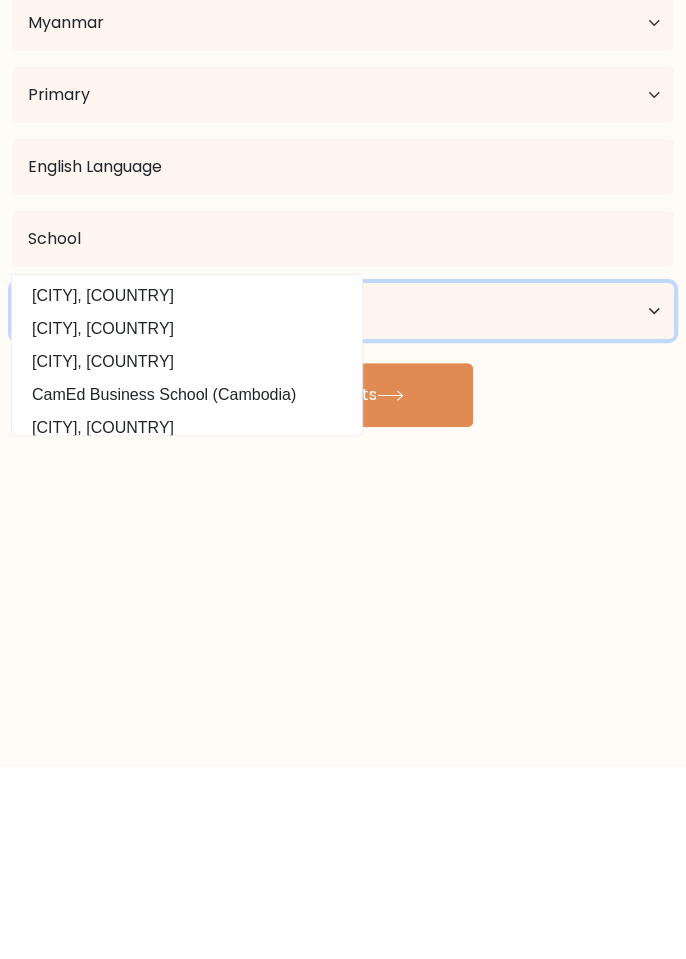 click on "Current employment status
Employed
Student
Retired
Other / prefer not to answer" at bounding box center [343, 503] 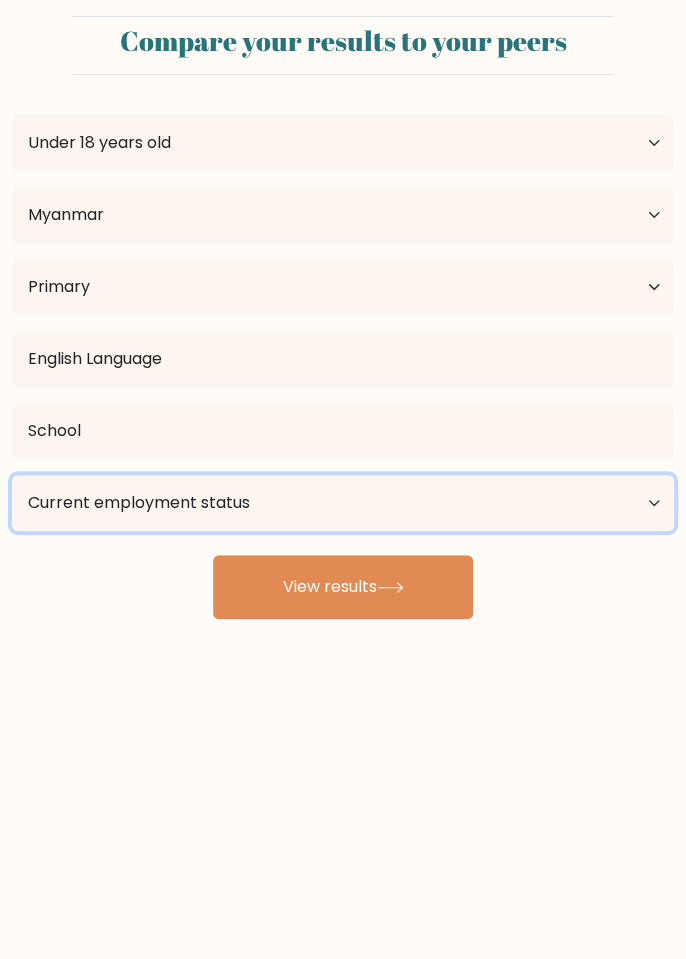 scroll, scrollTop: 13, scrollLeft: 0, axis: vertical 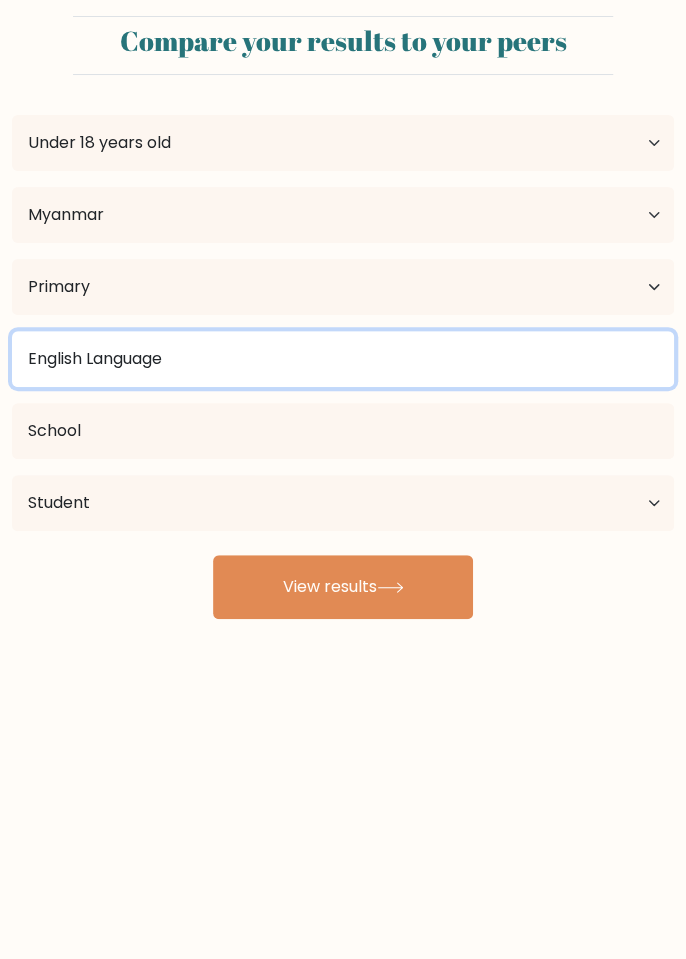 click on "English Language" at bounding box center (343, 359) 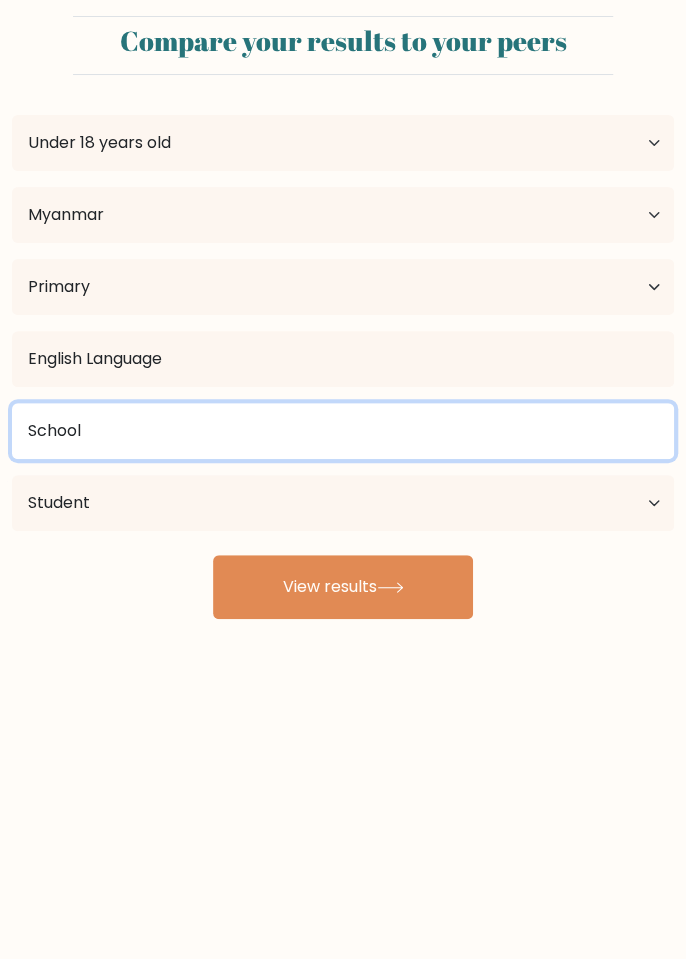 click on "School" at bounding box center (343, 431) 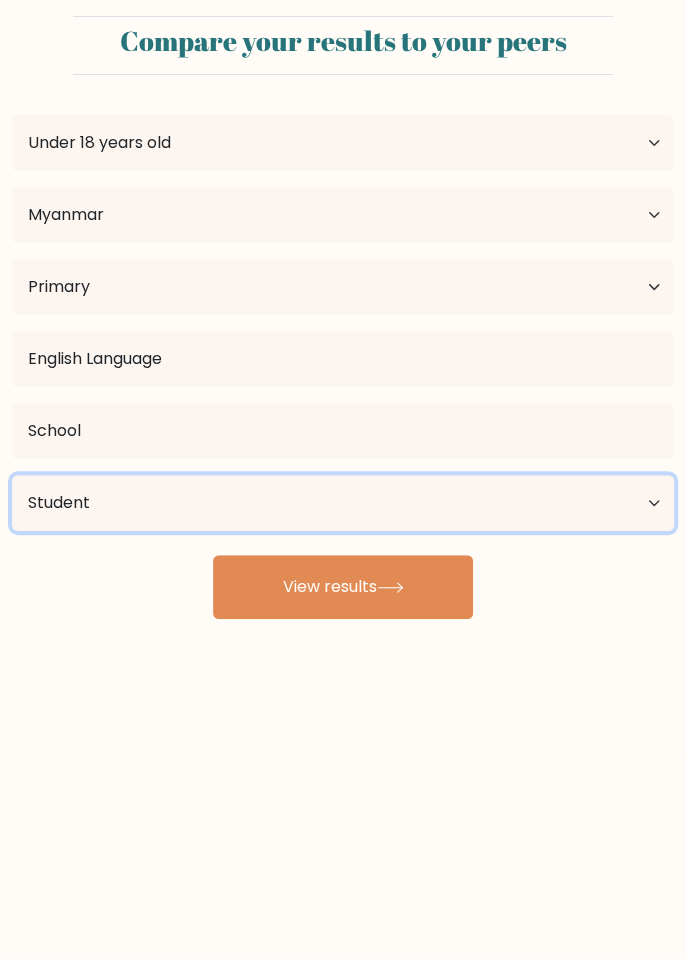 click on "Current employment status
Employed
Student
Retired
Other / prefer not to answer" at bounding box center [343, 503] 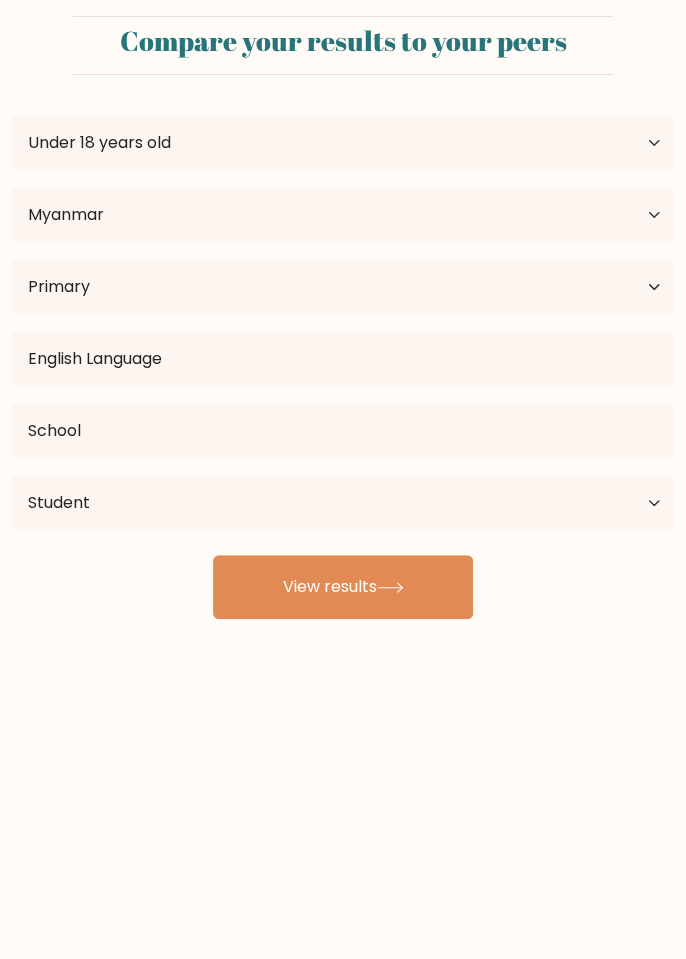 click on "View results" at bounding box center [343, 587] 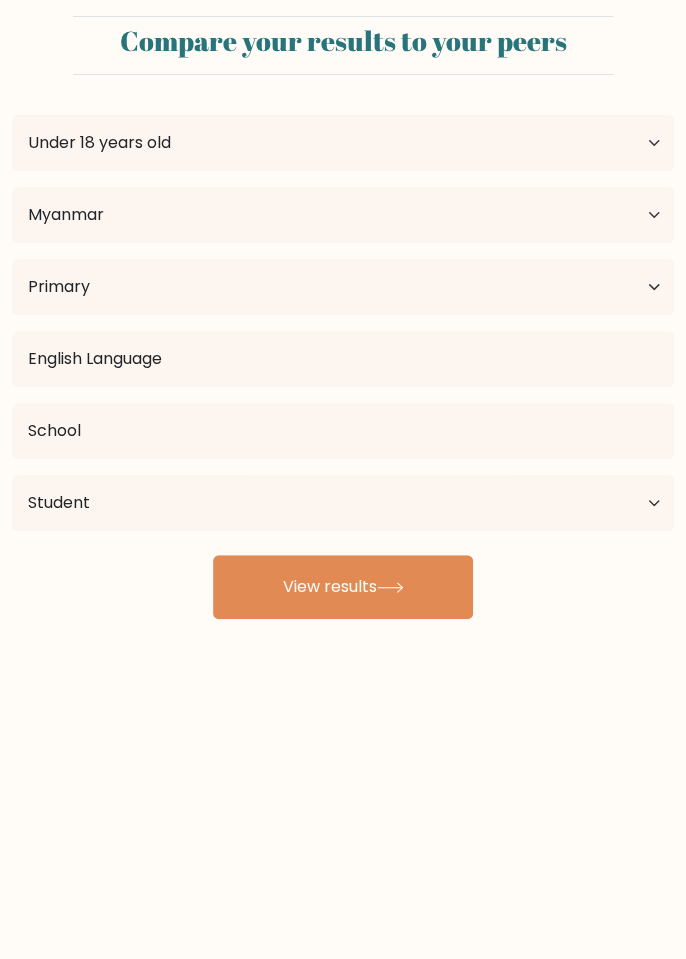 scroll, scrollTop: 0, scrollLeft: 0, axis: both 